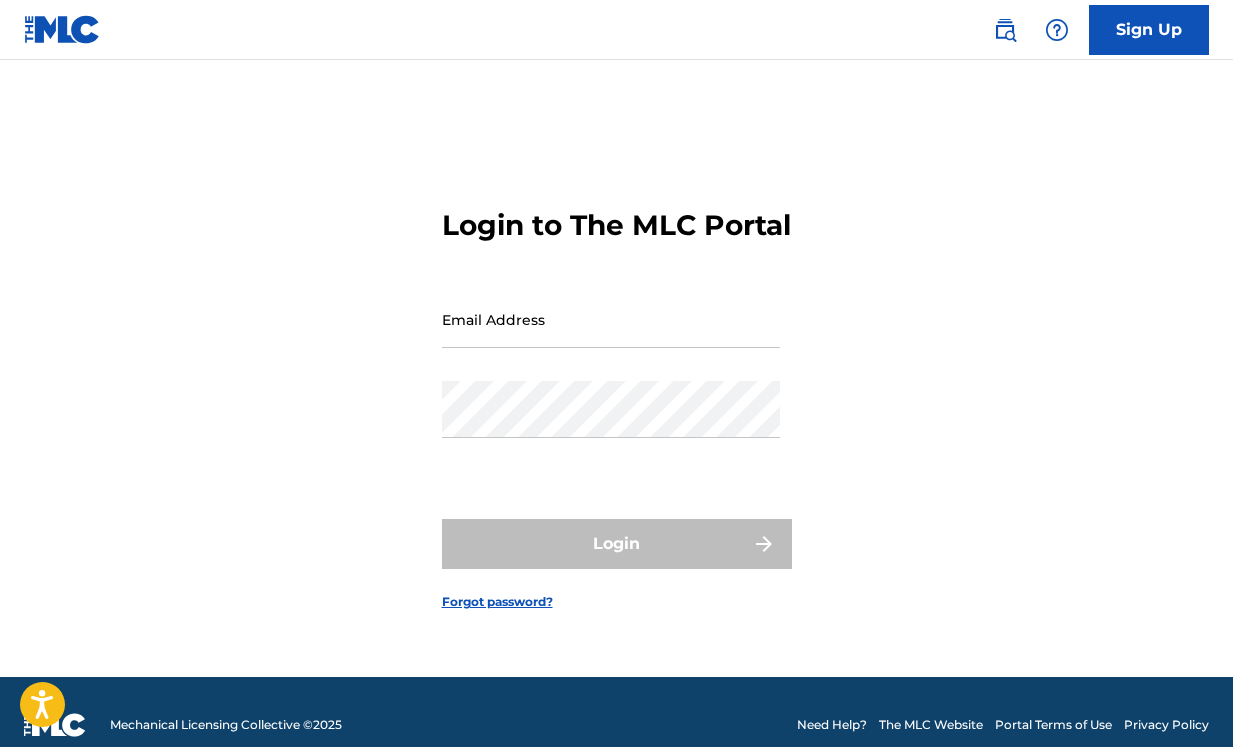 scroll, scrollTop: 0, scrollLeft: 0, axis: both 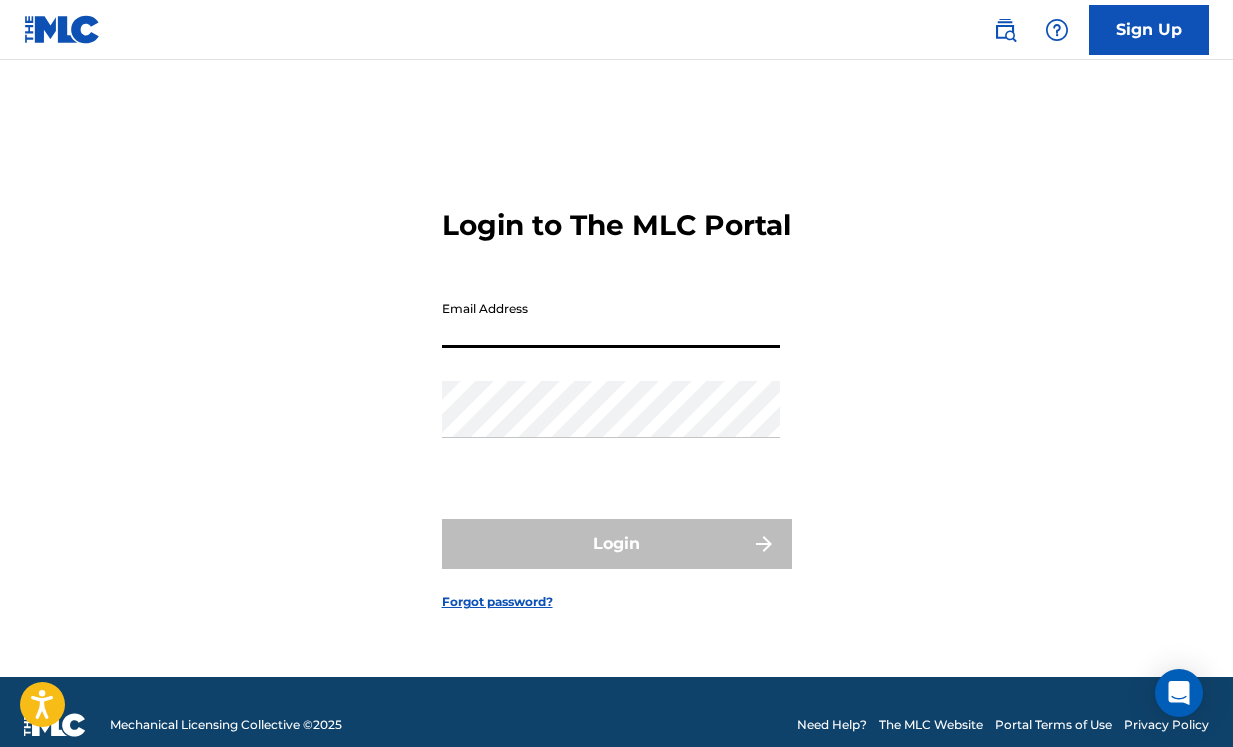 type on "[EMAIL_ADDRESS][DOMAIN_NAME]" 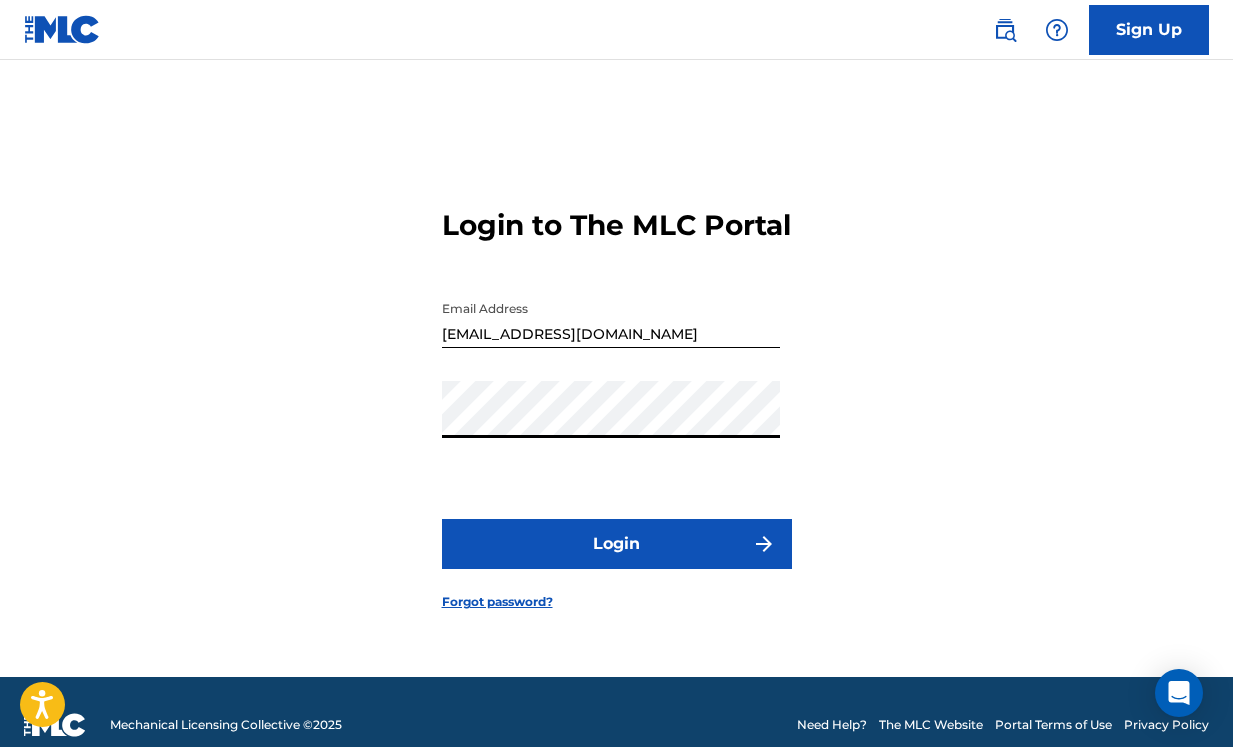 click on "Login" at bounding box center [617, 544] 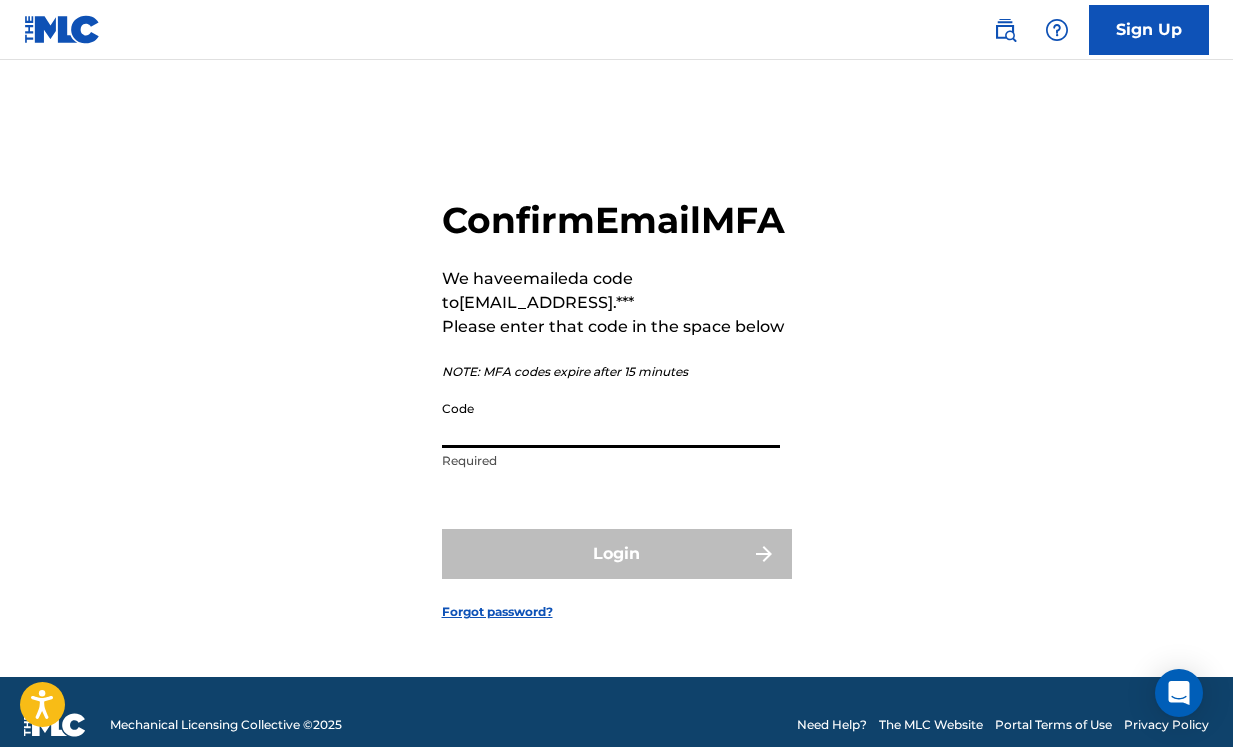 click on "Code" at bounding box center [611, 419] 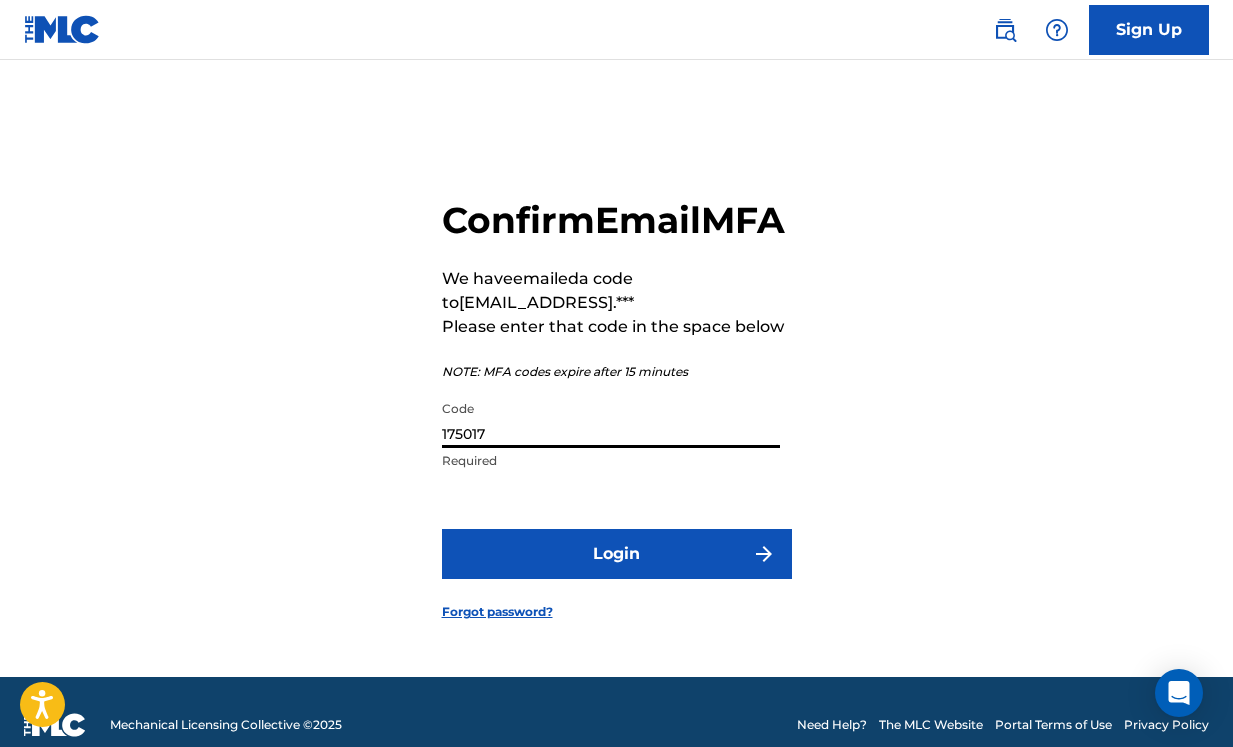 type on "175017" 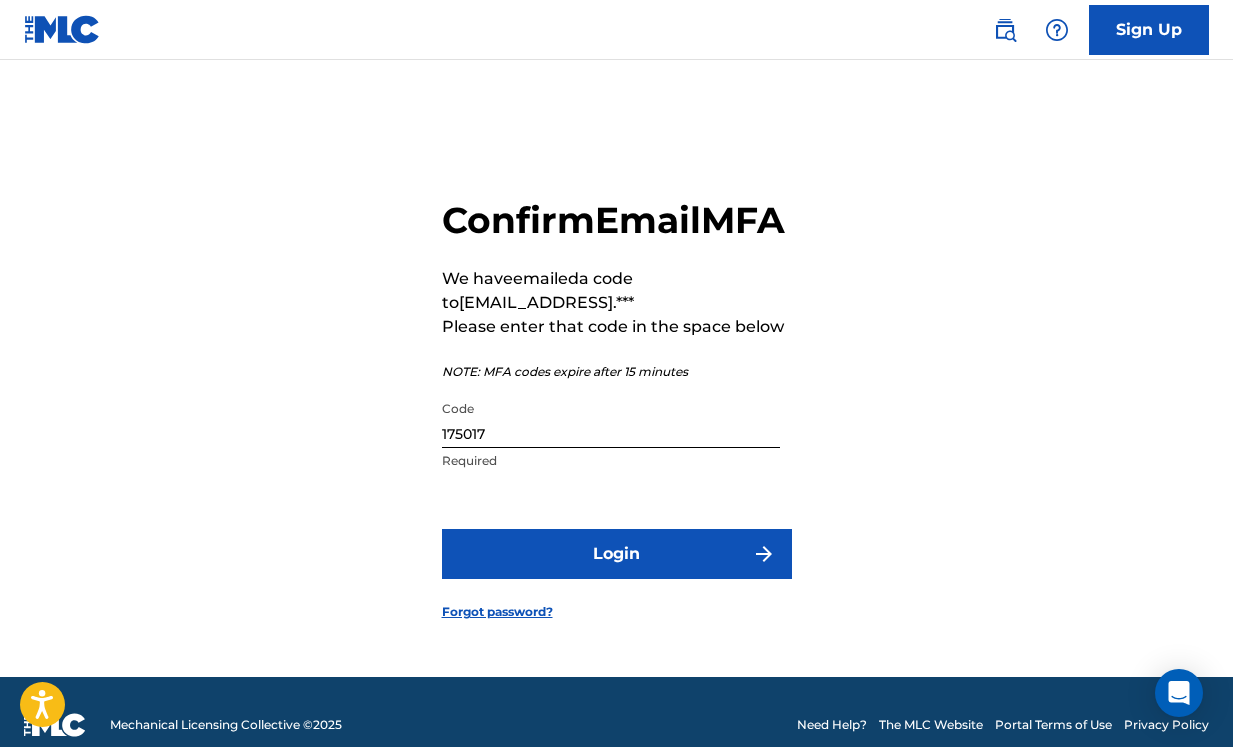 click on "Login" at bounding box center [617, 554] 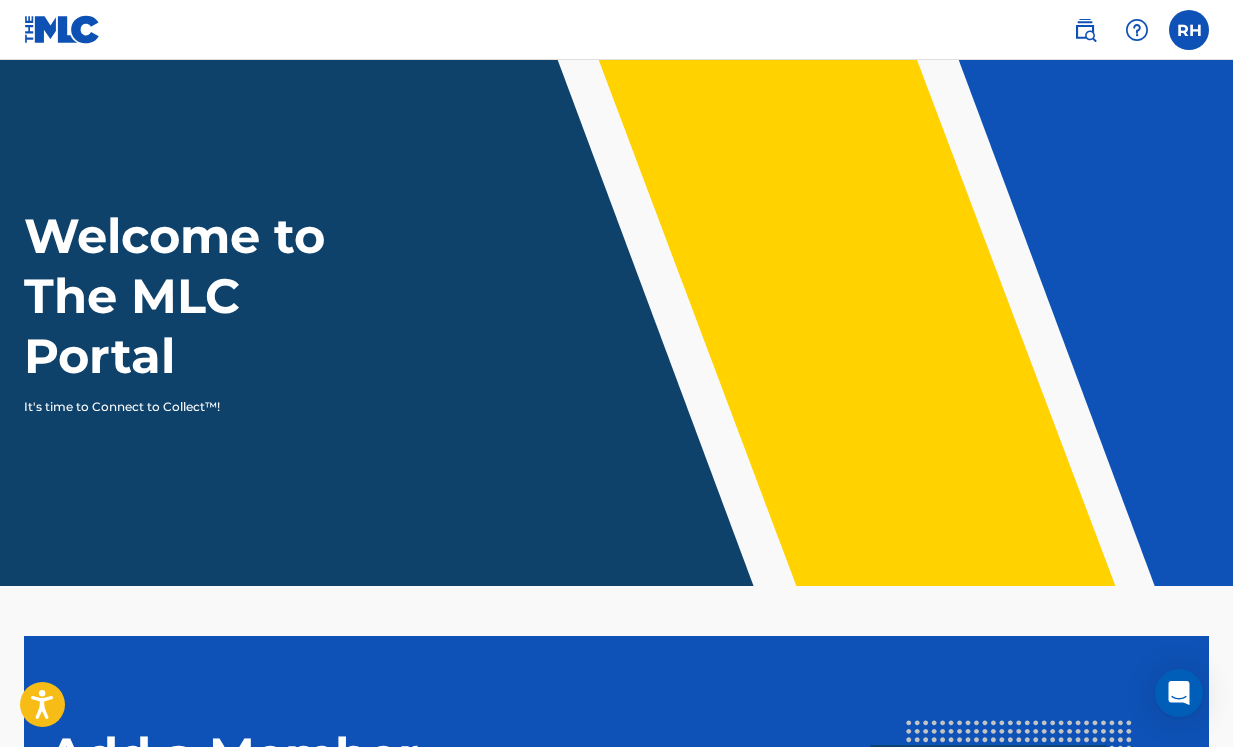 scroll, scrollTop: 0, scrollLeft: 0, axis: both 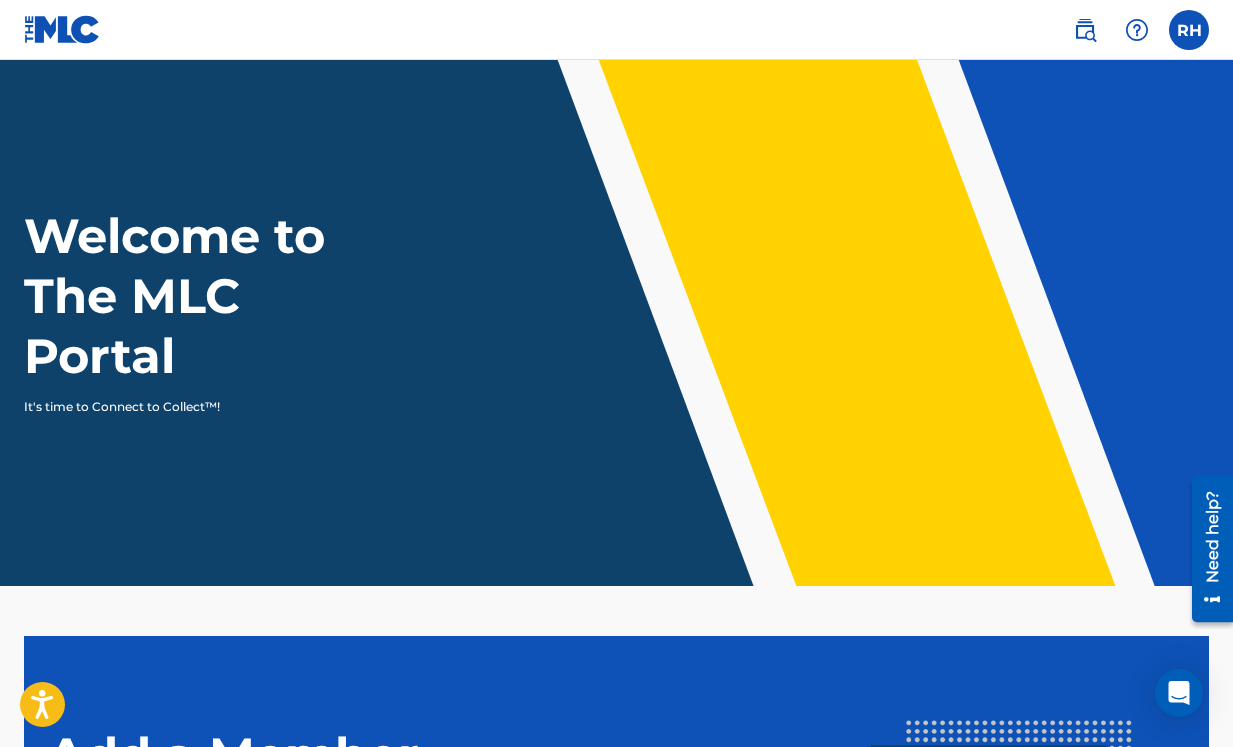 click at bounding box center [1189, 30] 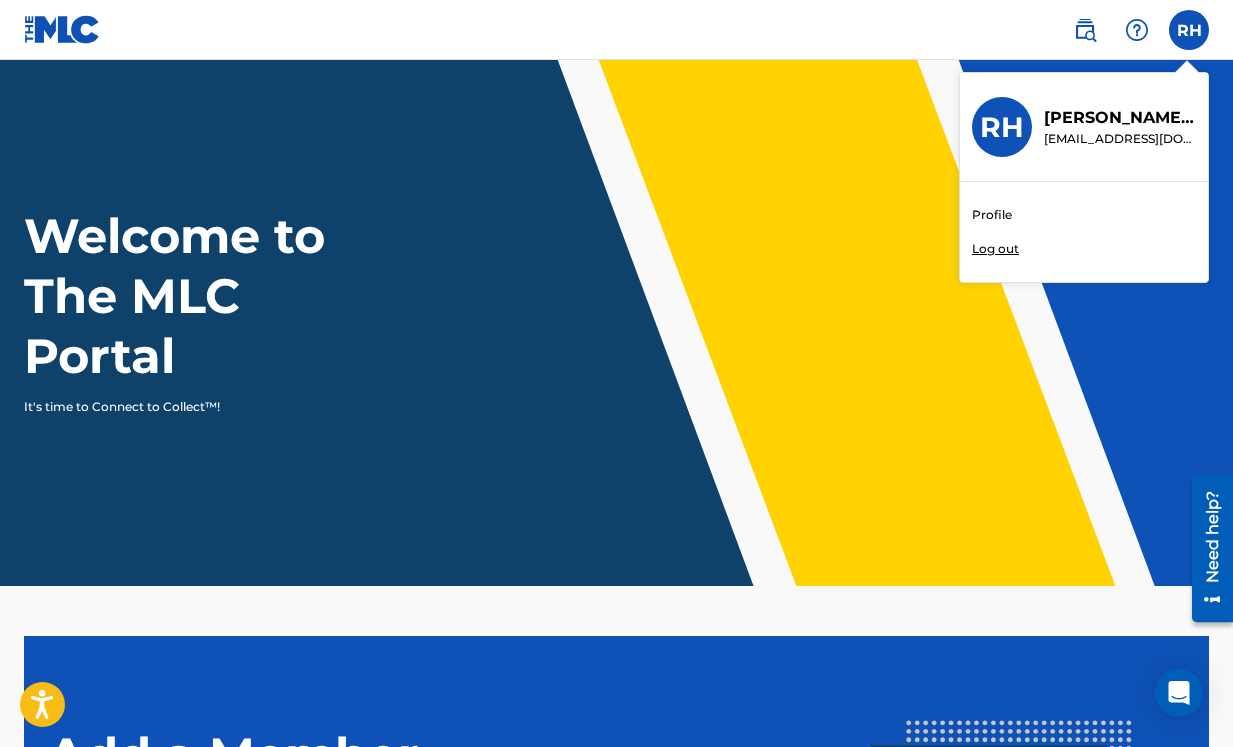 click on "Welcome to The MLC Portal It's time to Connect to Collect™!" at bounding box center [616, 323] 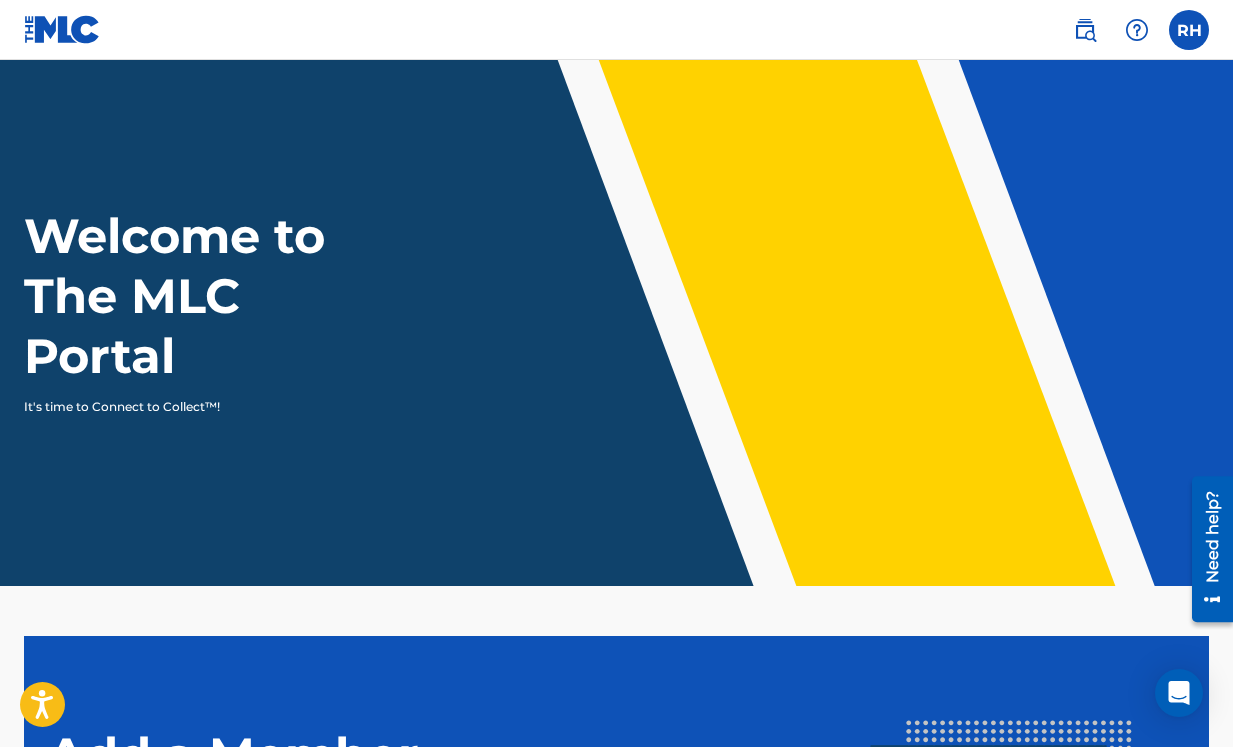 click at bounding box center (1189, 30) 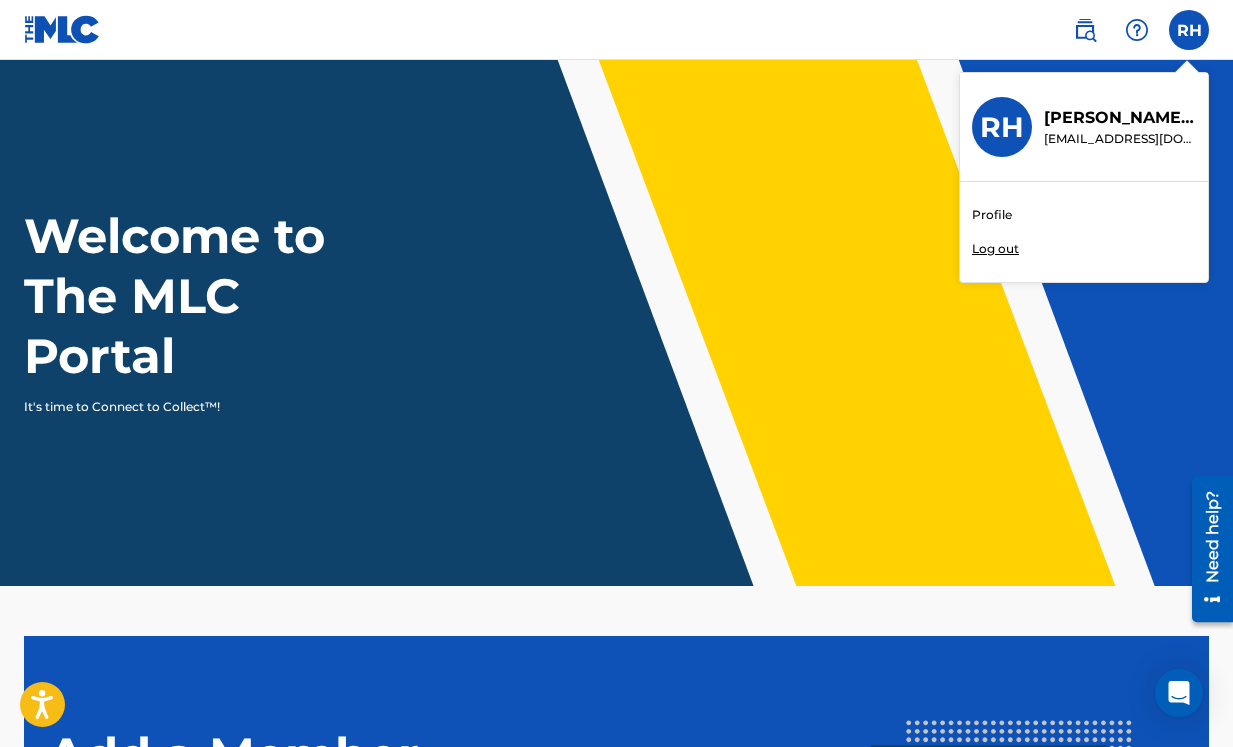click on "Profile" at bounding box center [992, 215] 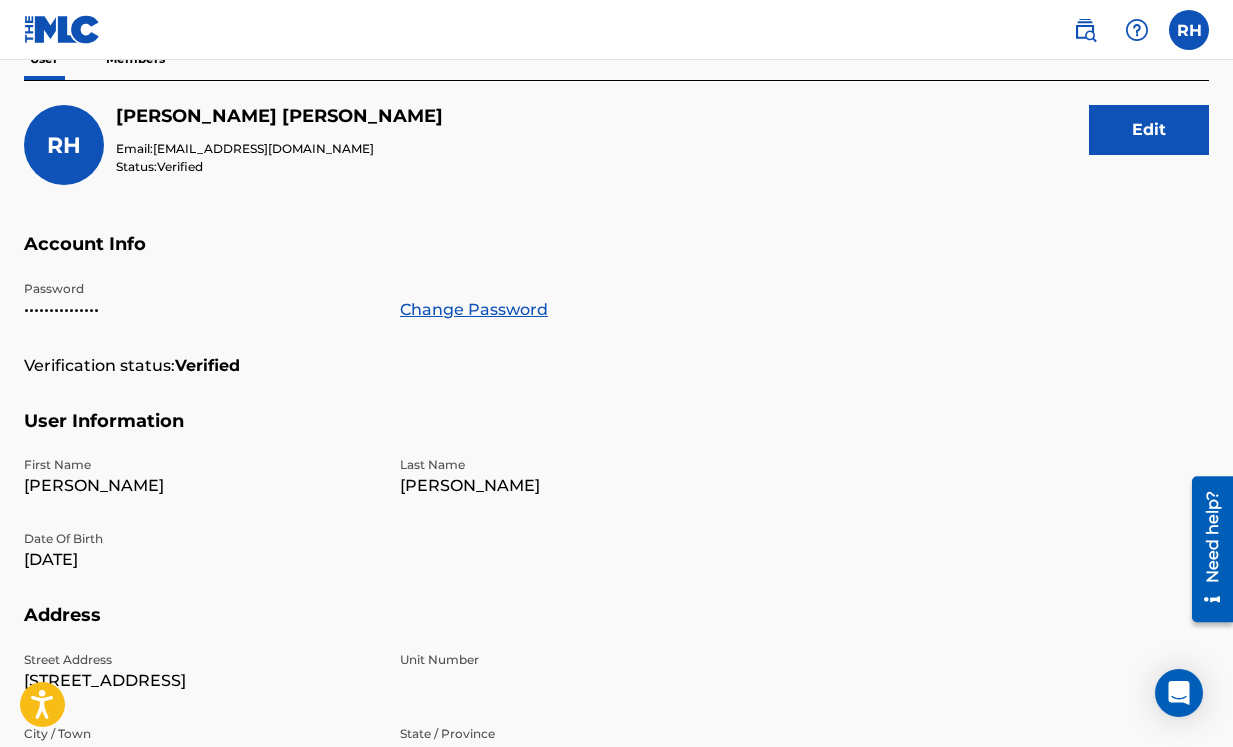 scroll, scrollTop: 0, scrollLeft: 0, axis: both 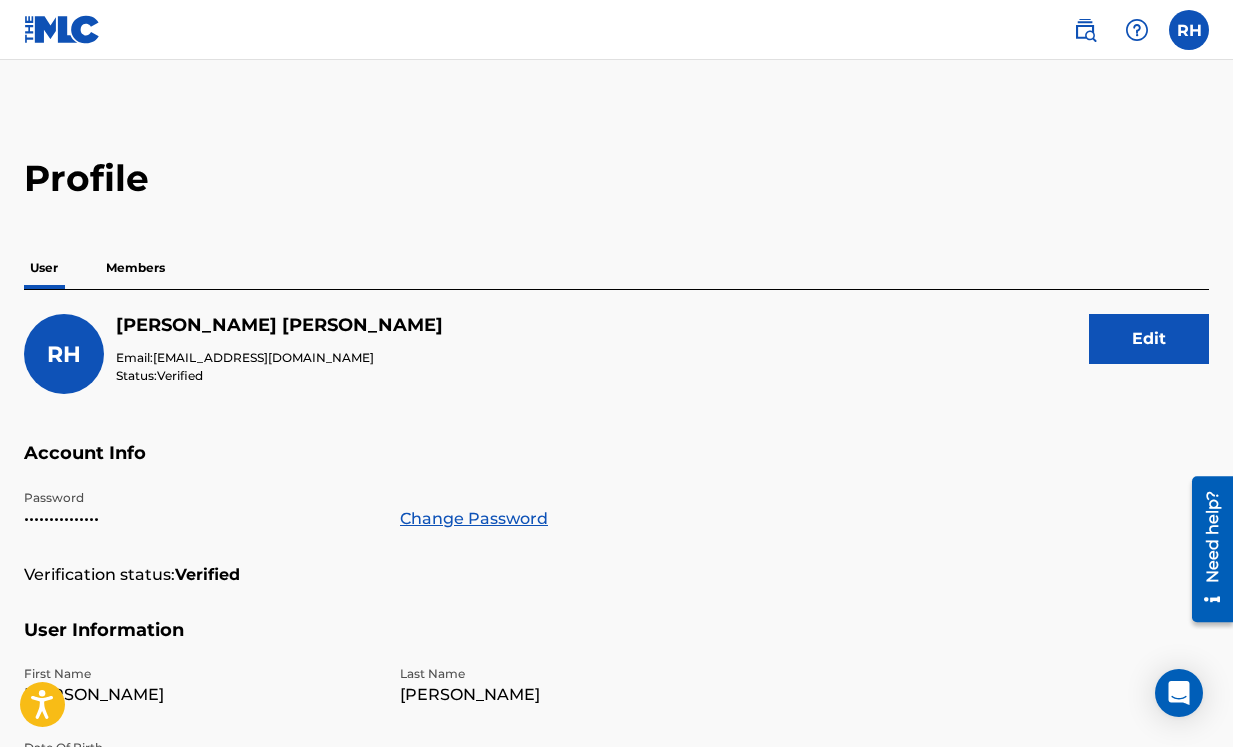 click on "RH RH [PERSON_NAME] [EMAIL_ADDRESS][DOMAIN_NAME] Profile Log out" at bounding box center (616, 30) 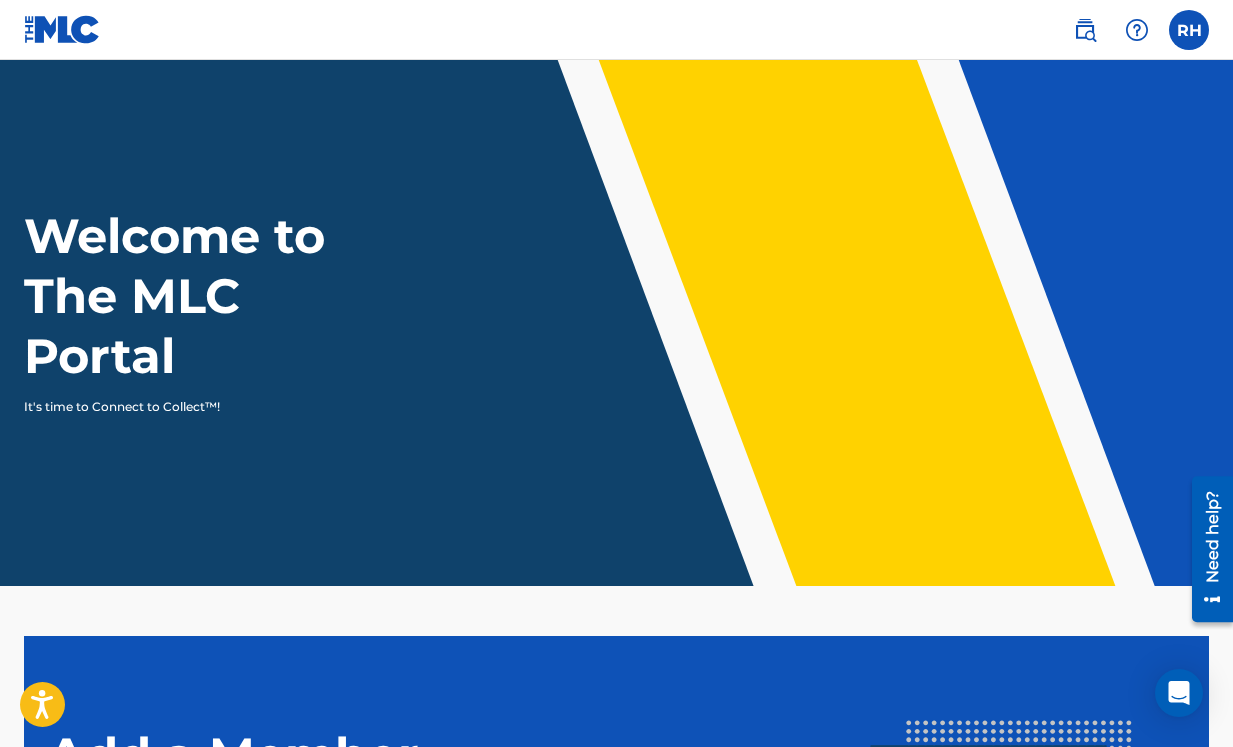 click at bounding box center (1189, 30) 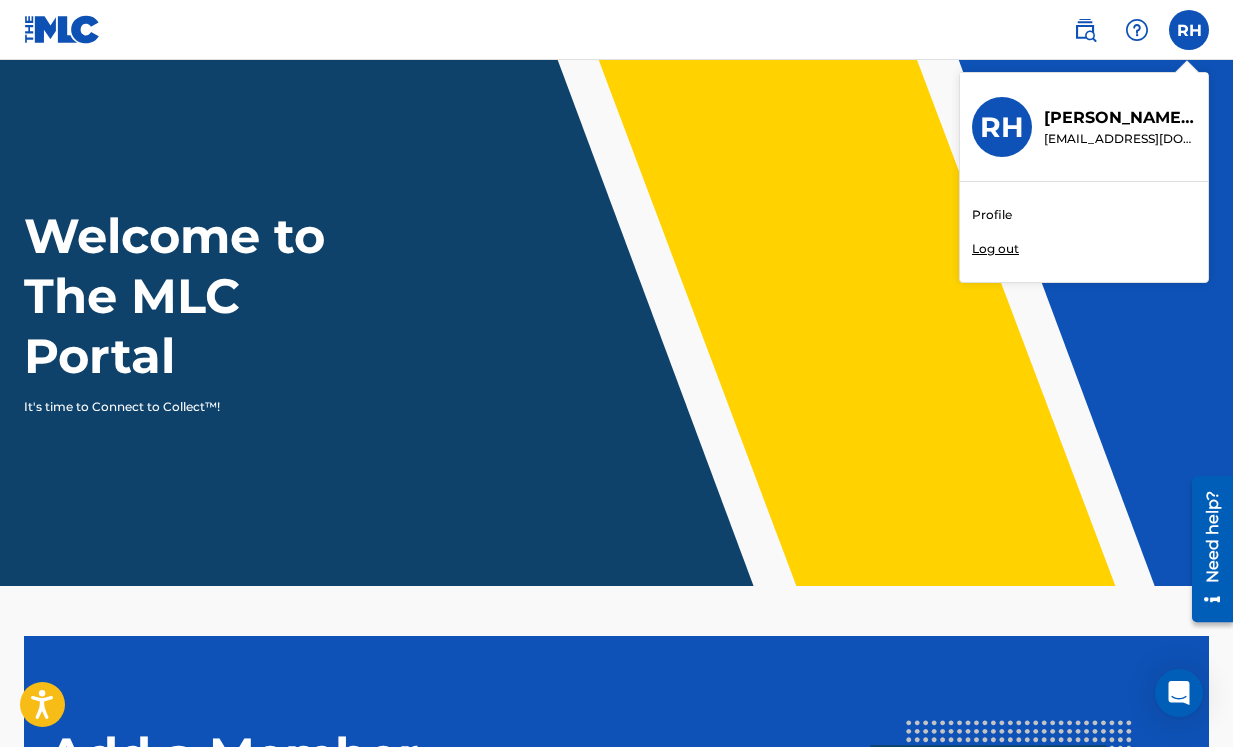 click on "Profile" at bounding box center (992, 215) 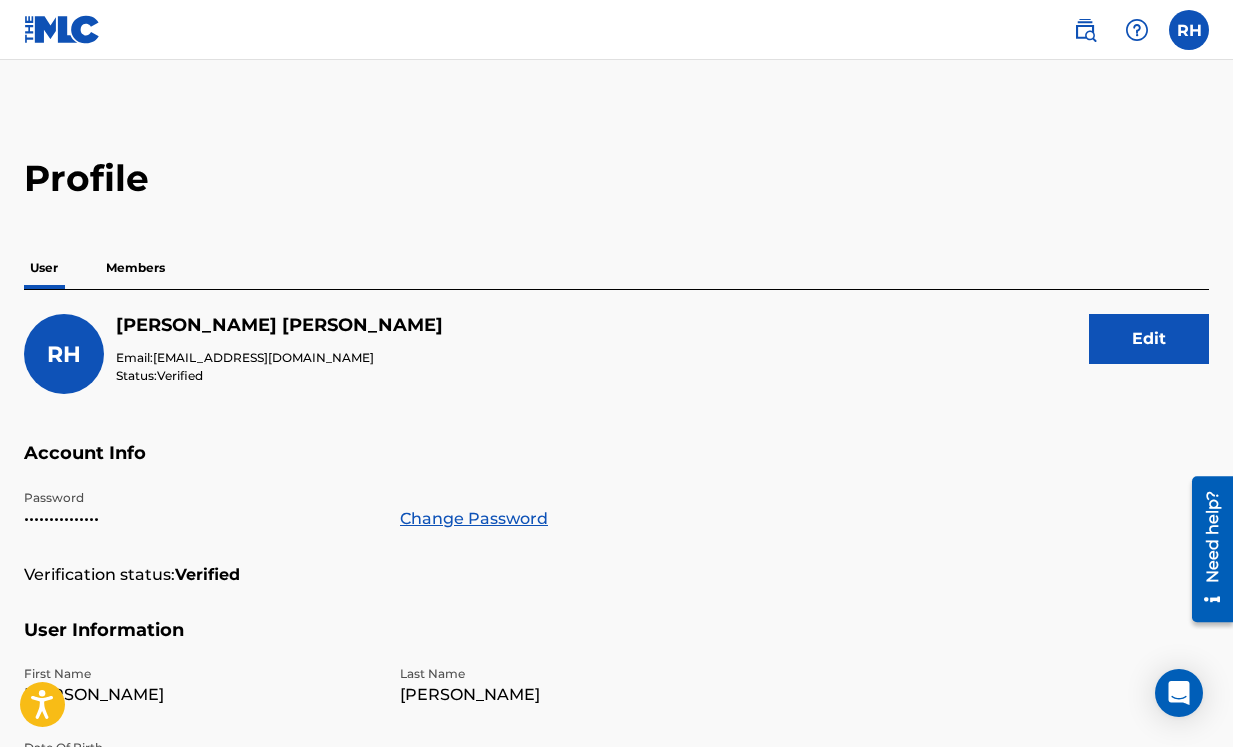 click on "Members" at bounding box center [135, 268] 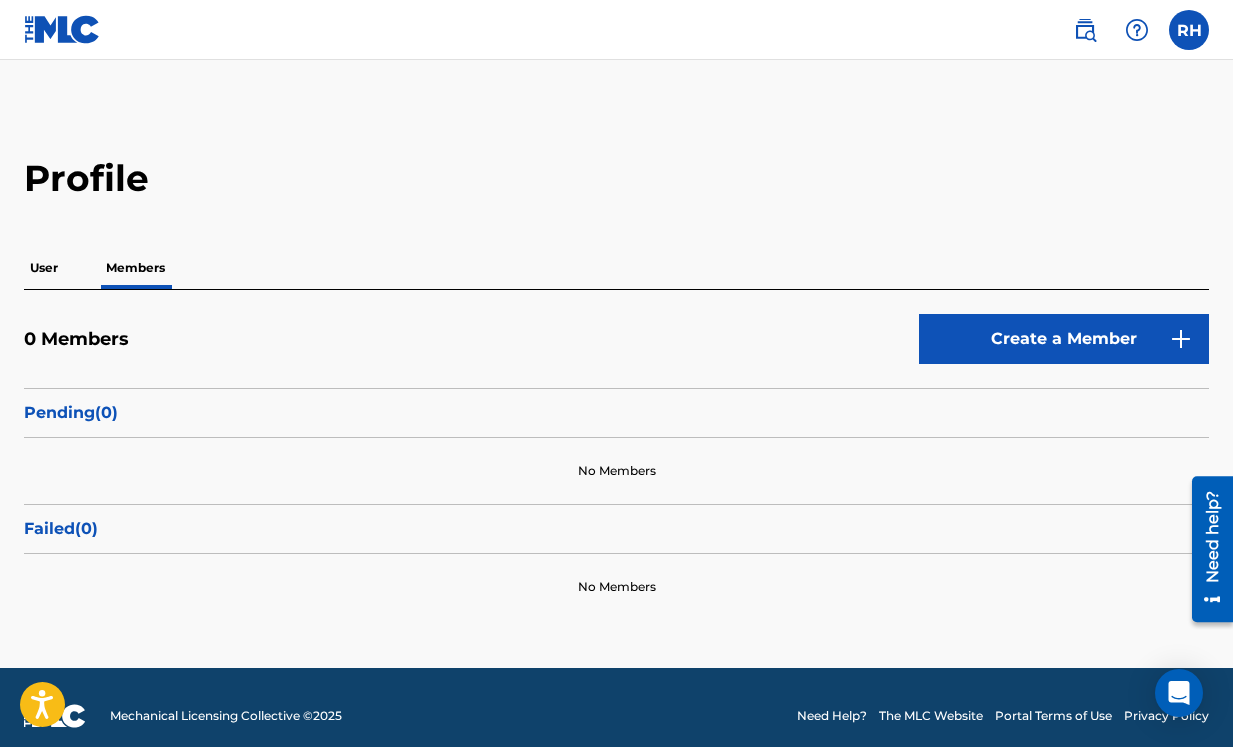 click on "Create a Member" at bounding box center [1064, 339] 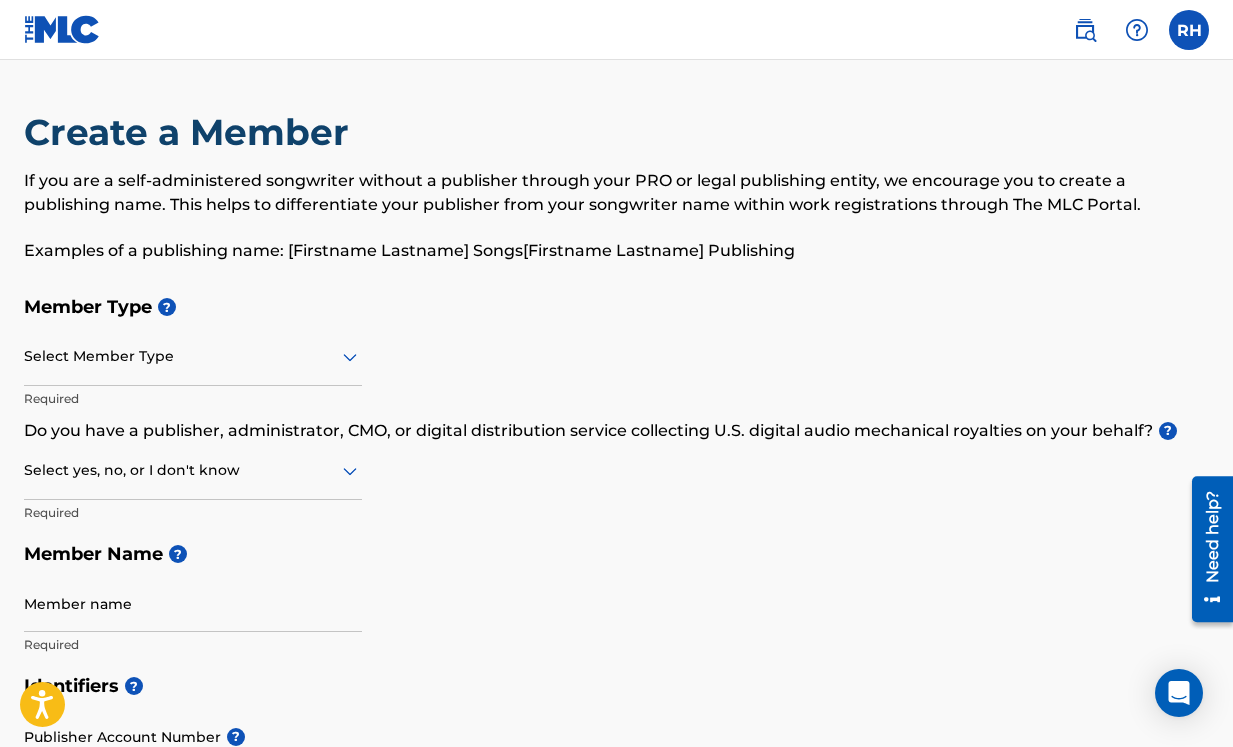 click at bounding box center (193, 356) 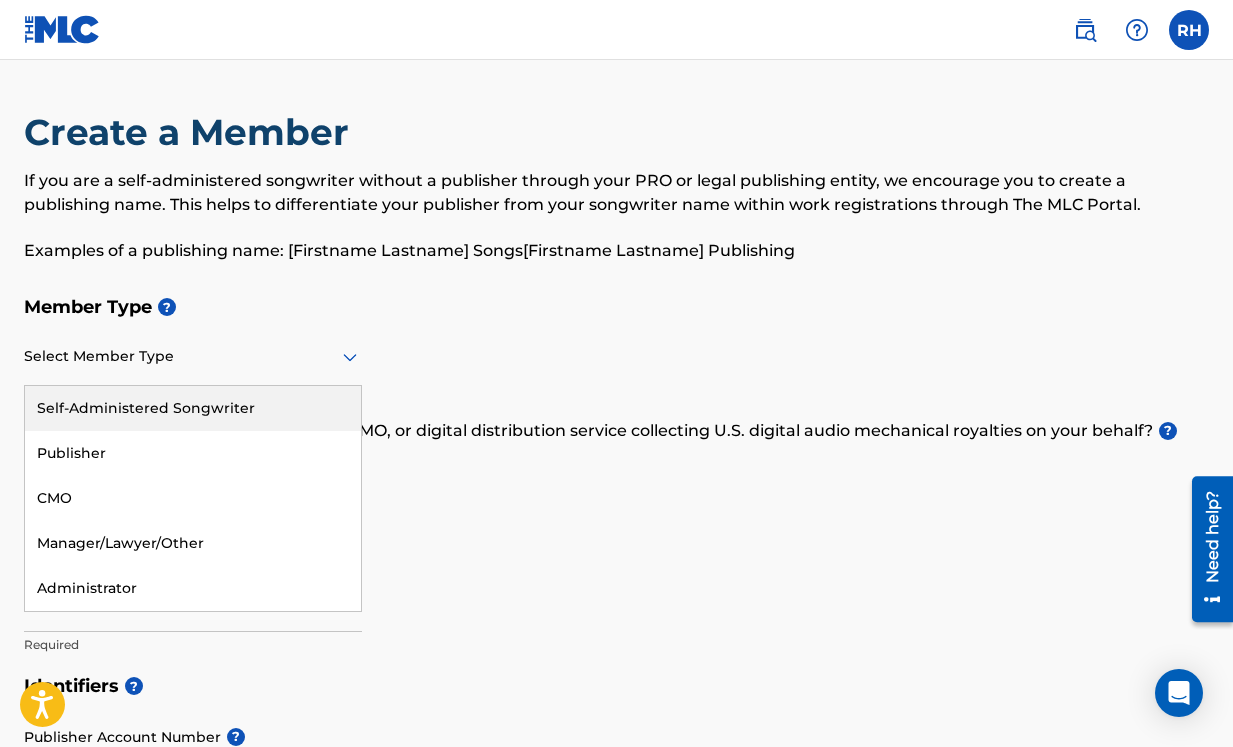 click on "Self-Administered Songwriter" at bounding box center (193, 408) 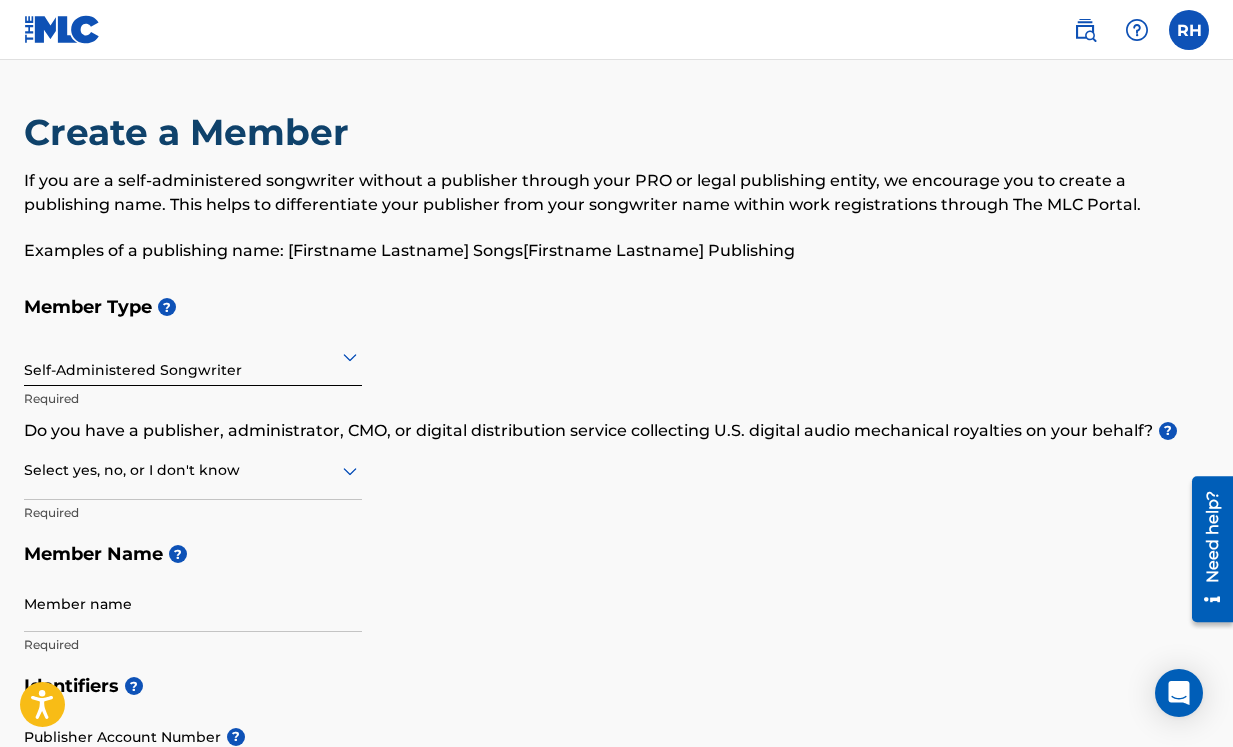 click at bounding box center (193, 470) 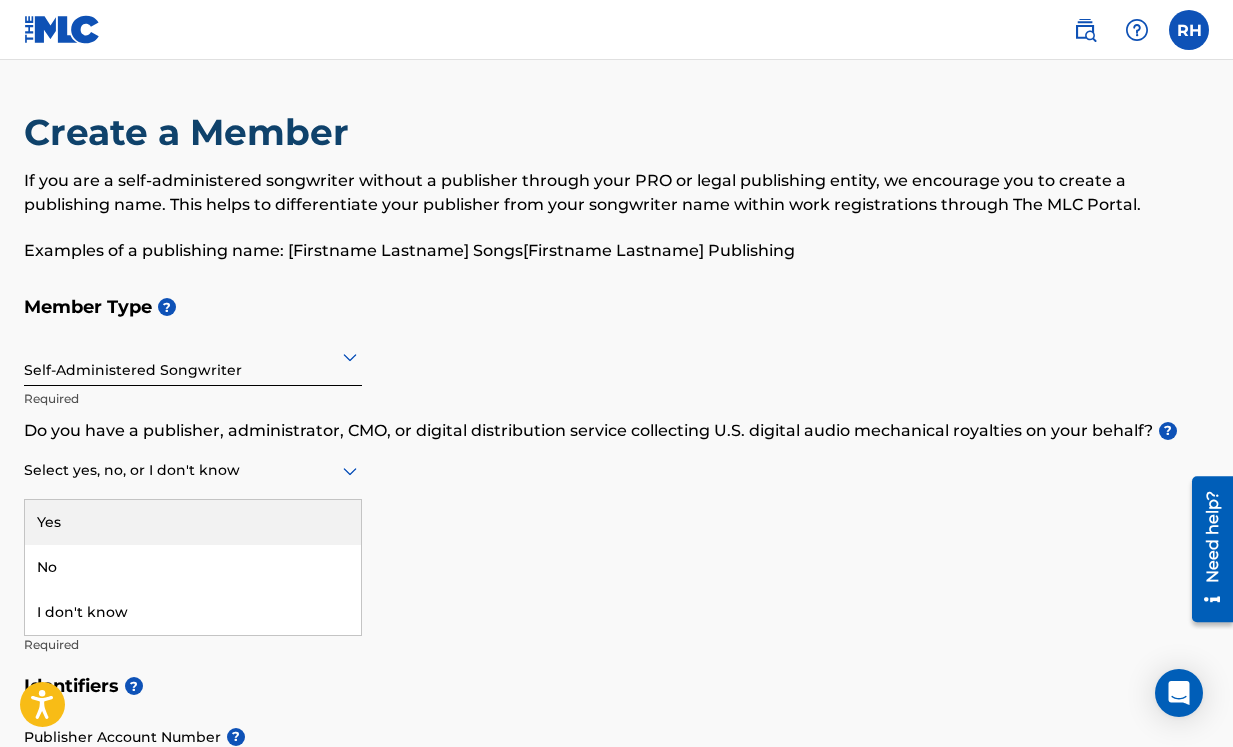 click on "Yes" at bounding box center [193, 522] 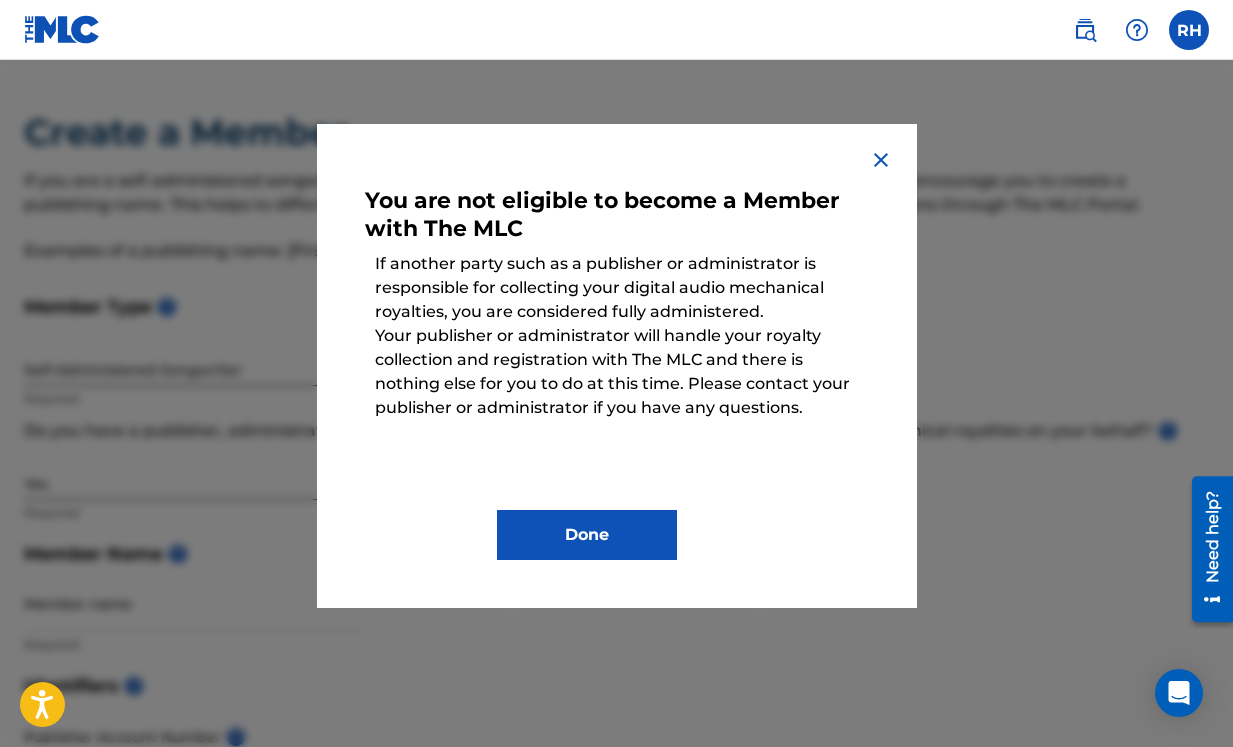 click on "Done" at bounding box center [587, 535] 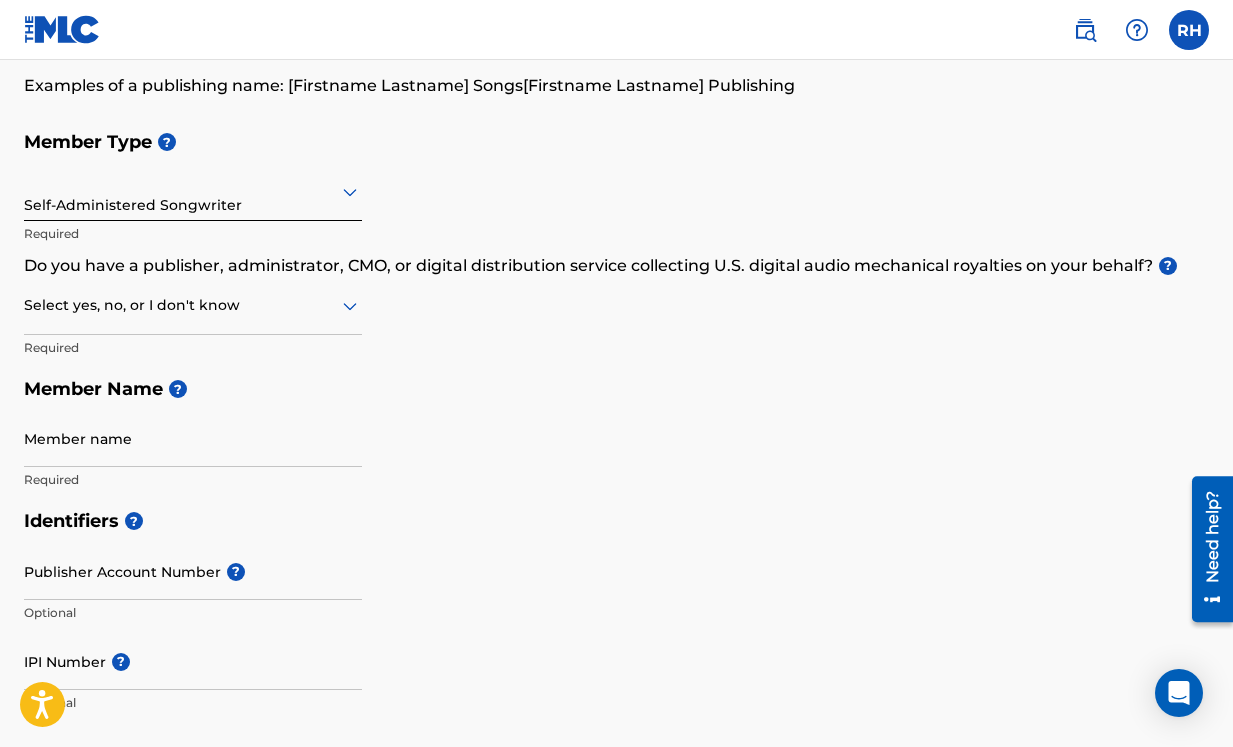 scroll, scrollTop: 206, scrollLeft: 0, axis: vertical 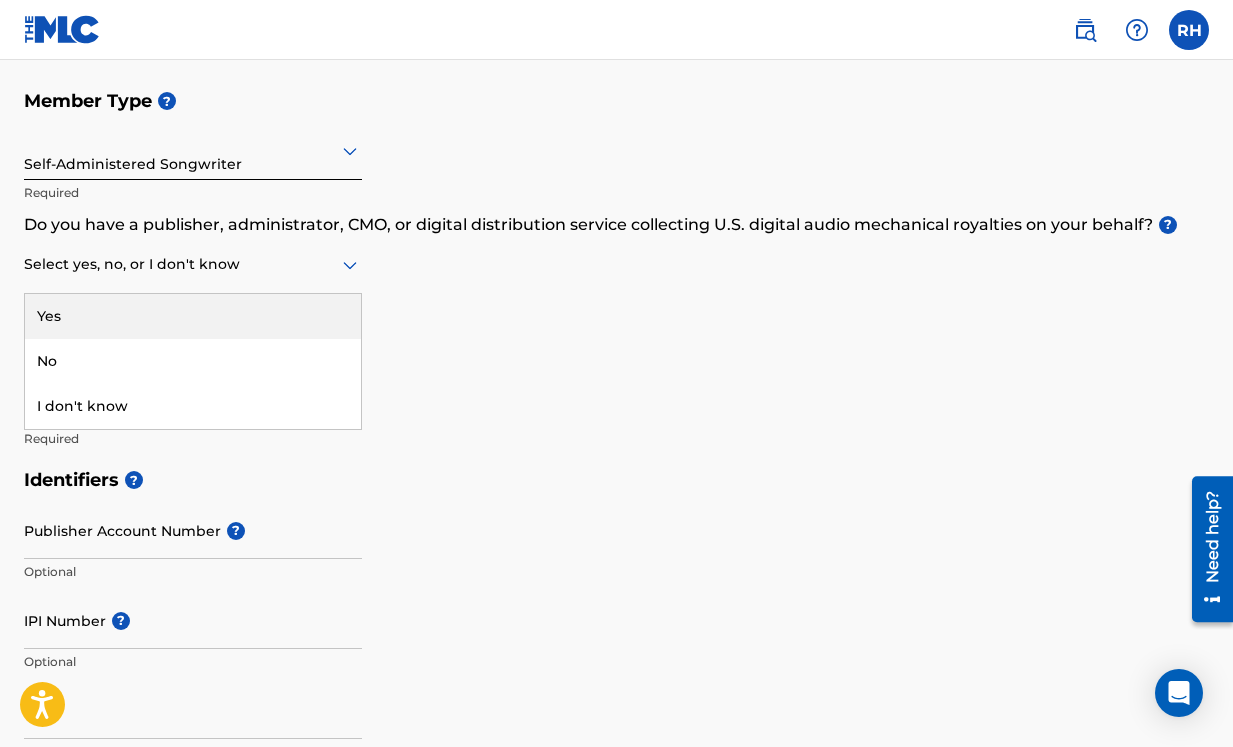 click at bounding box center [193, 264] 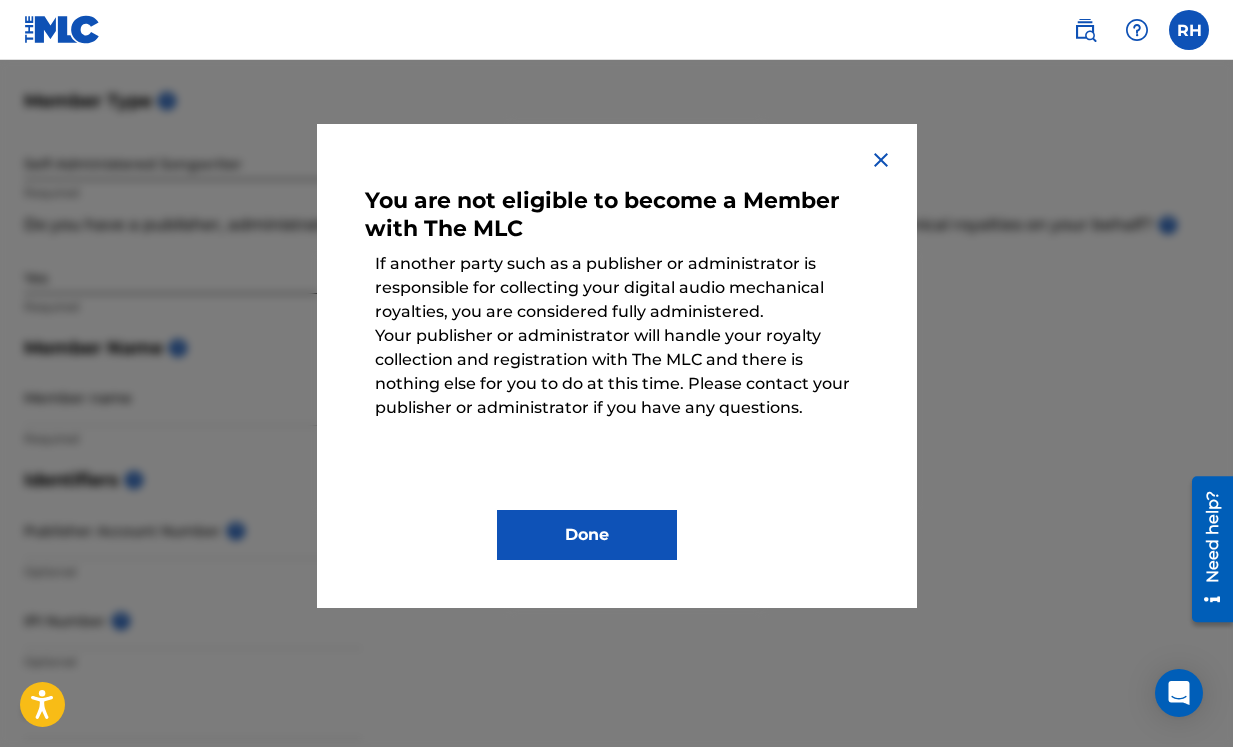 click on "Done" at bounding box center (587, 535) 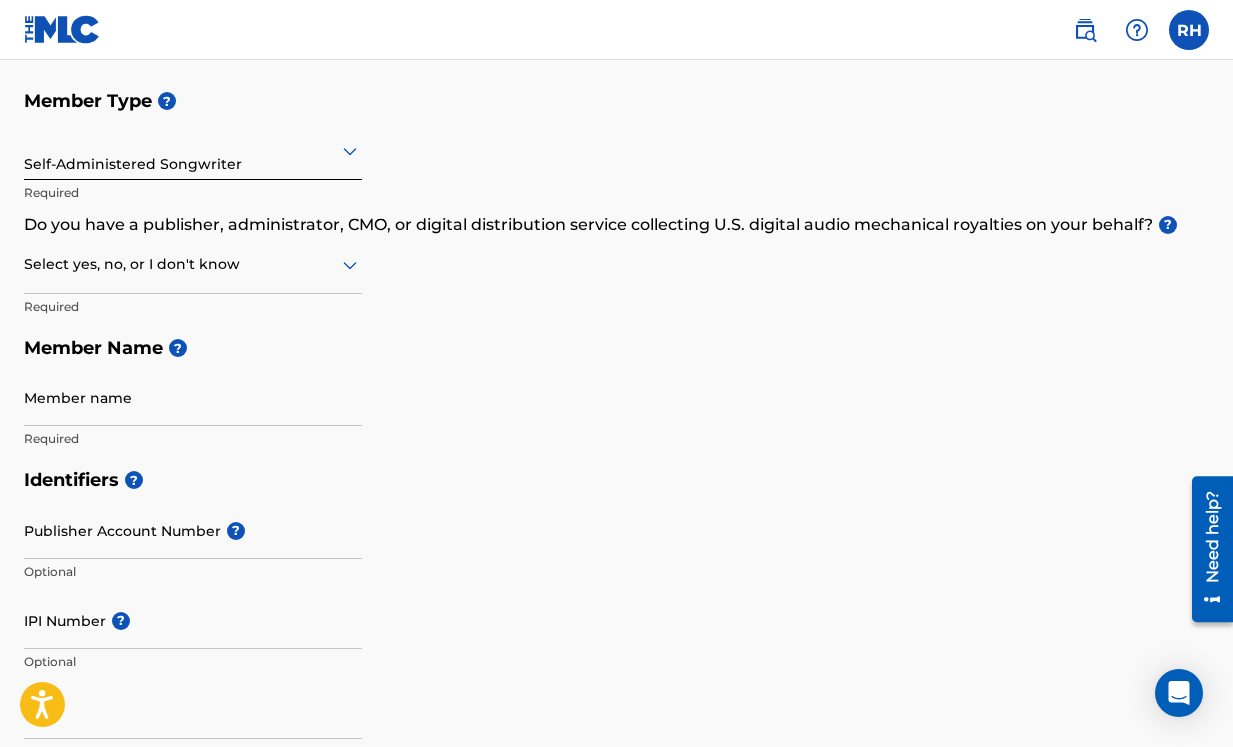 click at bounding box center [193, 264] 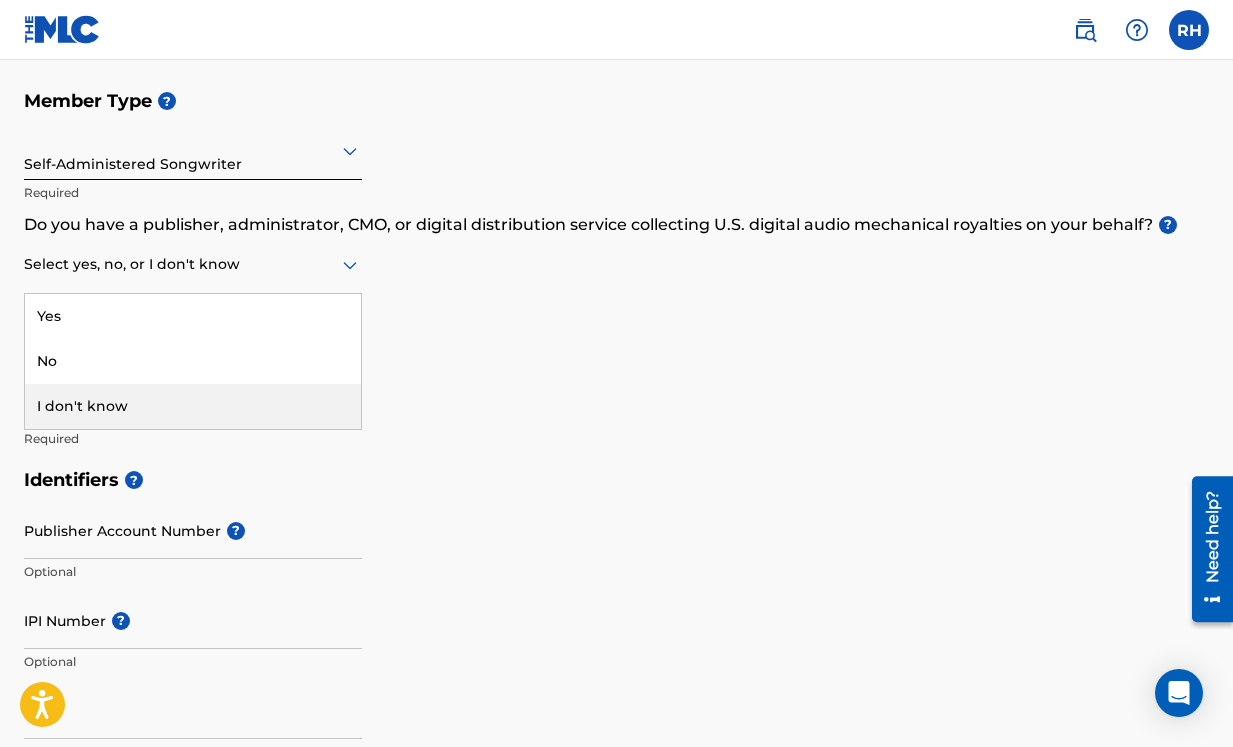 click on "I don't know" at bounding box center [193, 406] 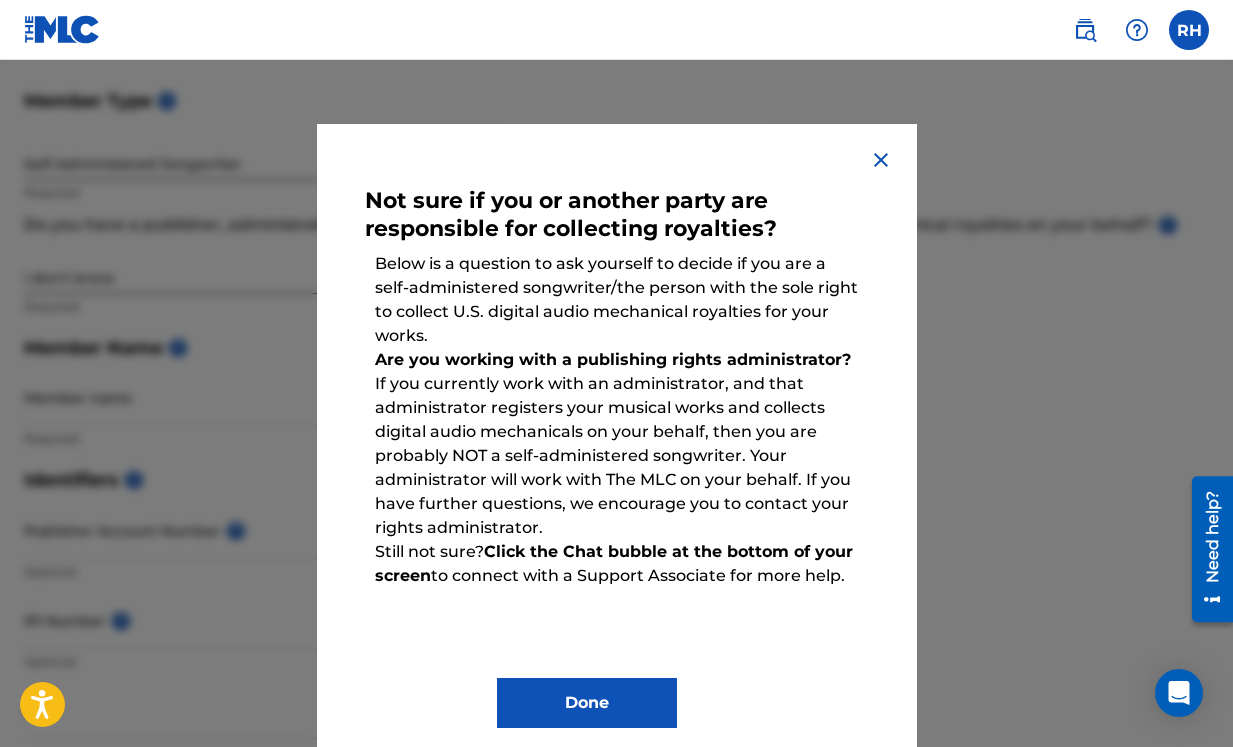 click on "Done" at bounding box center [587, 703] 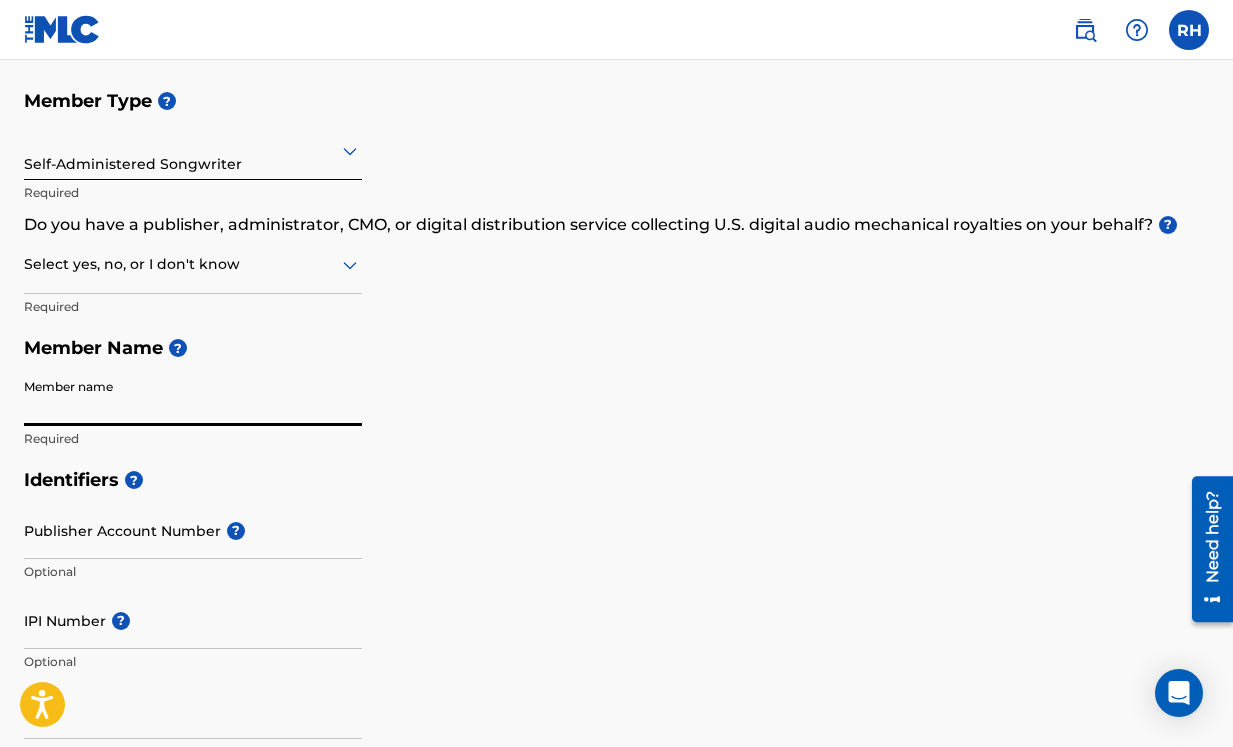click on "Member name" at bounding box center (193, 397) 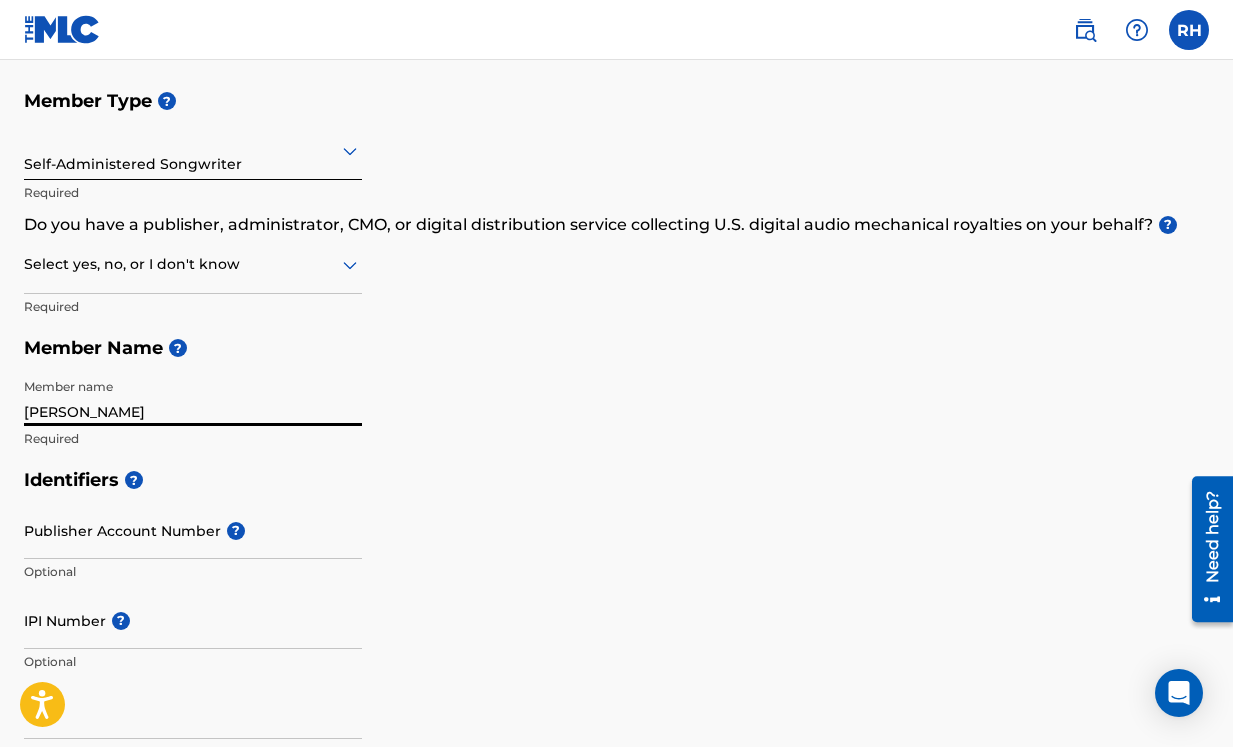 click on "Publisher Account Number ?" at bounding box center [193, 530] 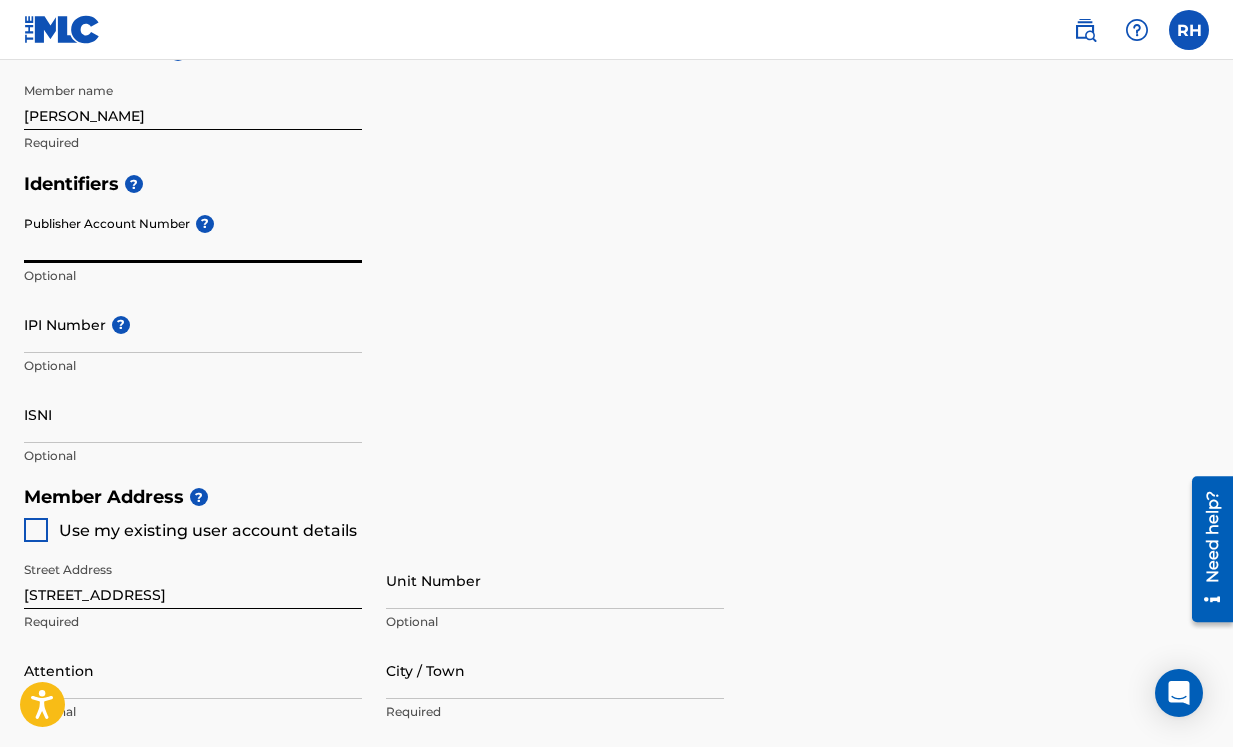scroll, scrollTop: 502, scrollLeft: 0, axis: vertical 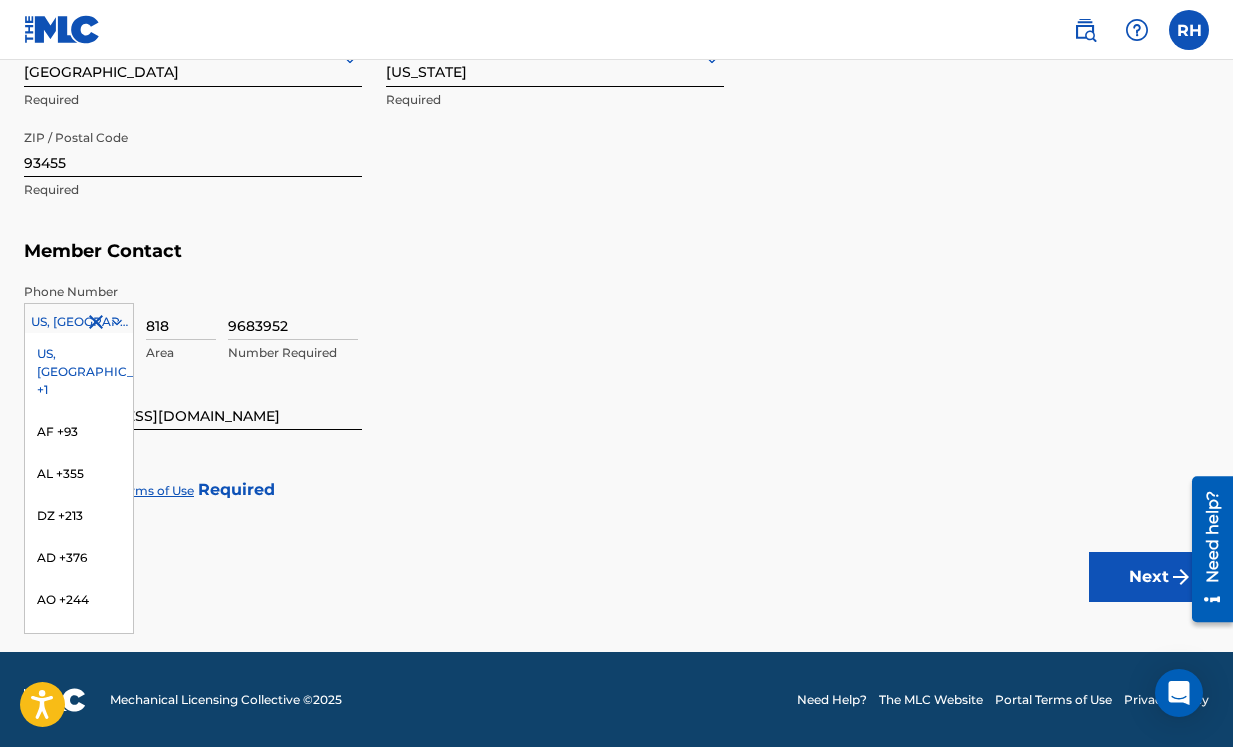 click at bounding box center [79, 322] 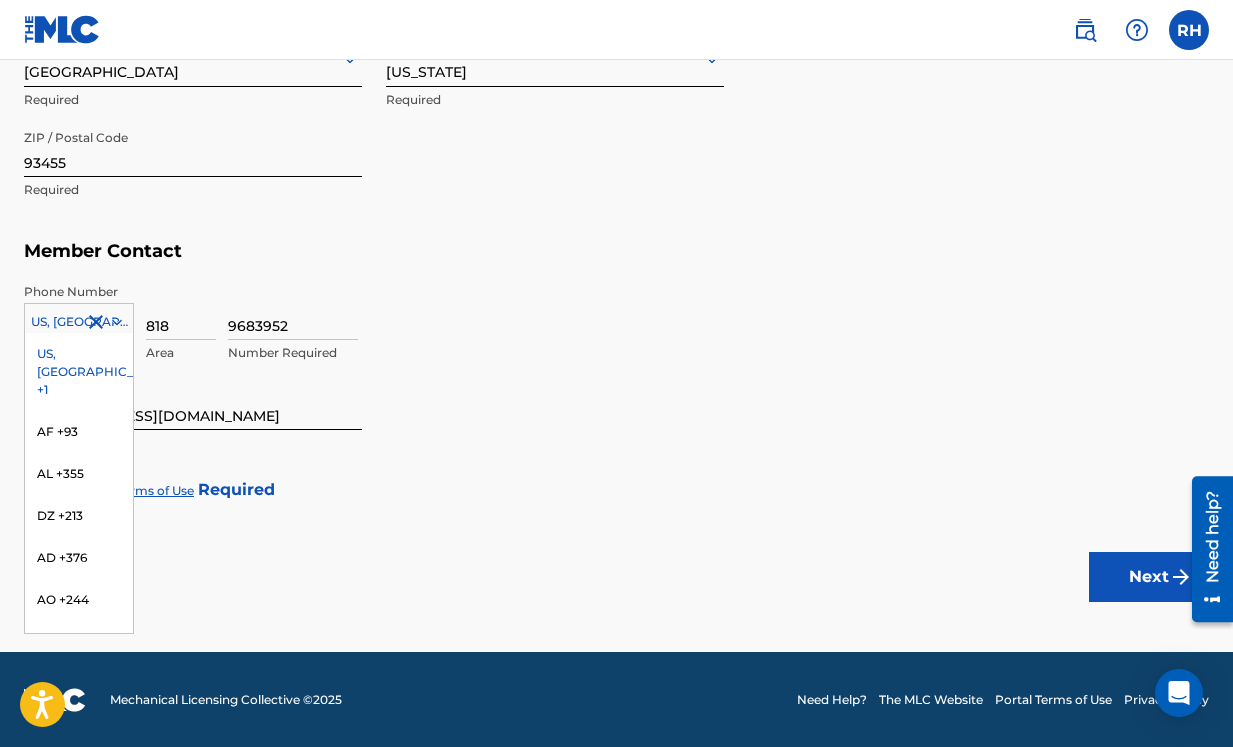 click on "9683952 Number Required" at bounding box center [718, 328] 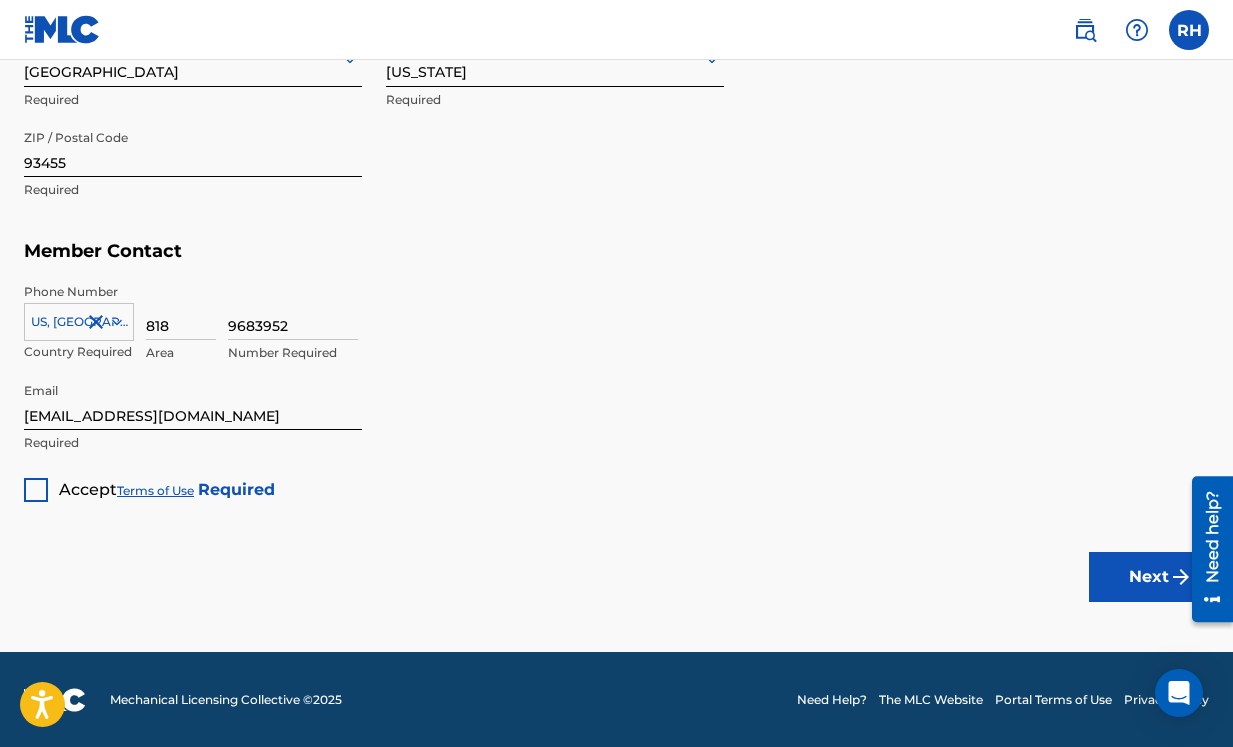 drag, startPoint x: 32, startPoint y: 480, endPoint x: 148, endPoint y: 479, distance: 116.00431 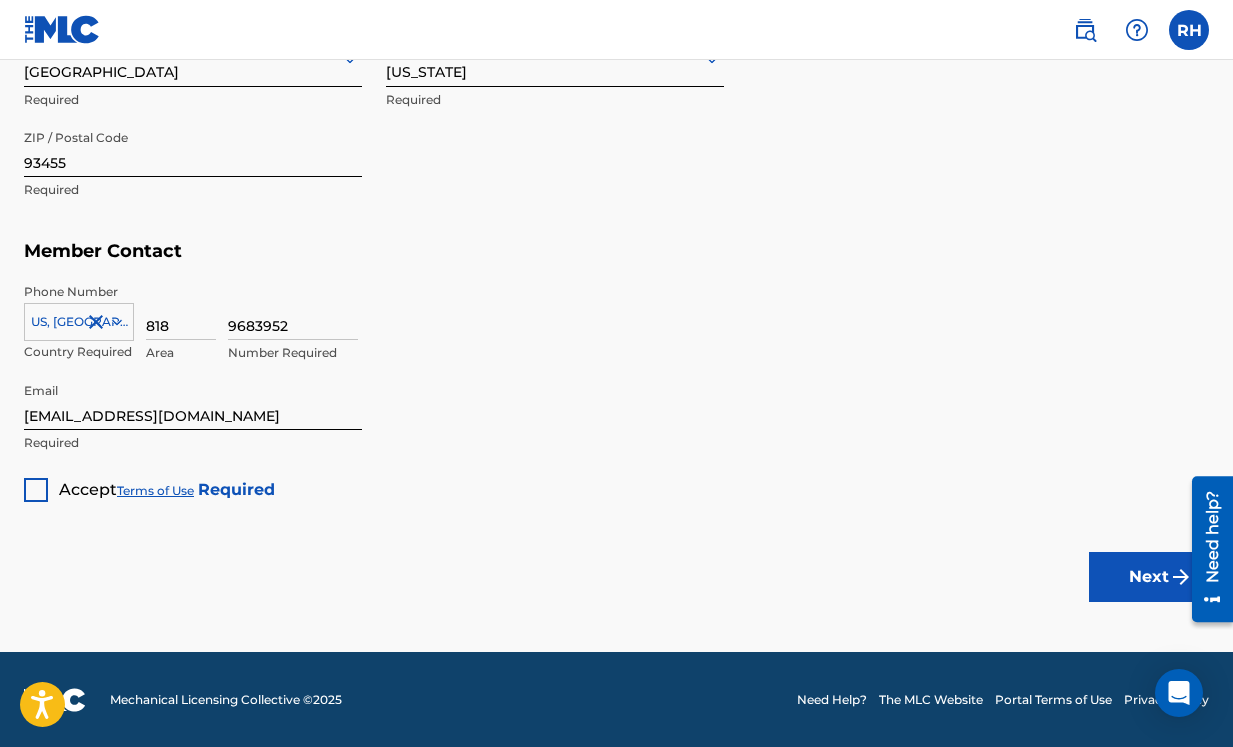 click at bounding box center [36, 490] 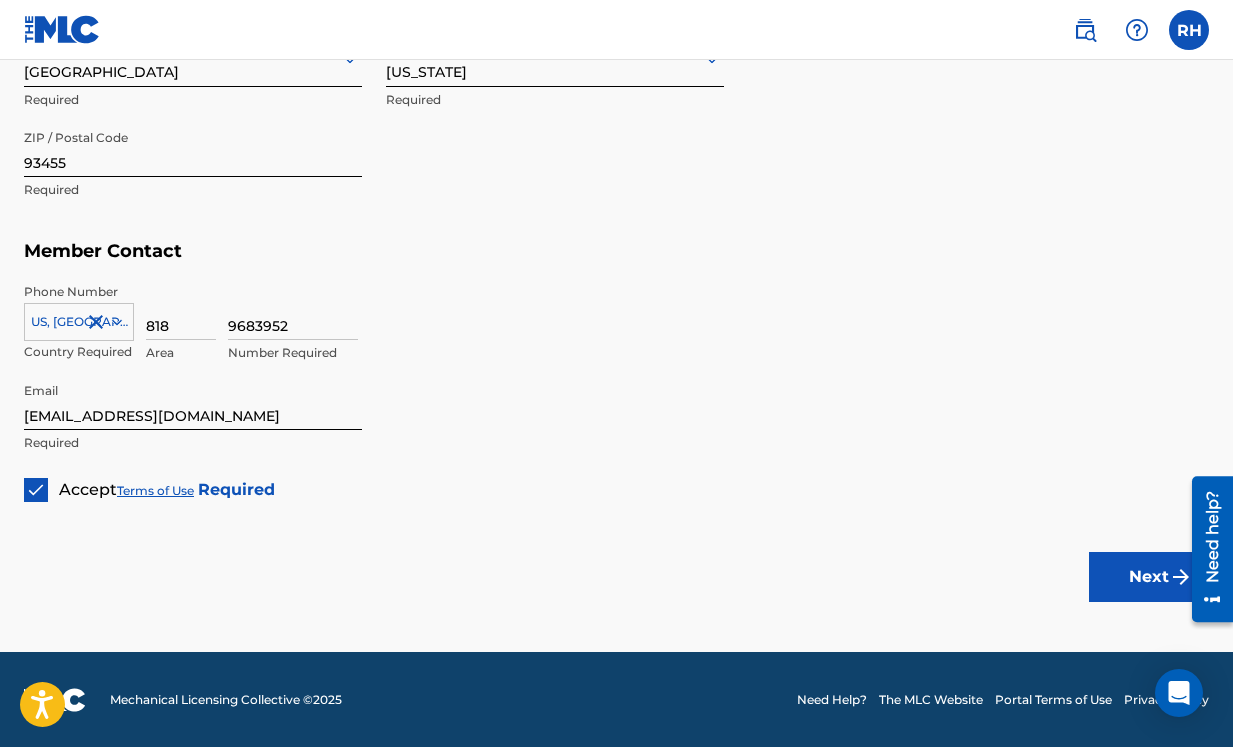 click on "Create a Member If you are a self-administered songwriter without a publisher through your PRO or legal publishing entity, we encourage you to create a publishing name. This helps to differentiate your publisher from your songwriter name within work registrations through The MLC Portal. Examples of a publishing name: [[PERSON_NAME]] Songs[[PERSON_NAME]] Publishing Member Type ? Self-Administered Songwriter Required Do you have a publisher, administrator, CMO, or digital distribution service collecting U.S. digital audio mechanical royalties on your behalf? ? Select yes, no, or I don't know Required Member Name ? Member name [PERSON_NAME] Required Identifiers ? Publisher Account Number ? Optional IPI Number ? Optional ISNI Optional Member Address ? Use my existing user account details Street Address [STREET_ADDRESS] Required Unit Number Optional Attention Optional City / Town [GEOGRAPHIC_DATA][PERSON_NAME] Country [GEOGRAPHIC_DATA] Required State / Province [US_STATE] Required ZIP / Postal Code 93455 Required" at bounding box center [616, -246] 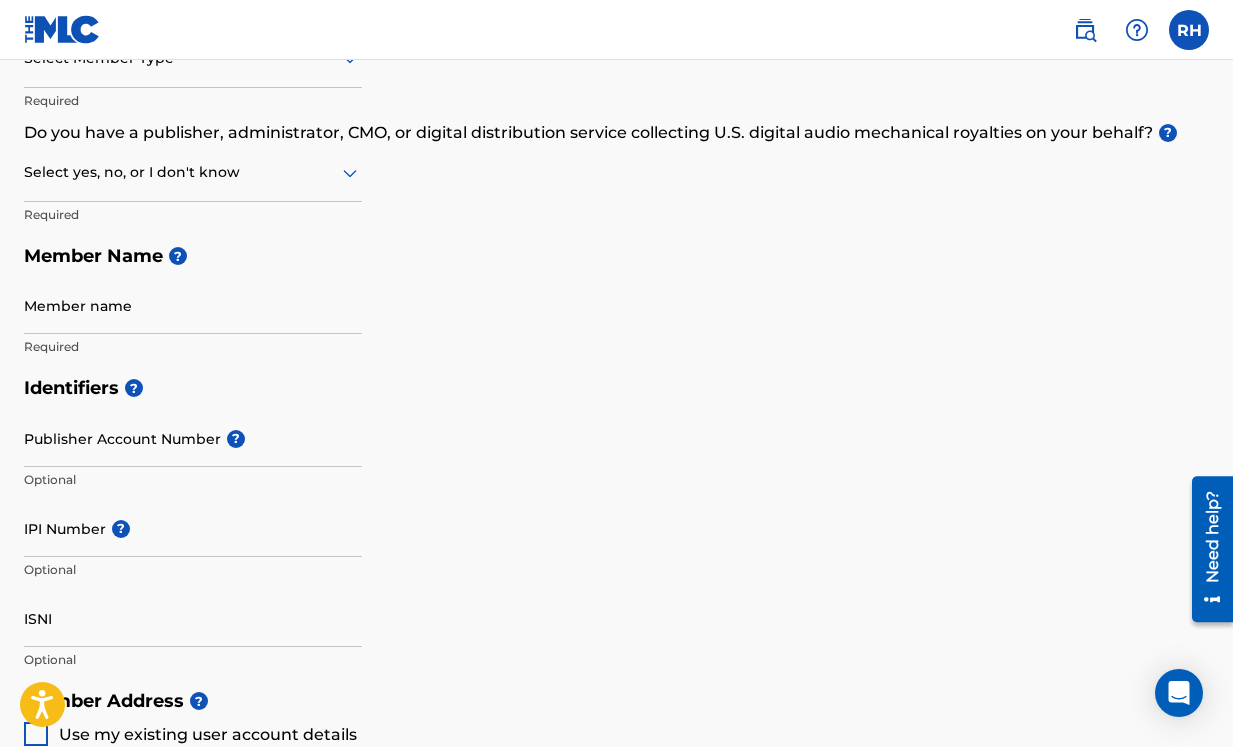 scroll, scrollTop: 293, scrollLeft: 0, axis: vertical 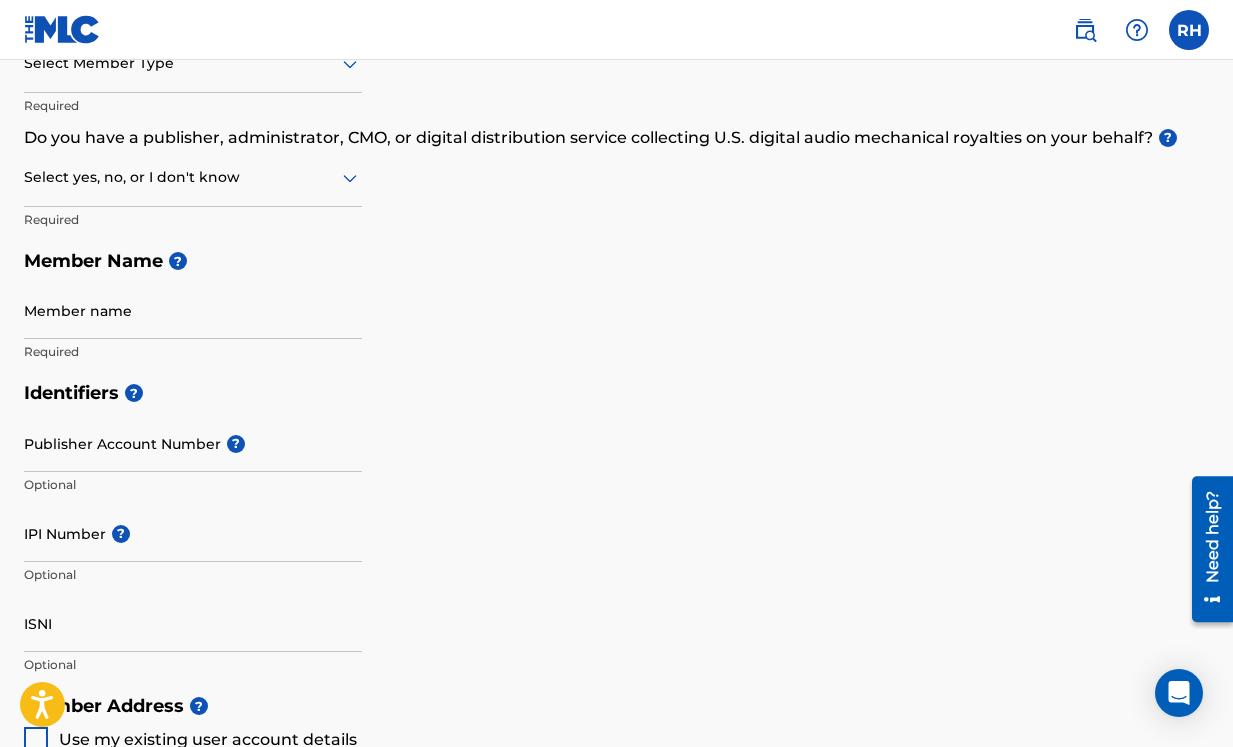 click on "Member name" at bounding box center (193, 310) 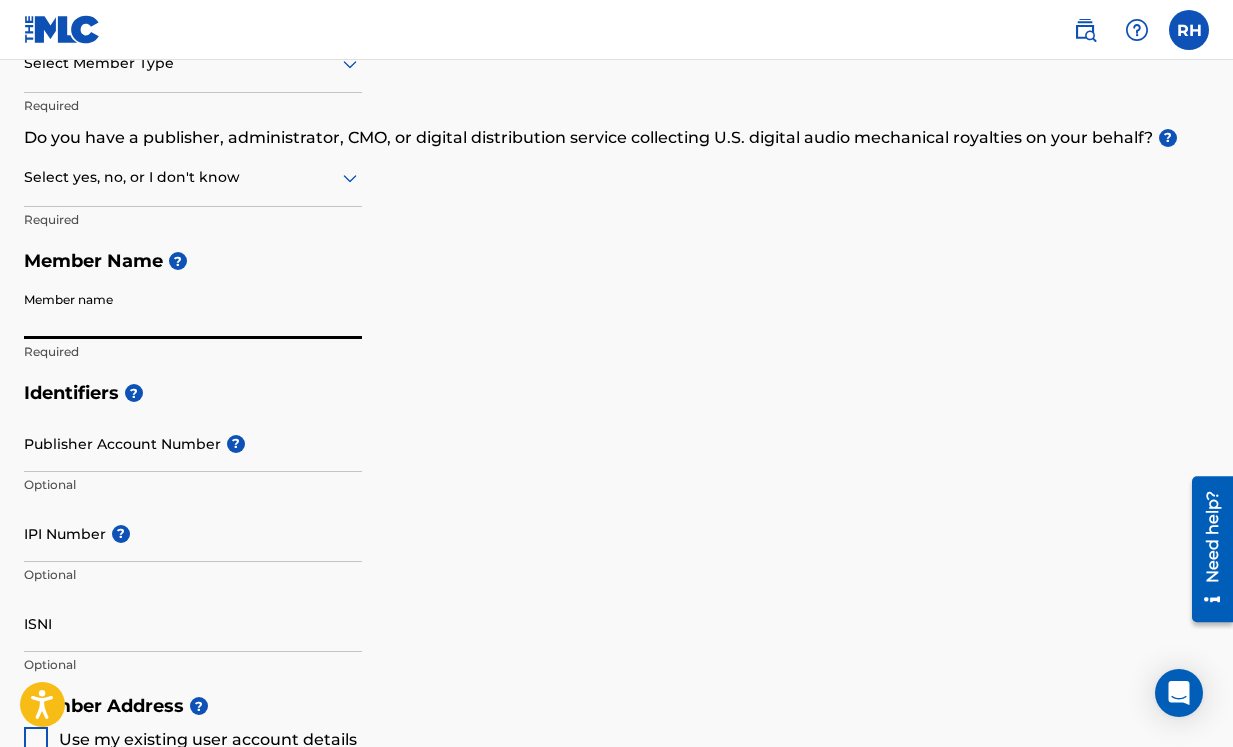 type on "[PERSON_NAME]" 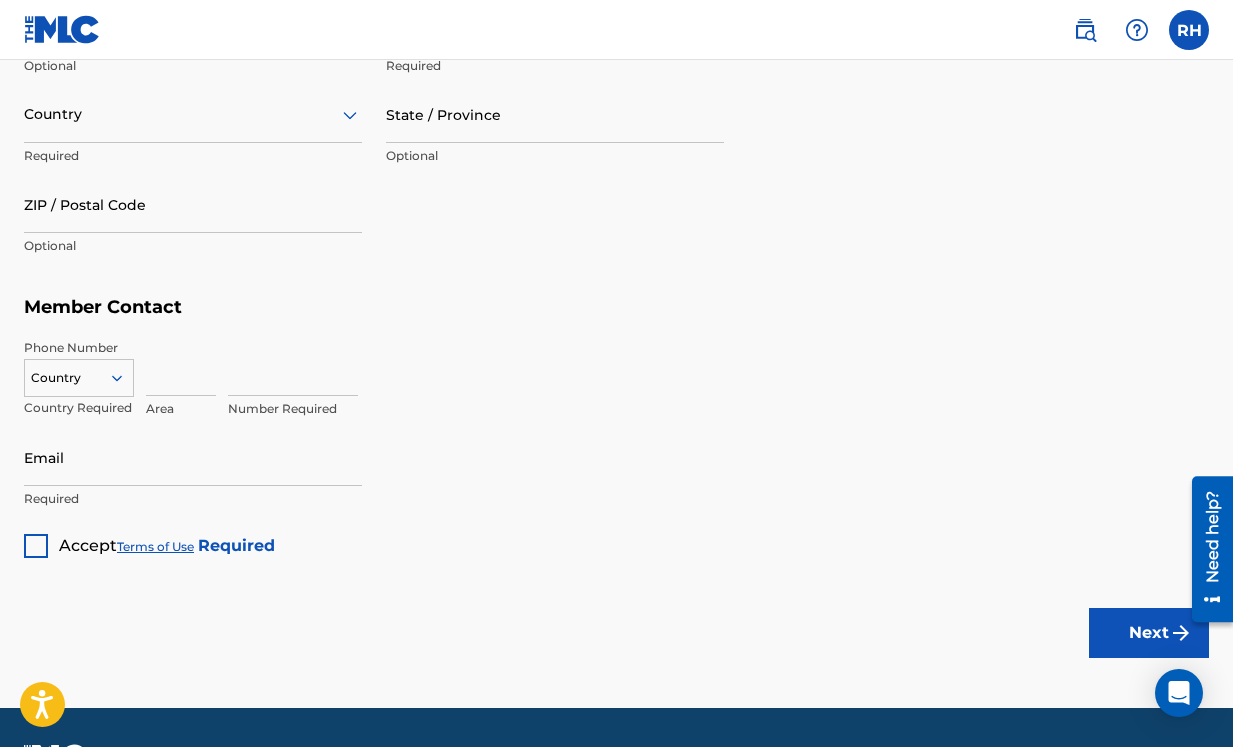 scroll, scrollTop: 1204, scrollLeft: 0, axis: vertical 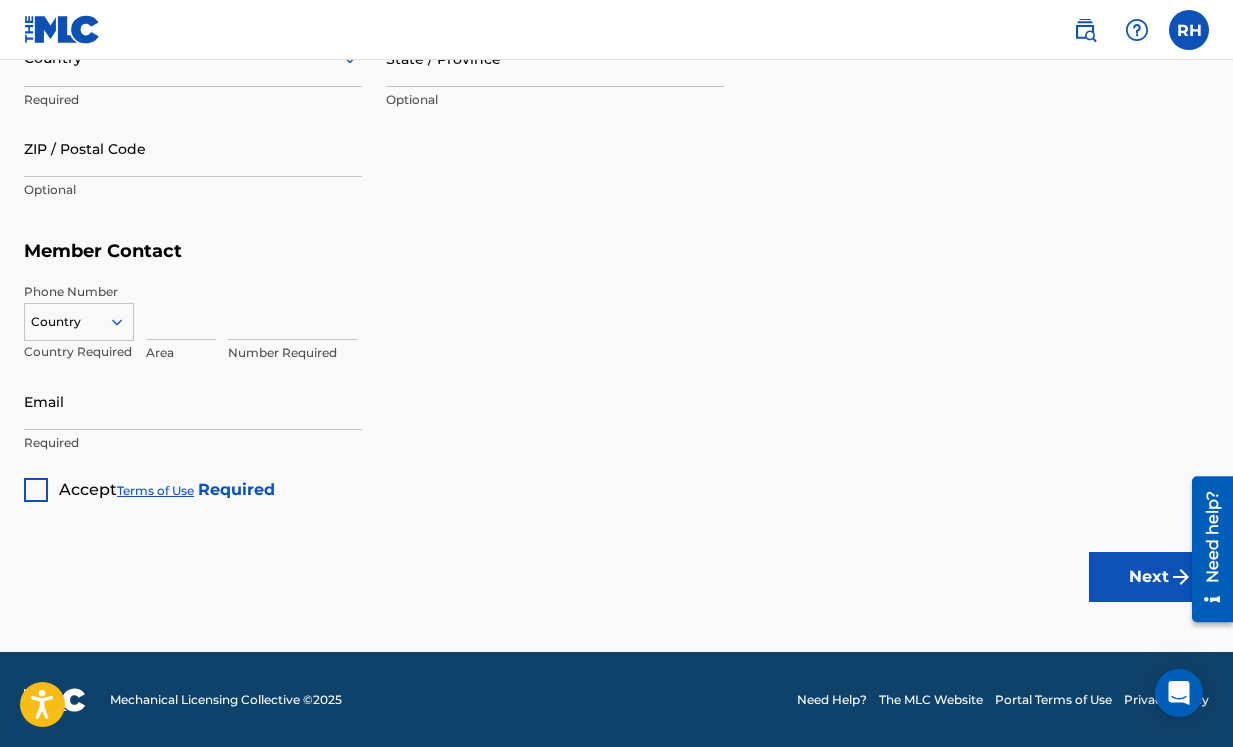 click on "Next" at bounding box center [1149, 577] 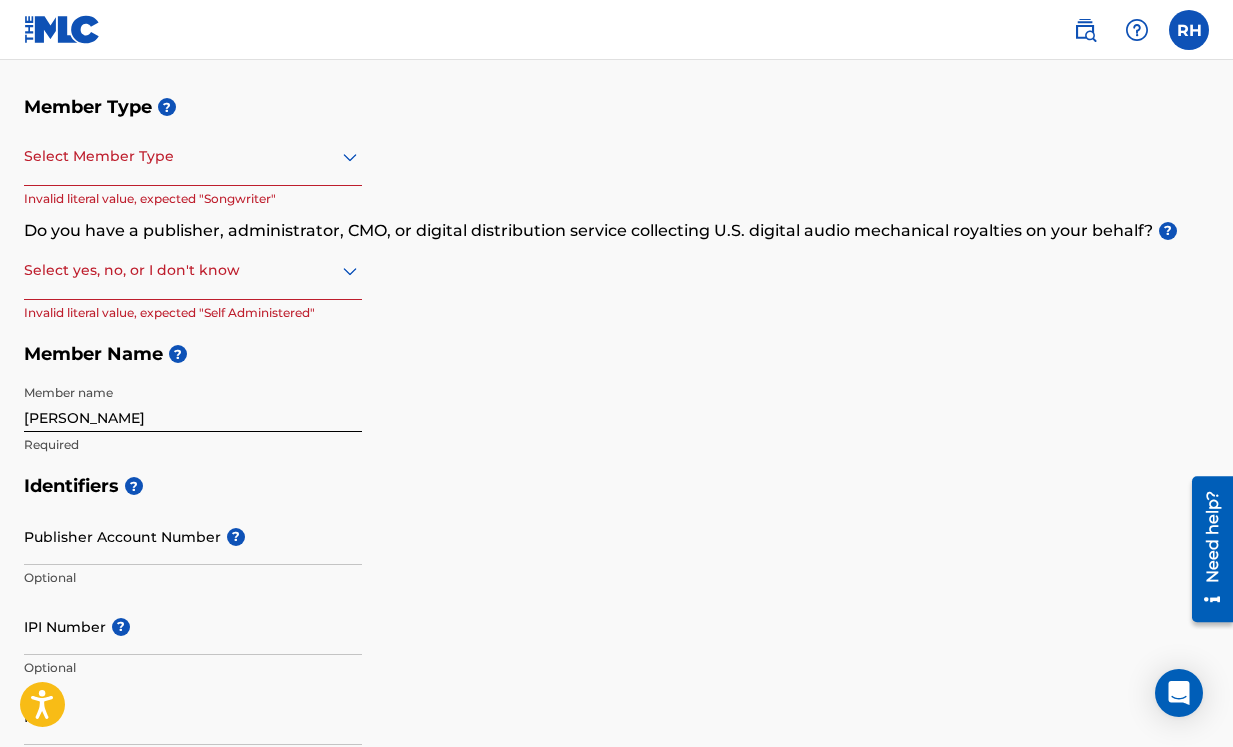 scroll, scrollTop: 110, scrollLeft: 0, axis: vertical 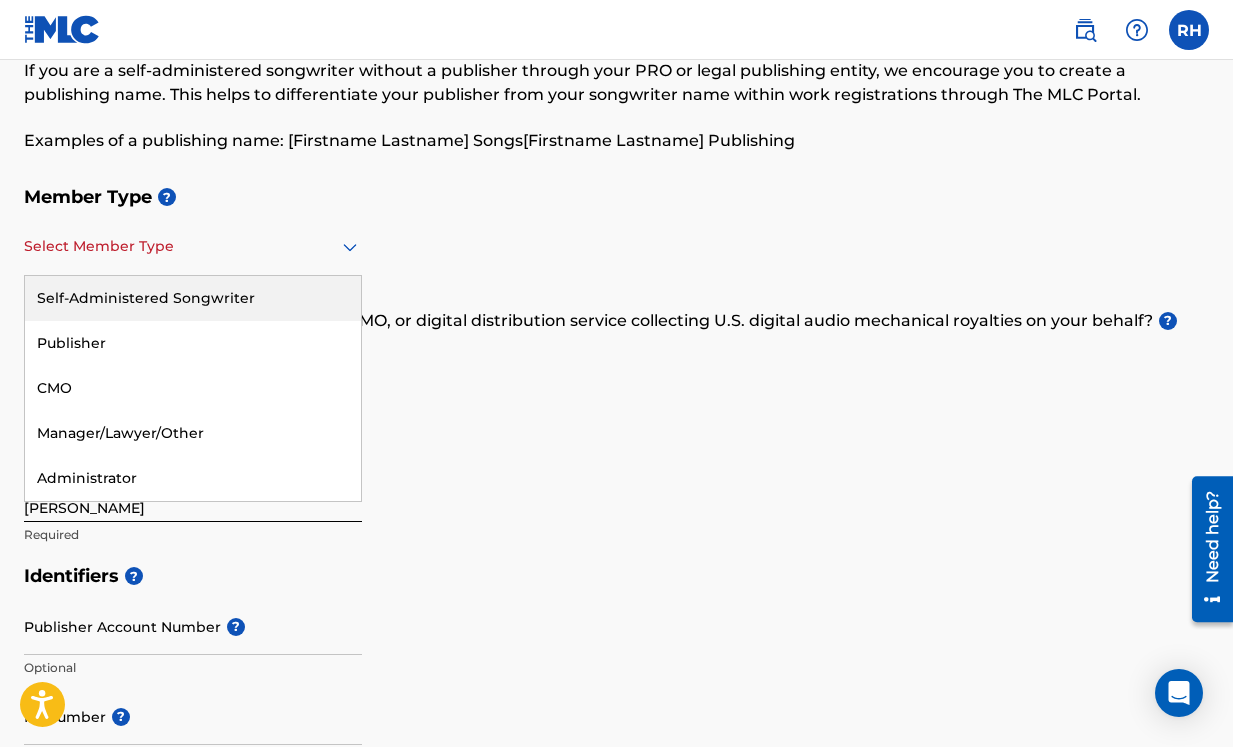 click at bounding box center [193, 246] 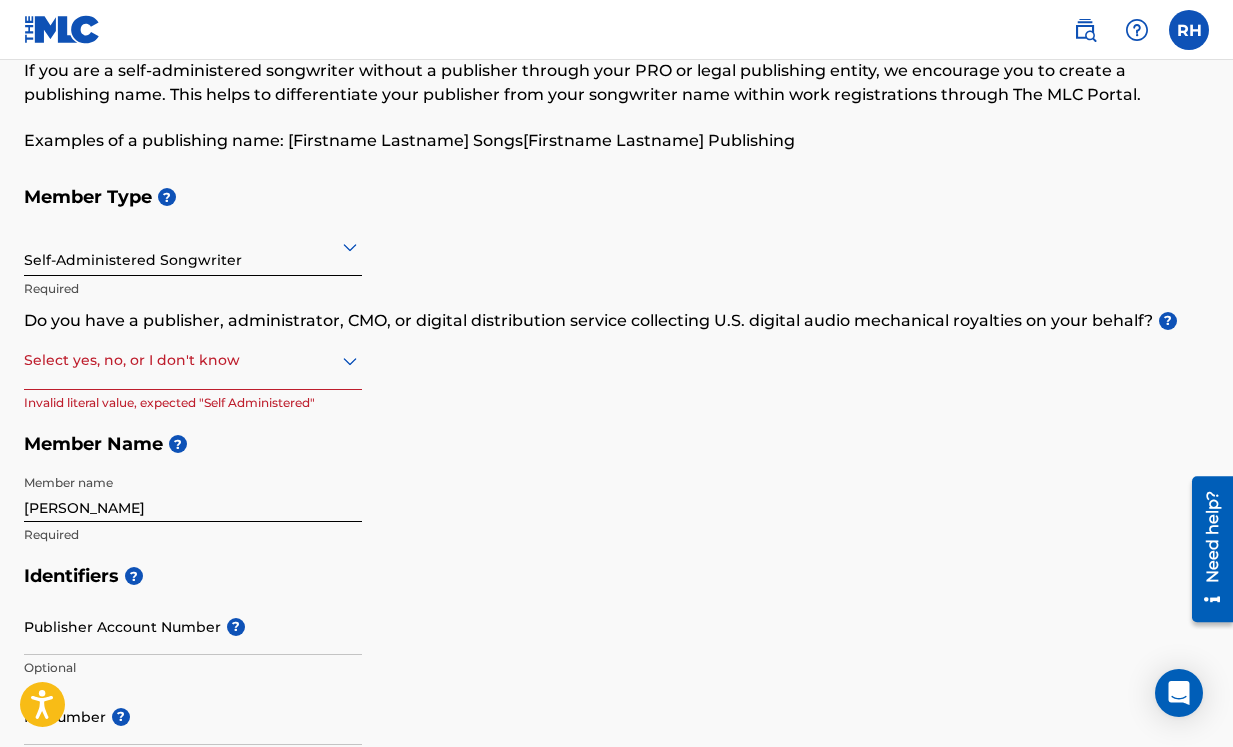 click at bounding box center (193, 360) 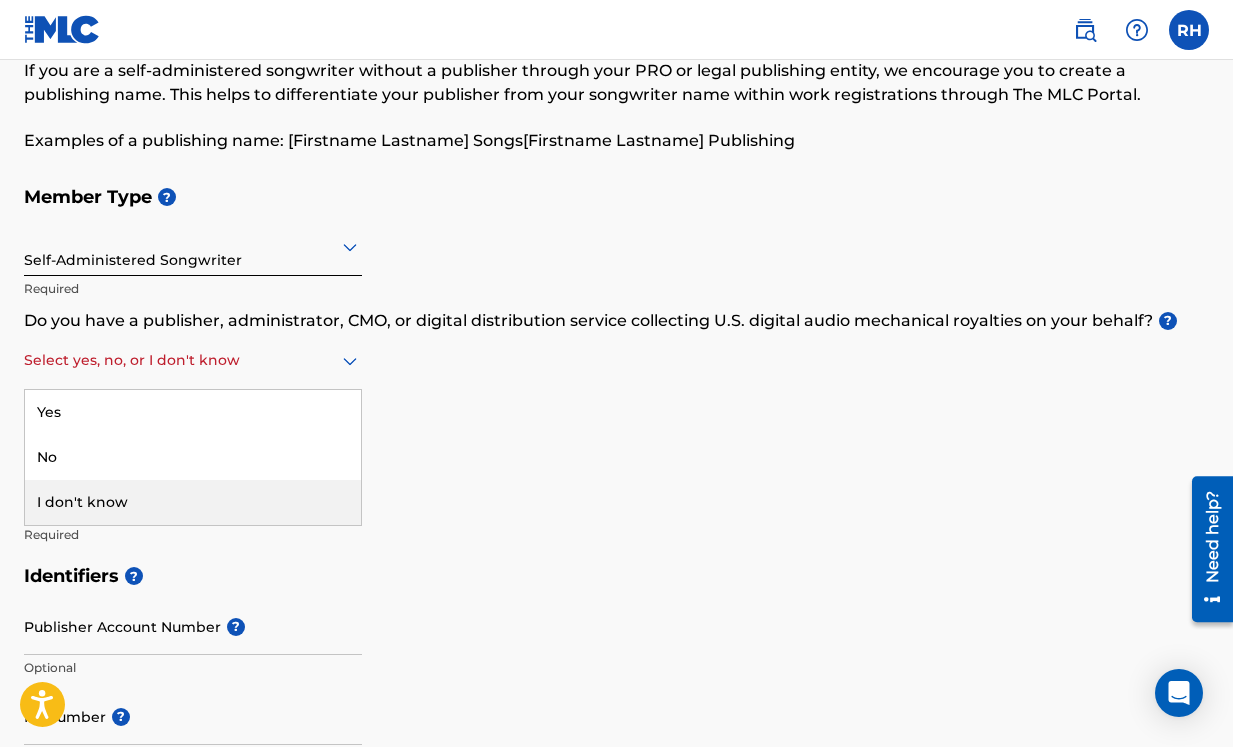 click on "I don't know" at bounding box center (193, 502) 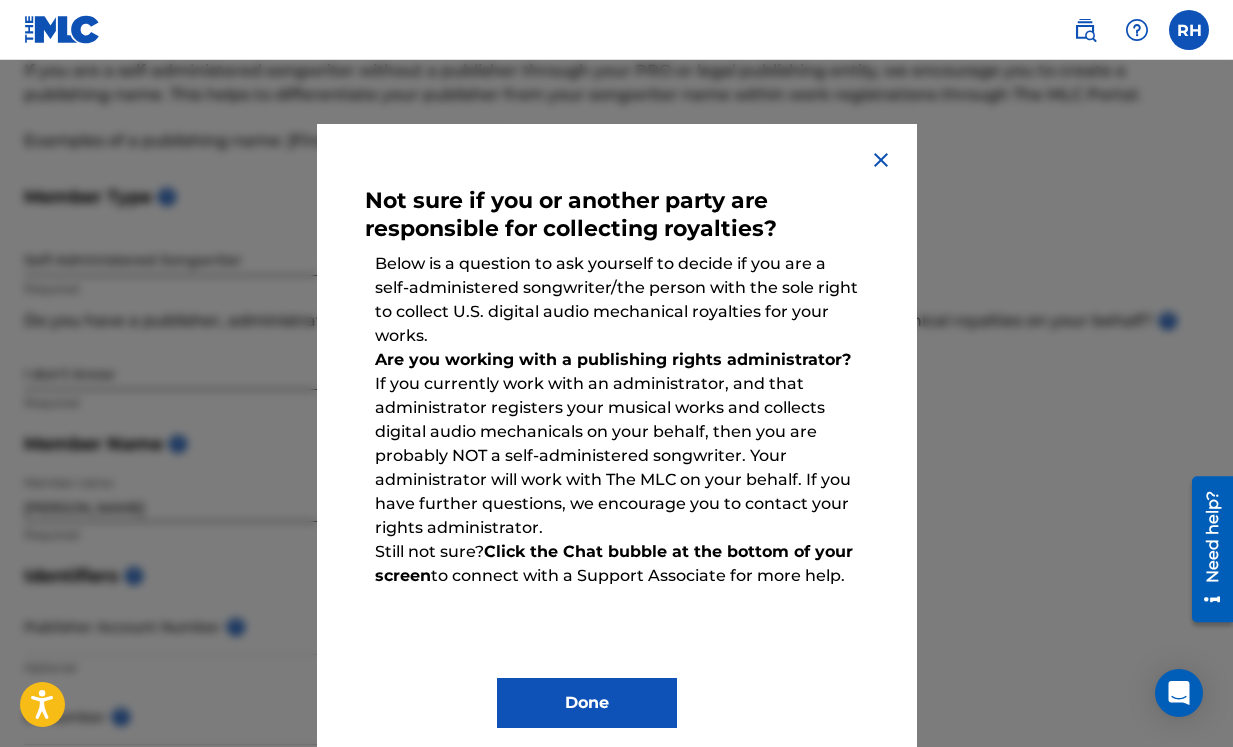 click on "Done" at bounding box center [587, 703] 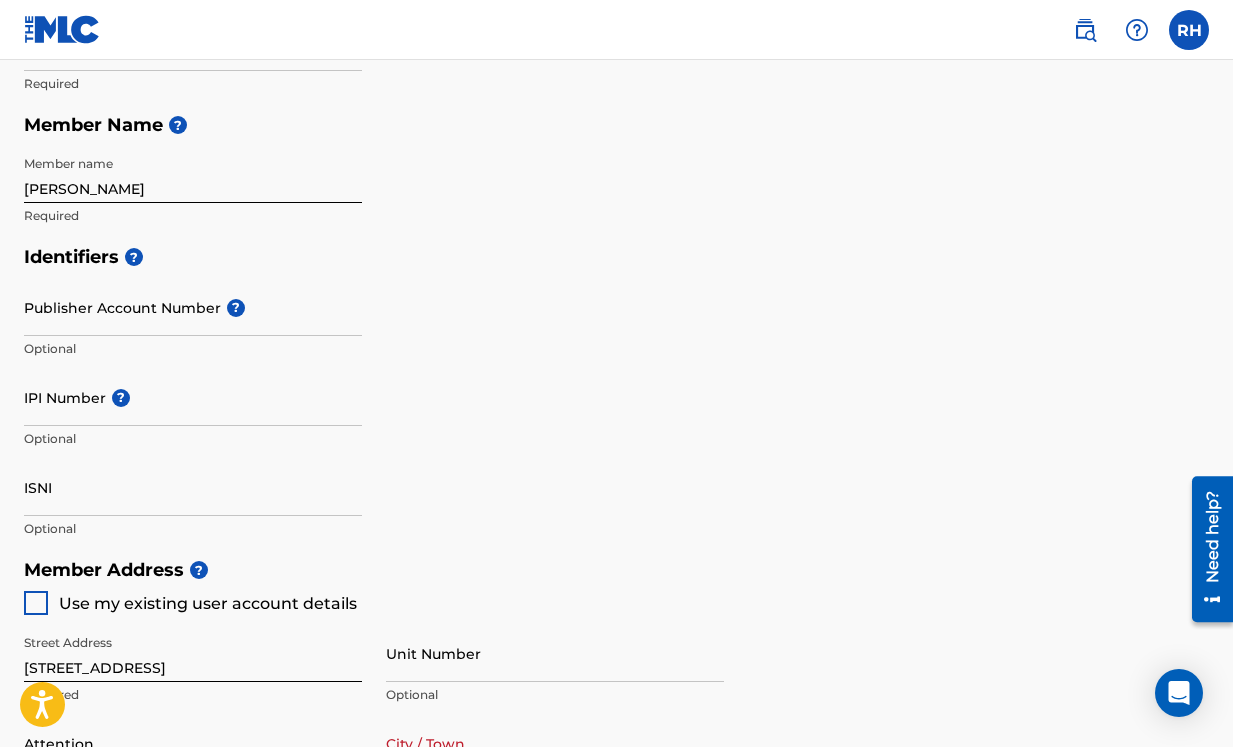 scroll, scrollTop: 584, scrollLeft: 0, axis: vertical 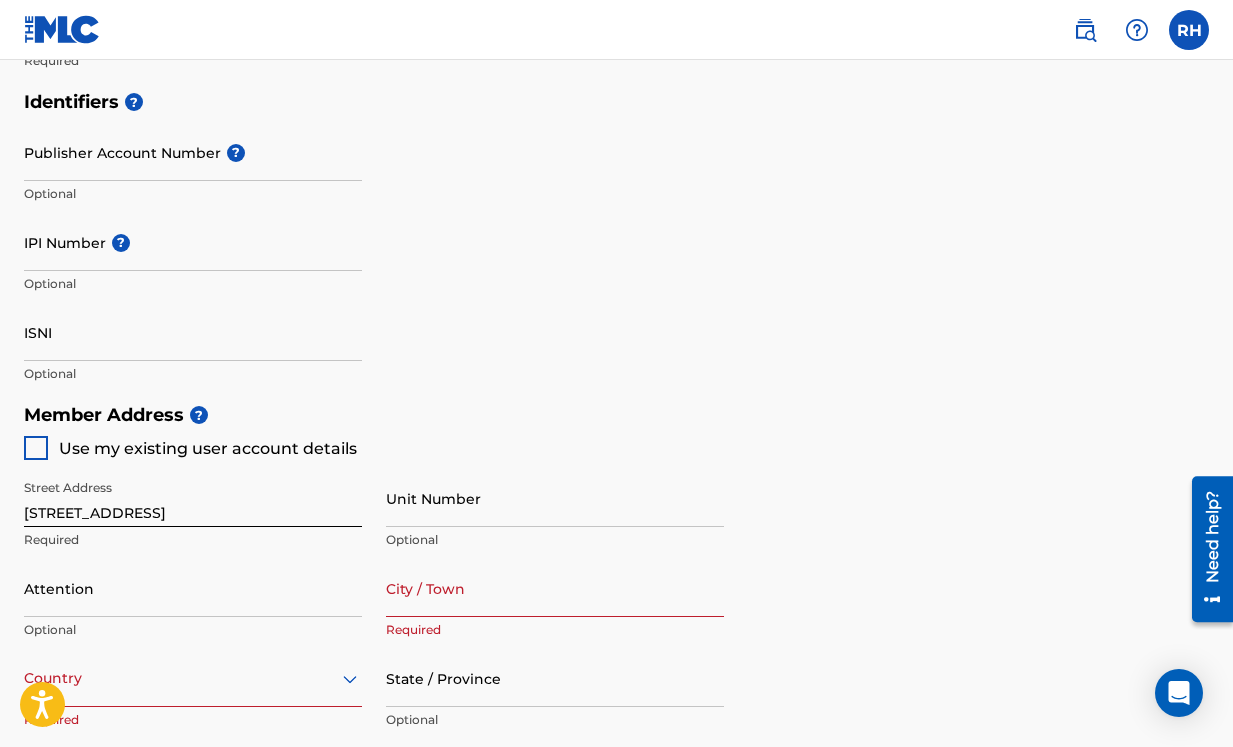 click at bounding box center (36, 448) 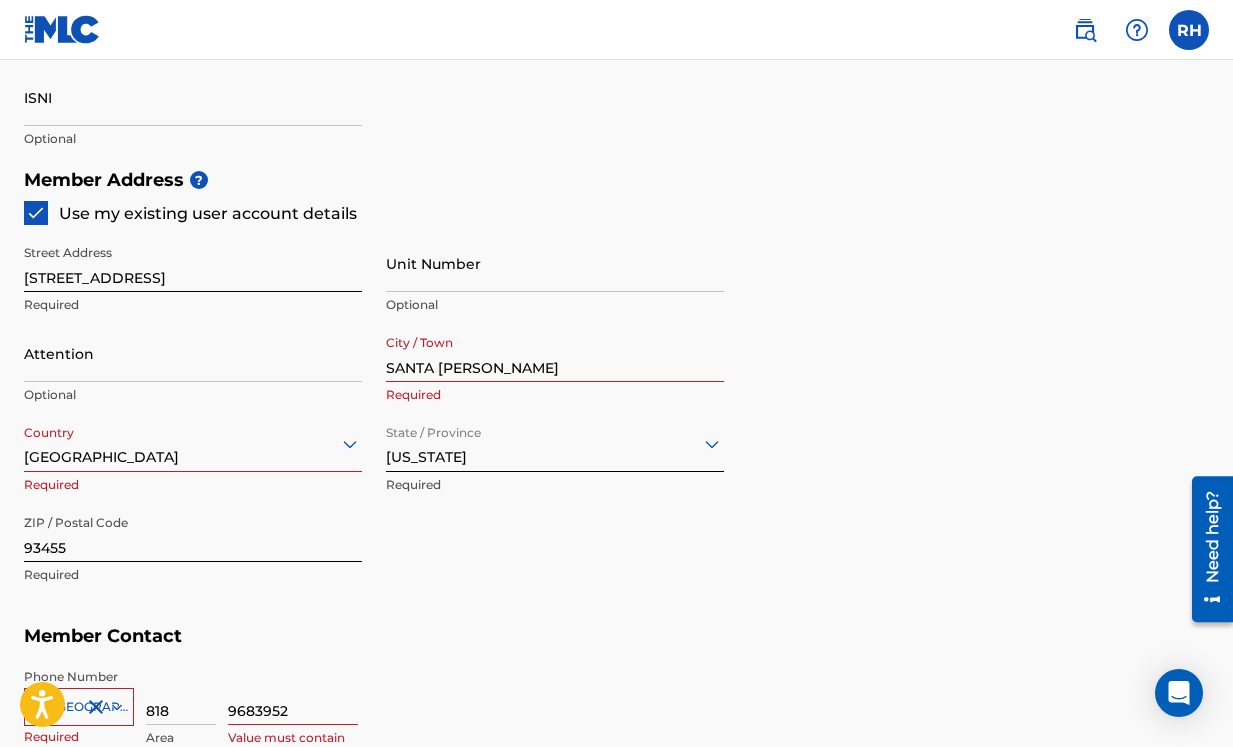 scroll, scrollTop: 1165, scrollLeft: 0, axis: vertical 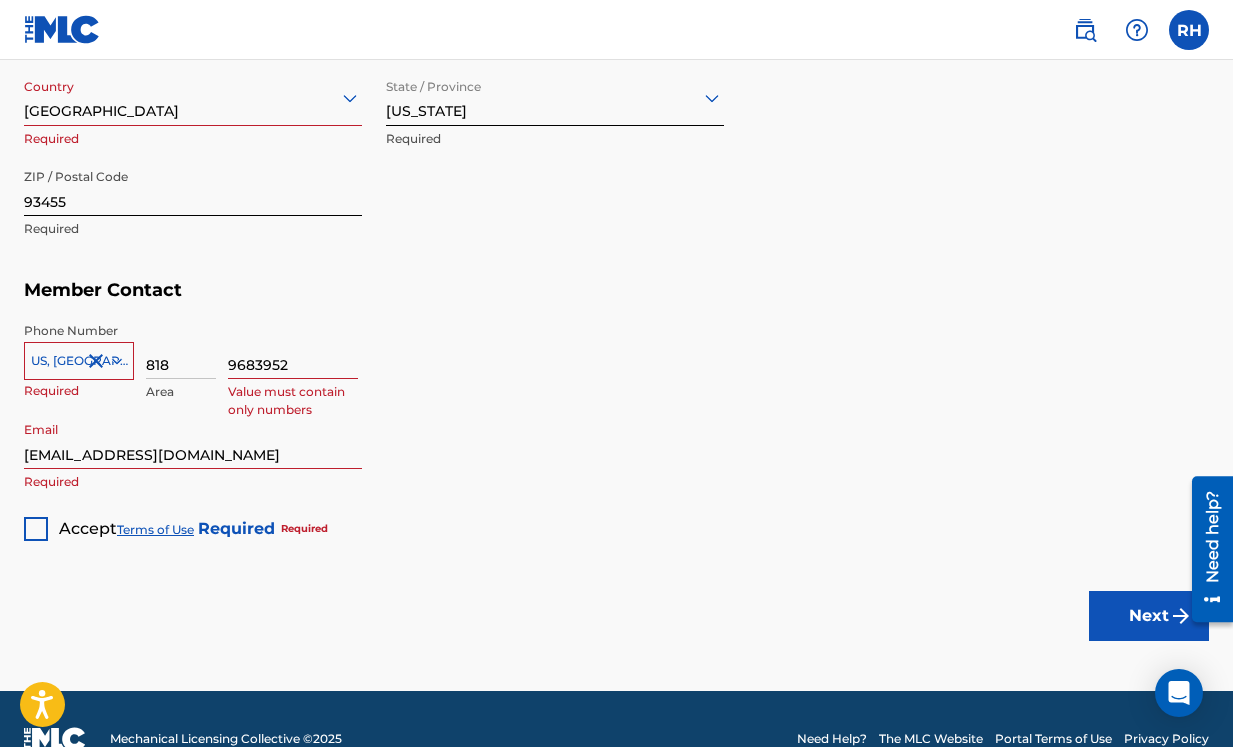 click at bounding box center [36, 529] 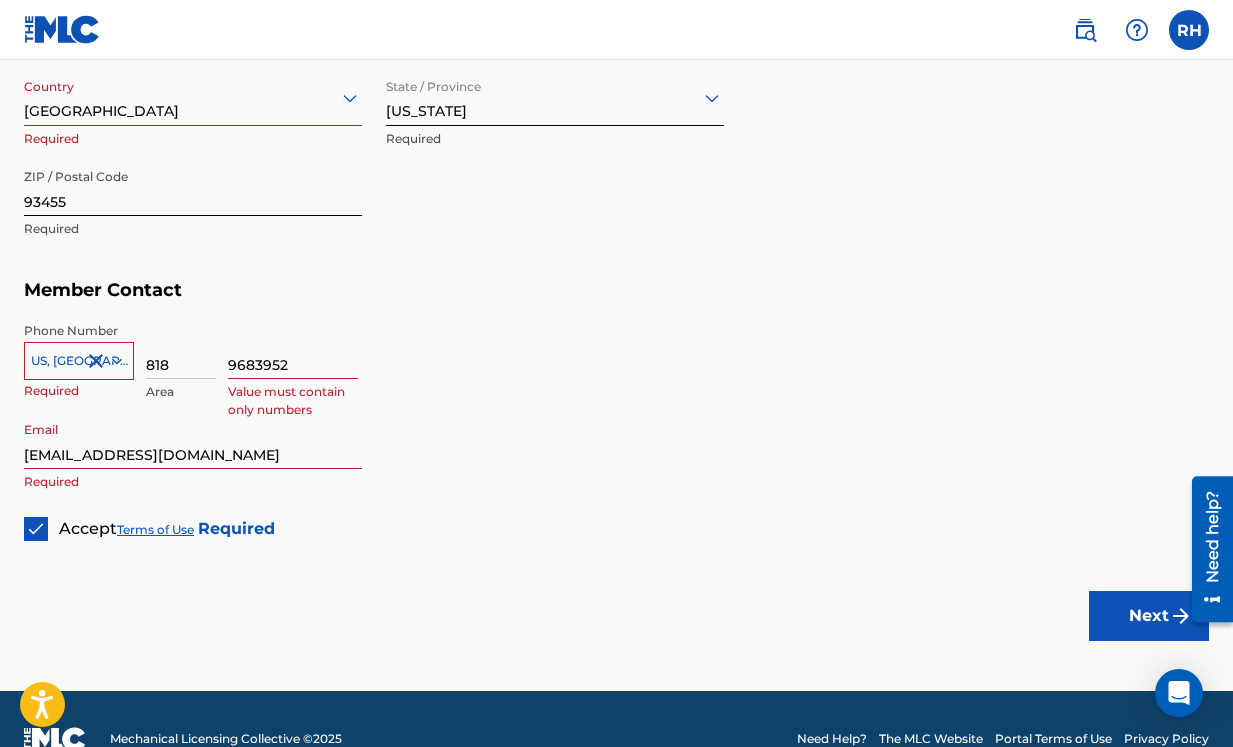 click on "Next" at bounding box center [1149, 616] 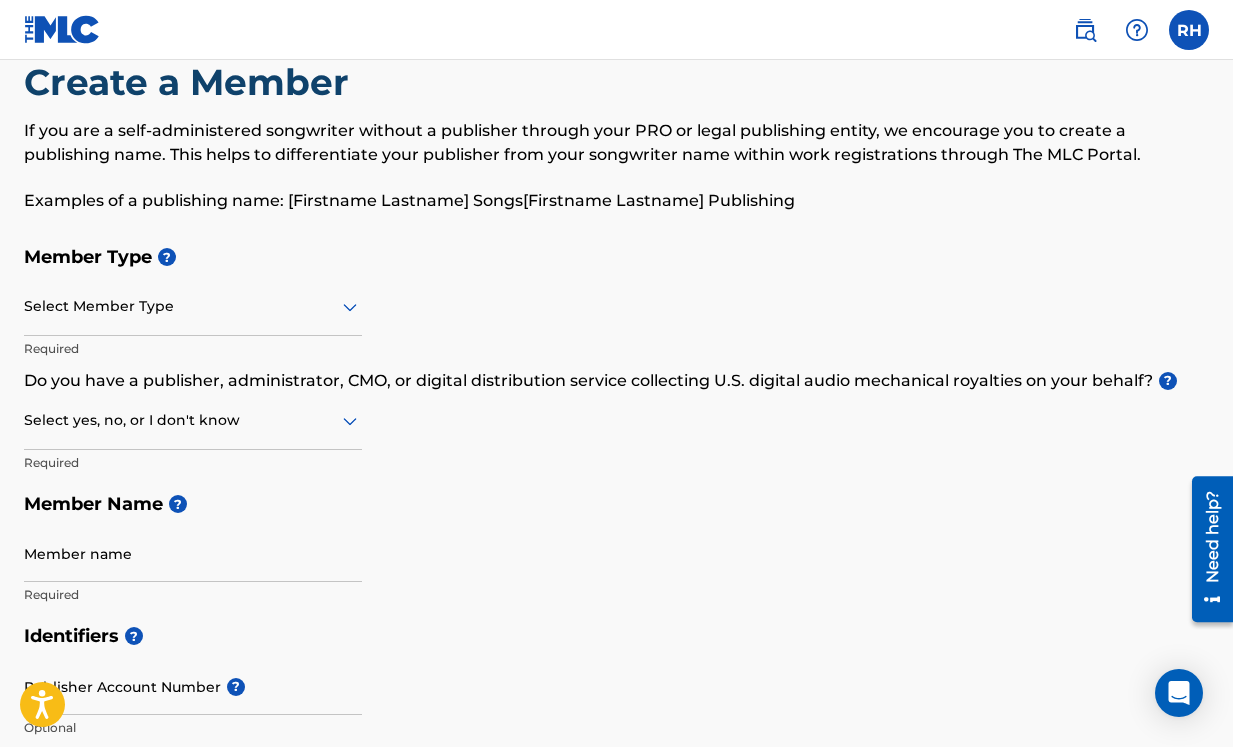 scroll, scrollTop: 0, scrollLeft: 0, axis: both 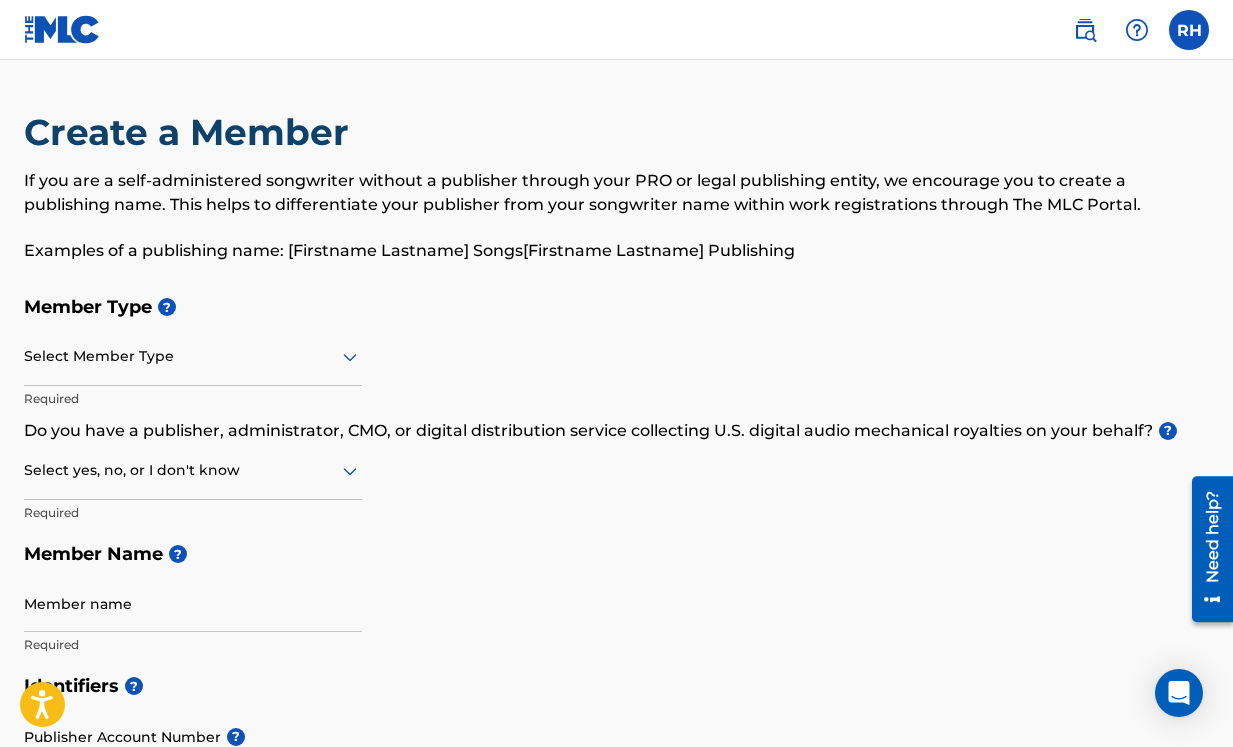 click on "Examples of a publishing name: [Firstname Lastname] Songs[Firstname Lastname] Publishing" at bounding box center (616, 251) 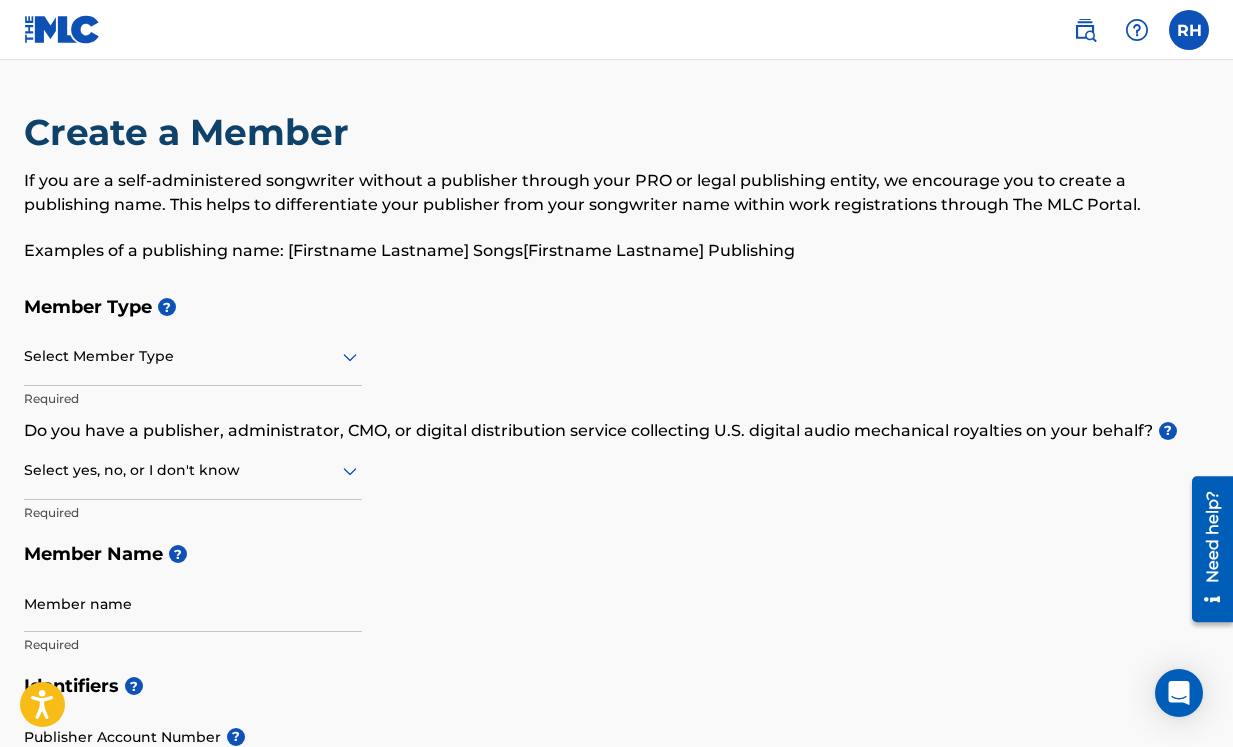click at bounding box center (193, 356) 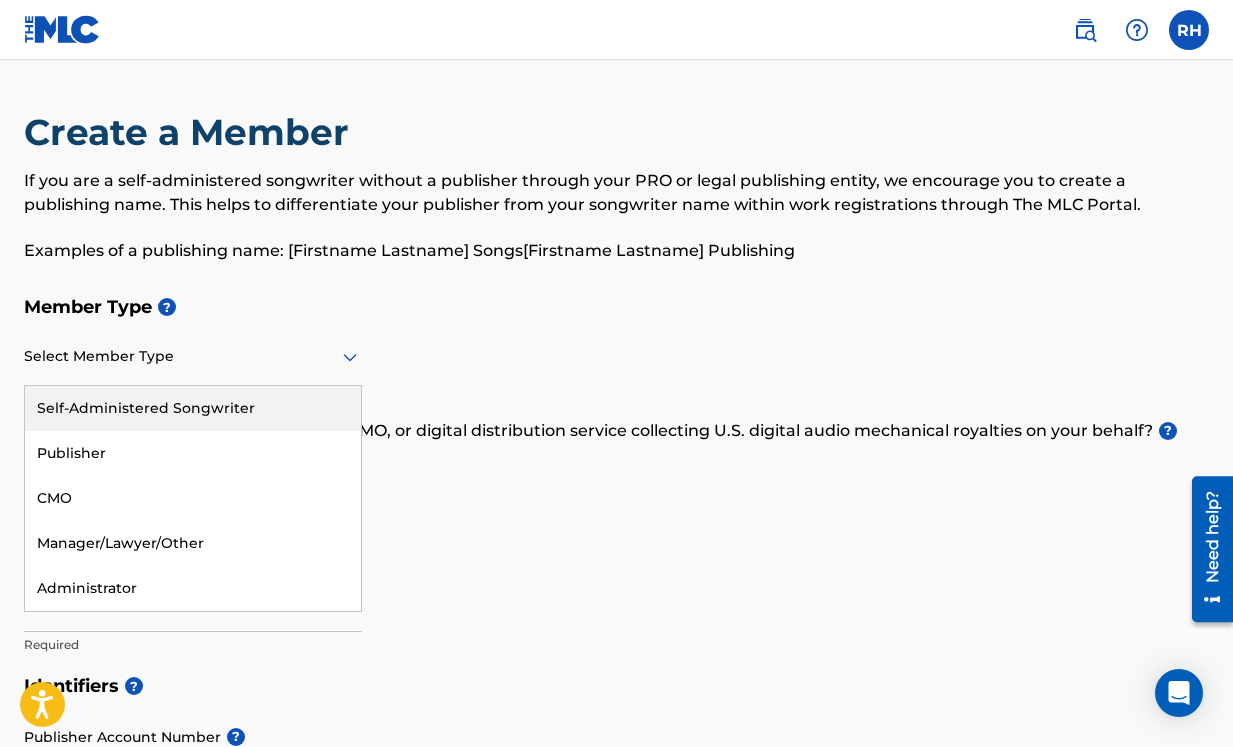 drag, startPoint x: 251, startPoint y: 418, endPoint x: 289, endPoint y: 409, distance: 39.051247 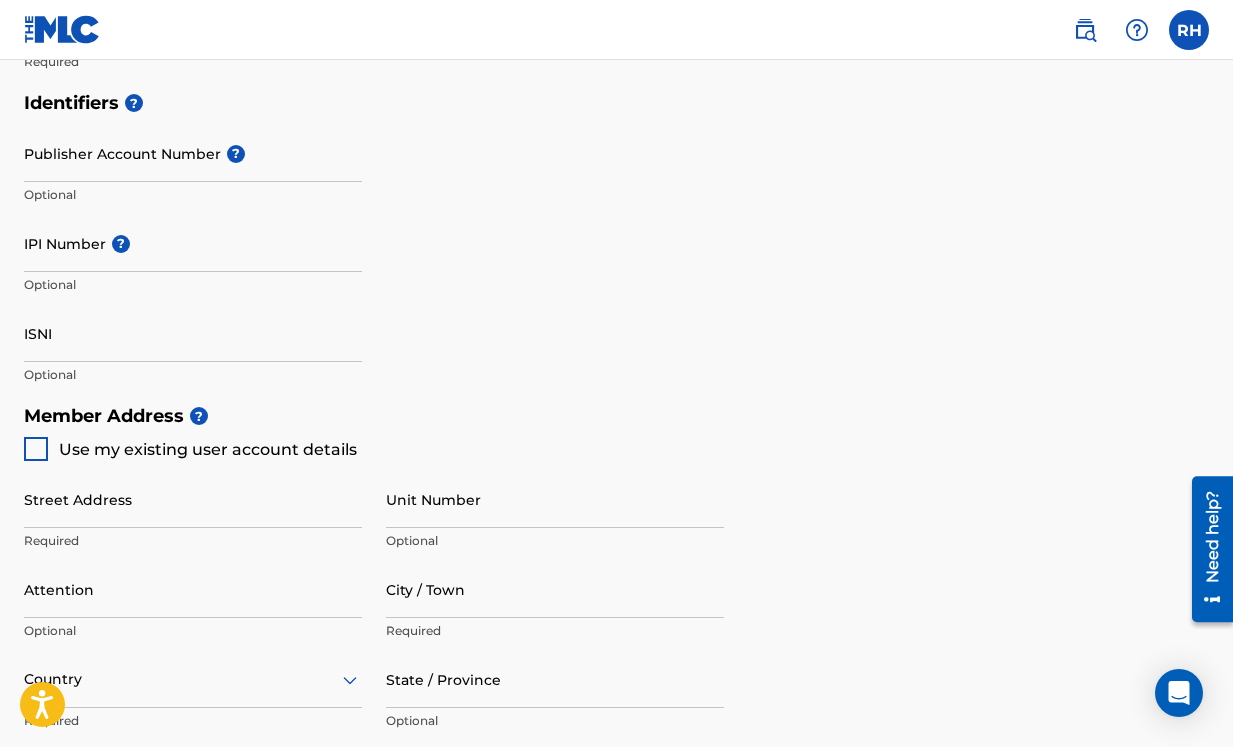 scroll, scrollTop: 722, scrollLeft: 0, axis: vertical 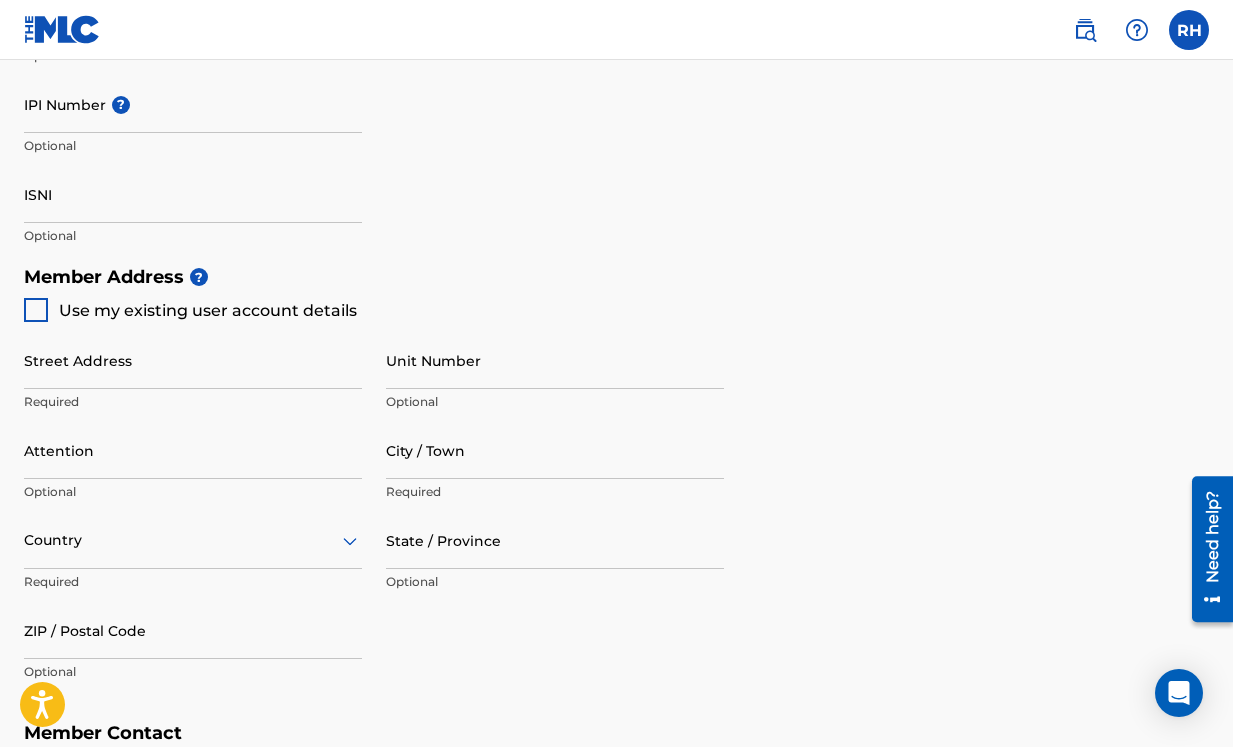 click at bounding box center (36, 310) 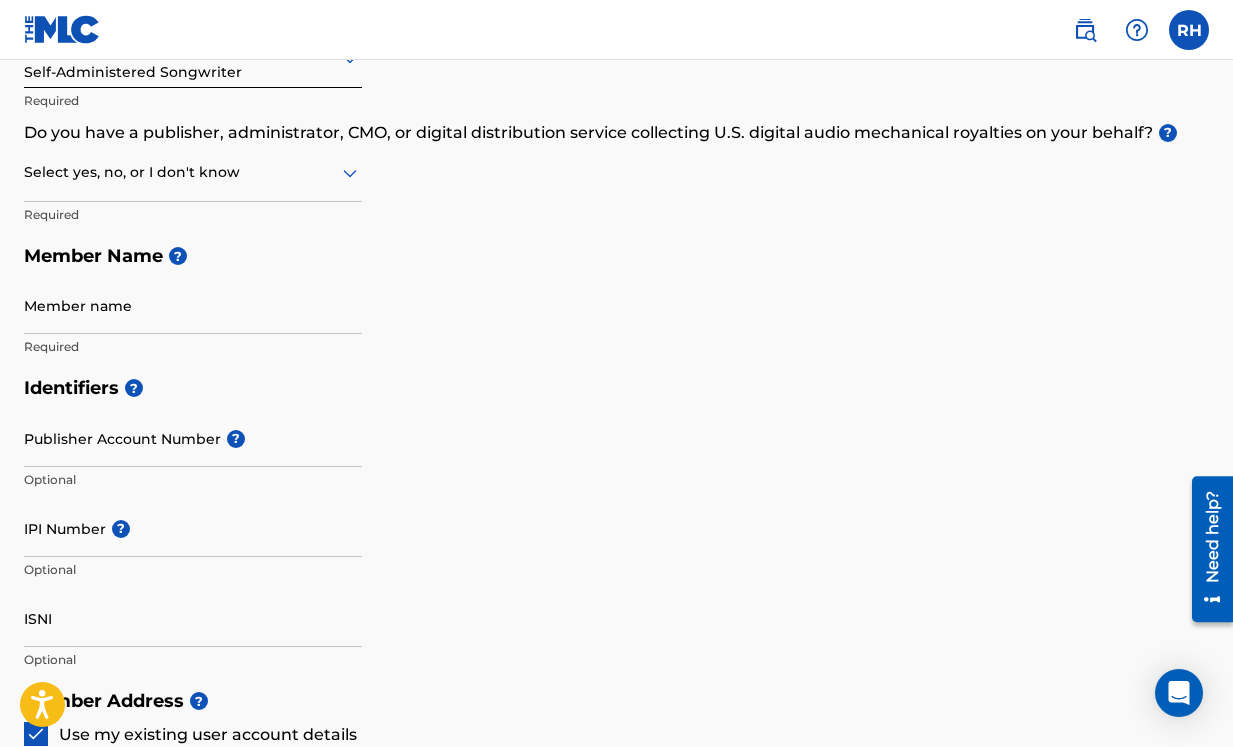 scroll, scrollTop: 296, scrollLeft: 0, axis: vertical 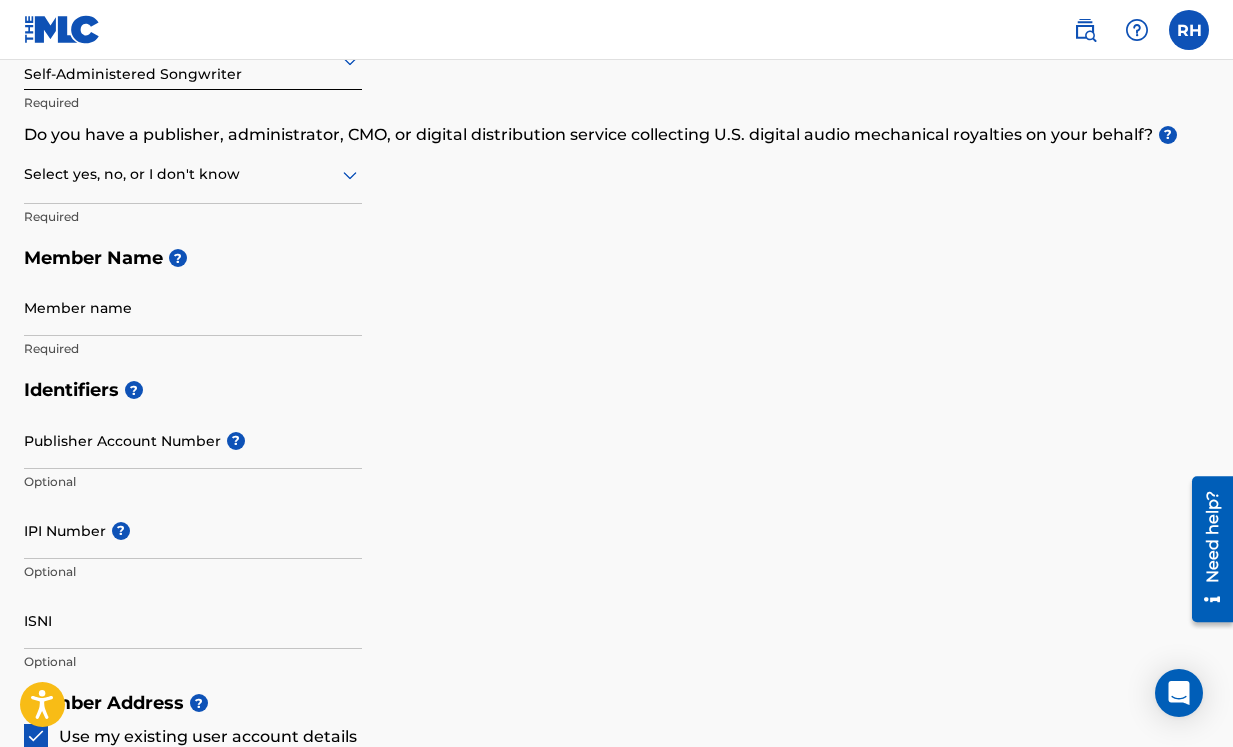 click on "ISNI" at bounding box center (193, 620) 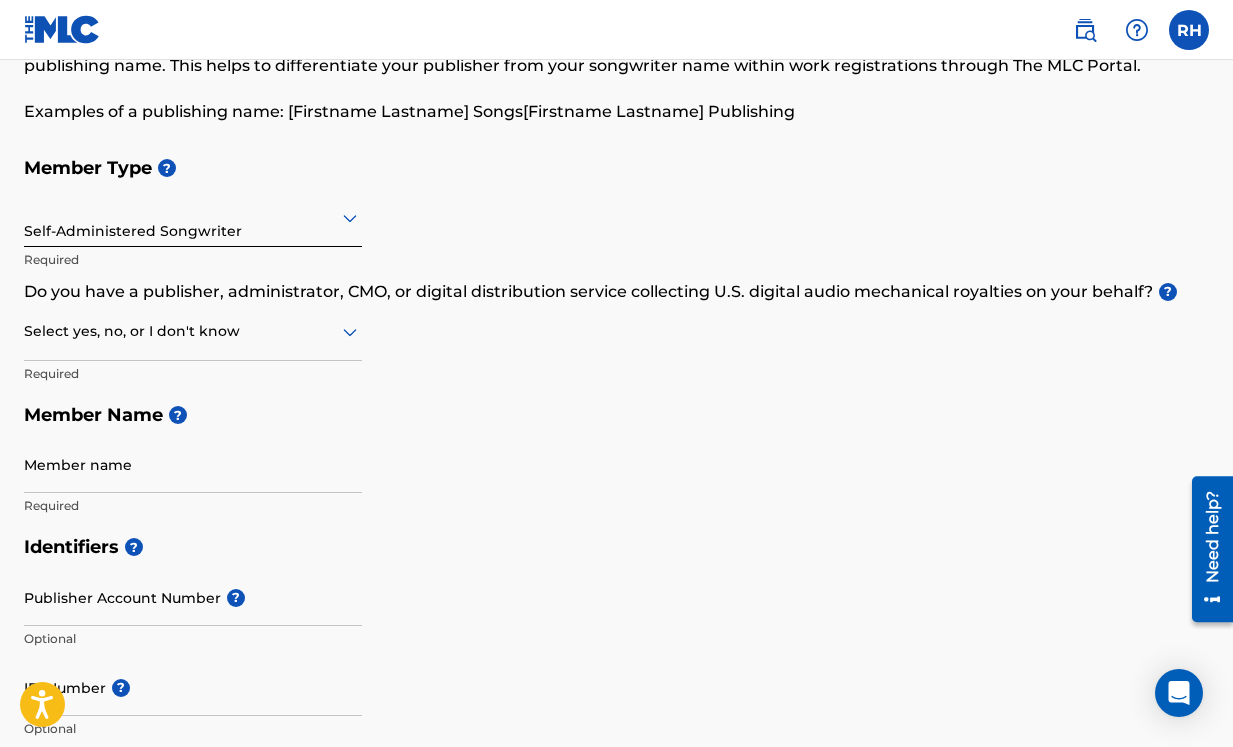 scroll, scrollTop: 94, scrollLeft: 0, axis: vertical 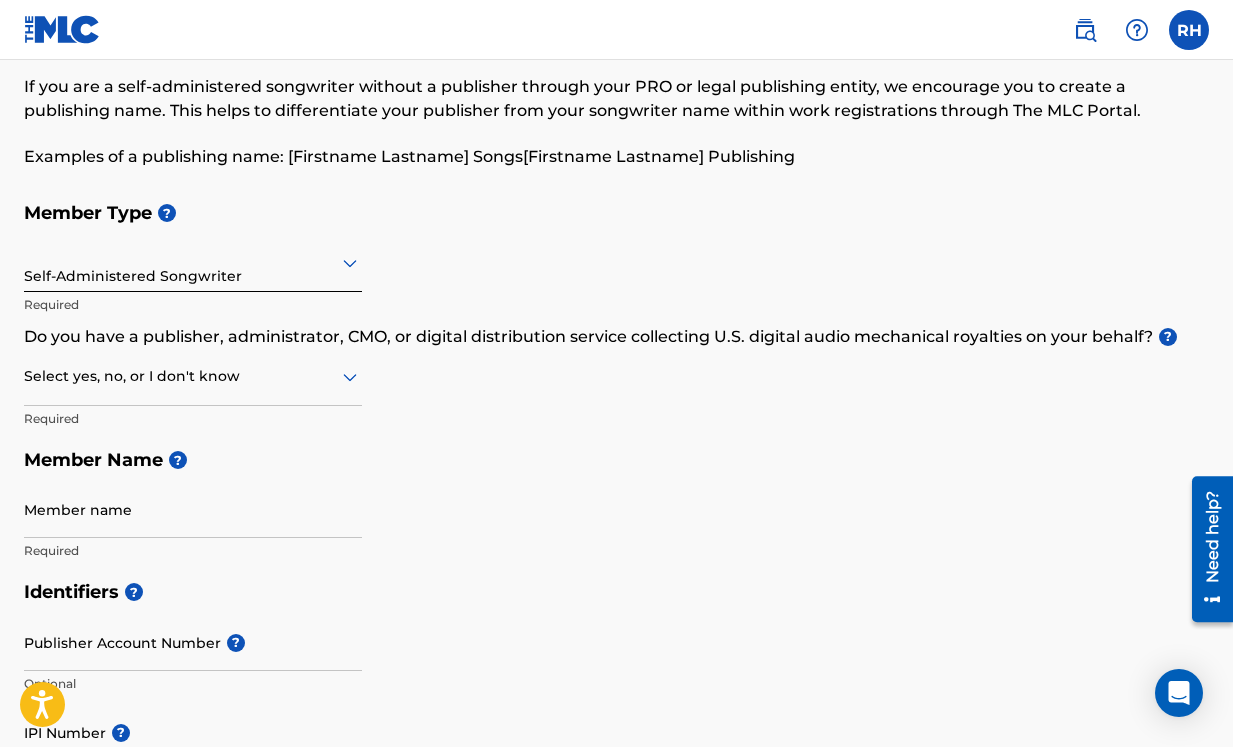 click on "Member name" at bounding box center (193, 509) 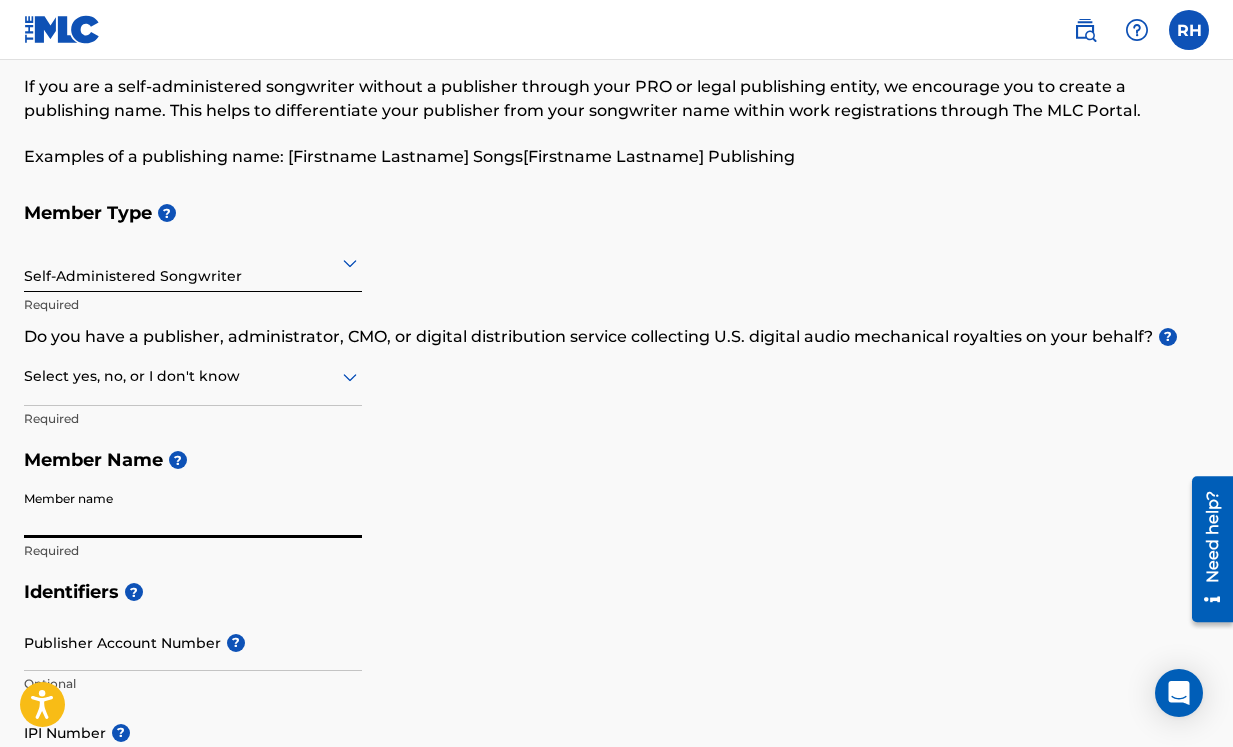 click on "Member name" at bounding box center [193, 509] 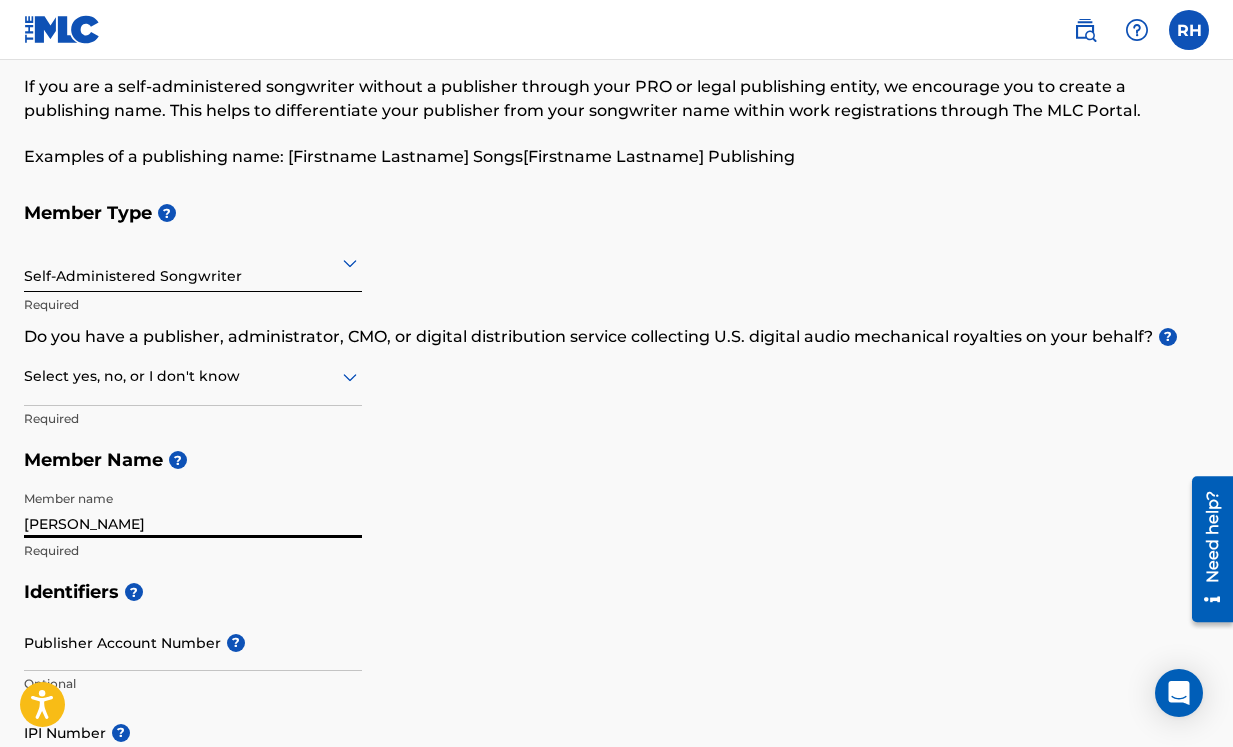type on "[PERSON_NAME]" 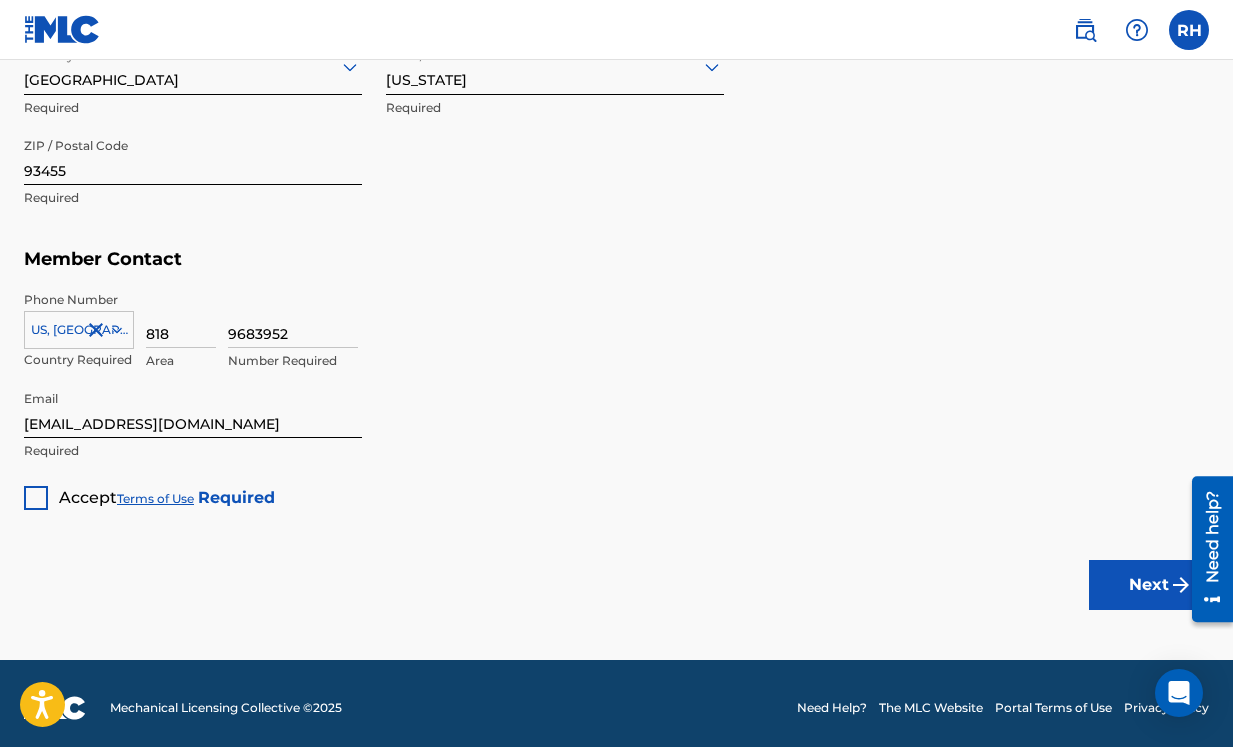 scroll, scrollTop: 1204, scrollLeft: 0, axis: vertical 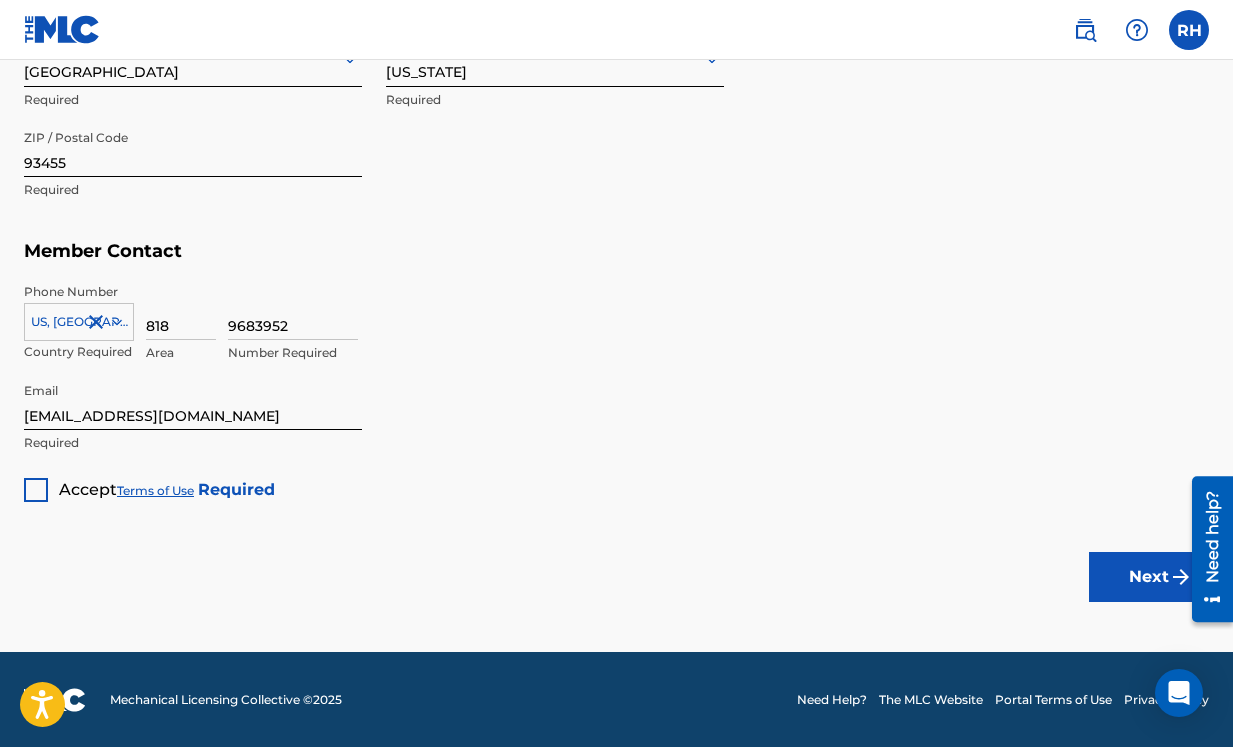 click at bounding box center (36, 490) 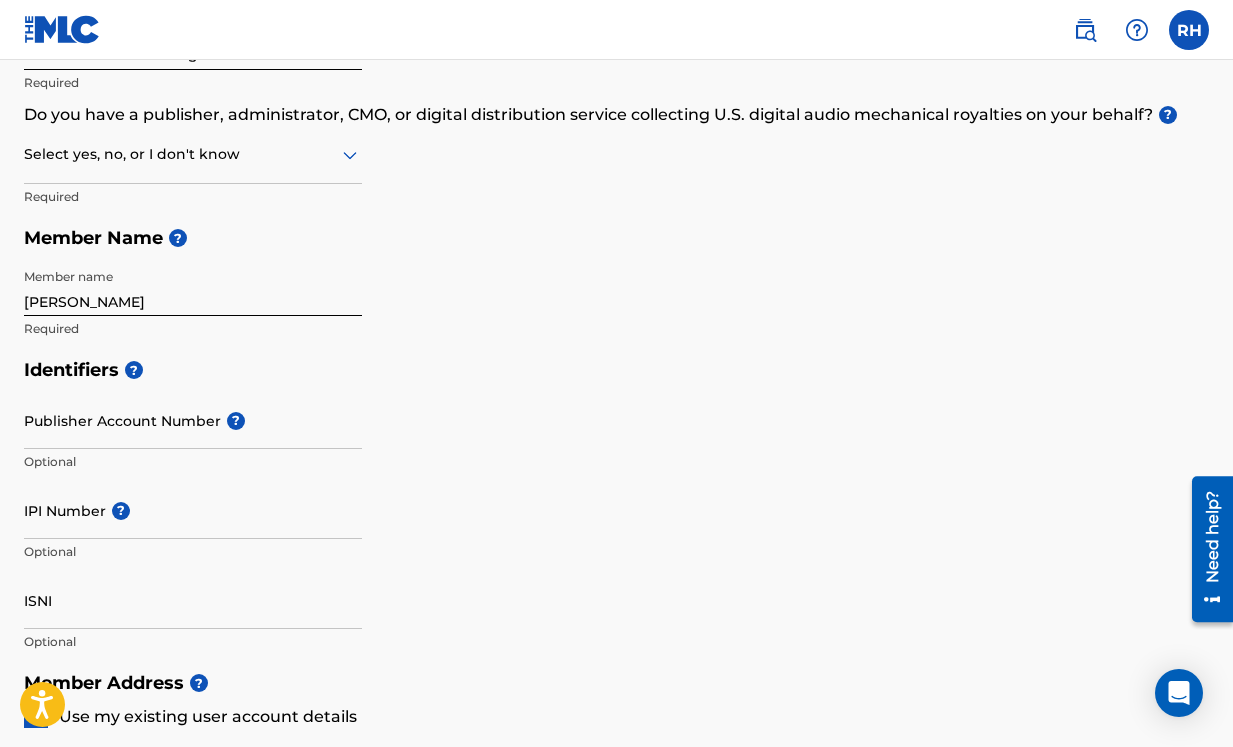 scroll, scrollTop: 325, scrollLeft: 0, axis: vertical 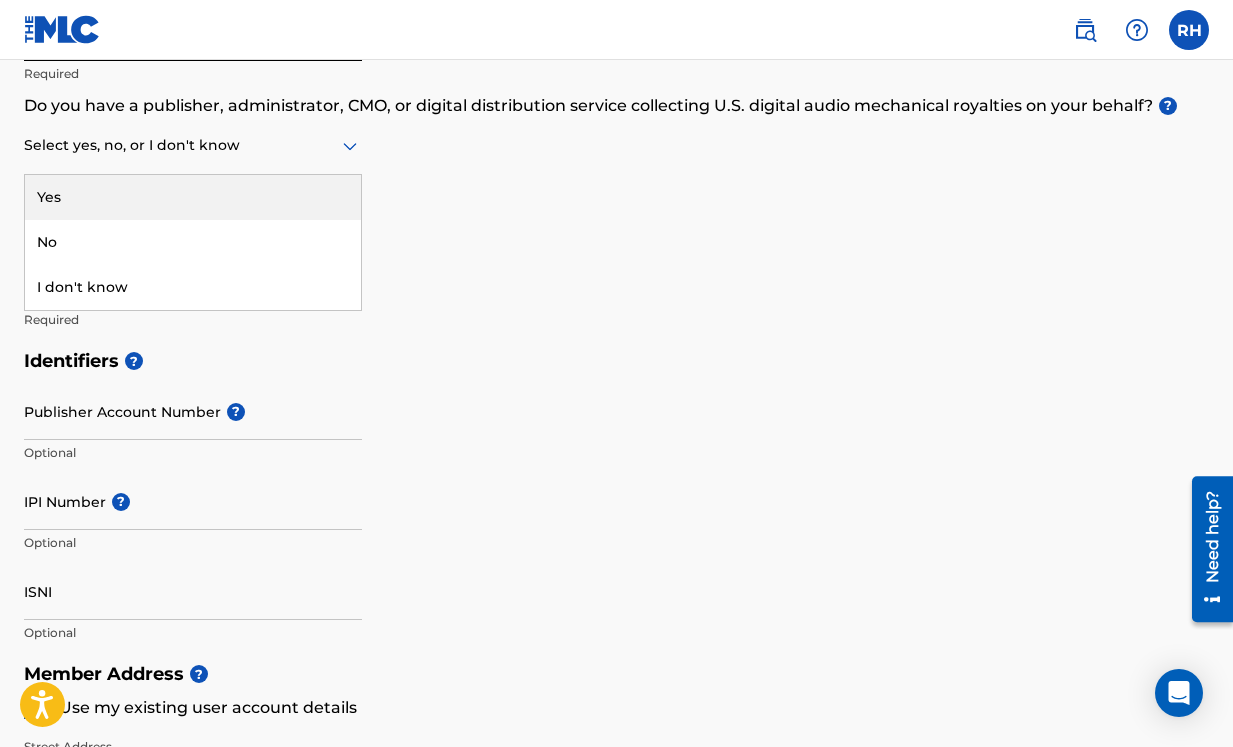 click at bounding box center (193, 145) 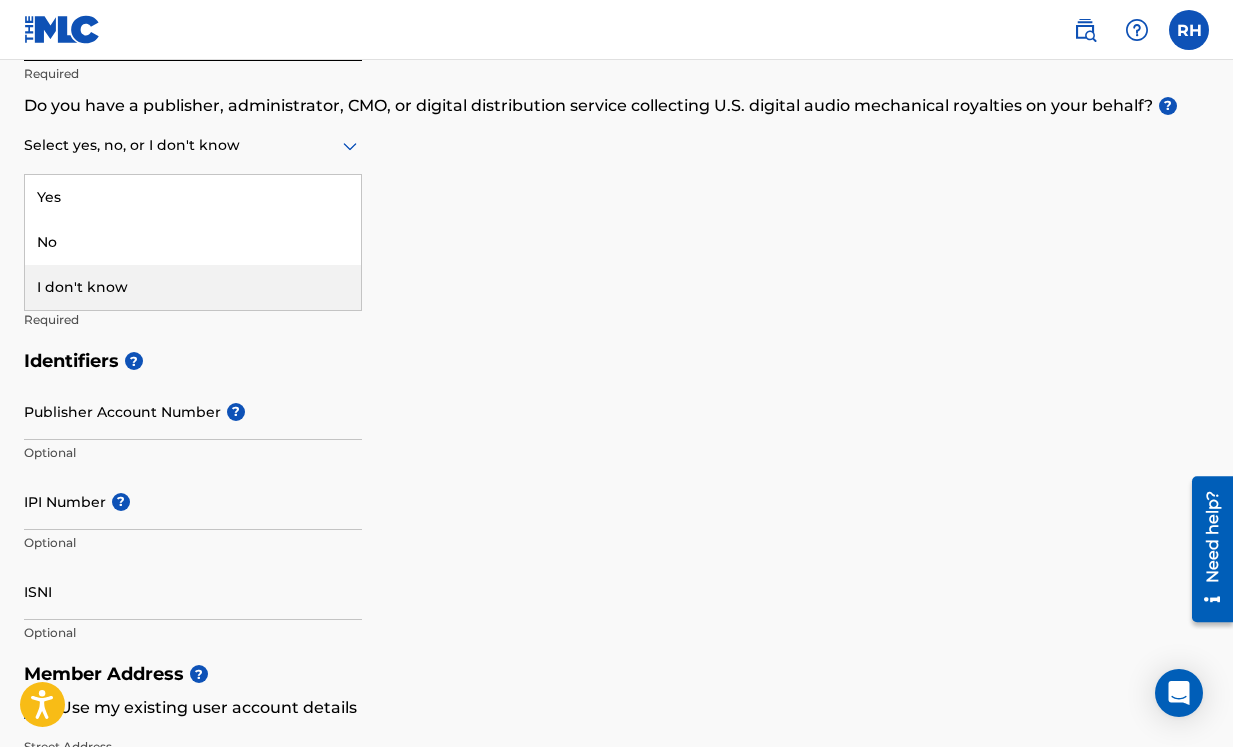 click on "I don't know" at bounding box center [193, 287] 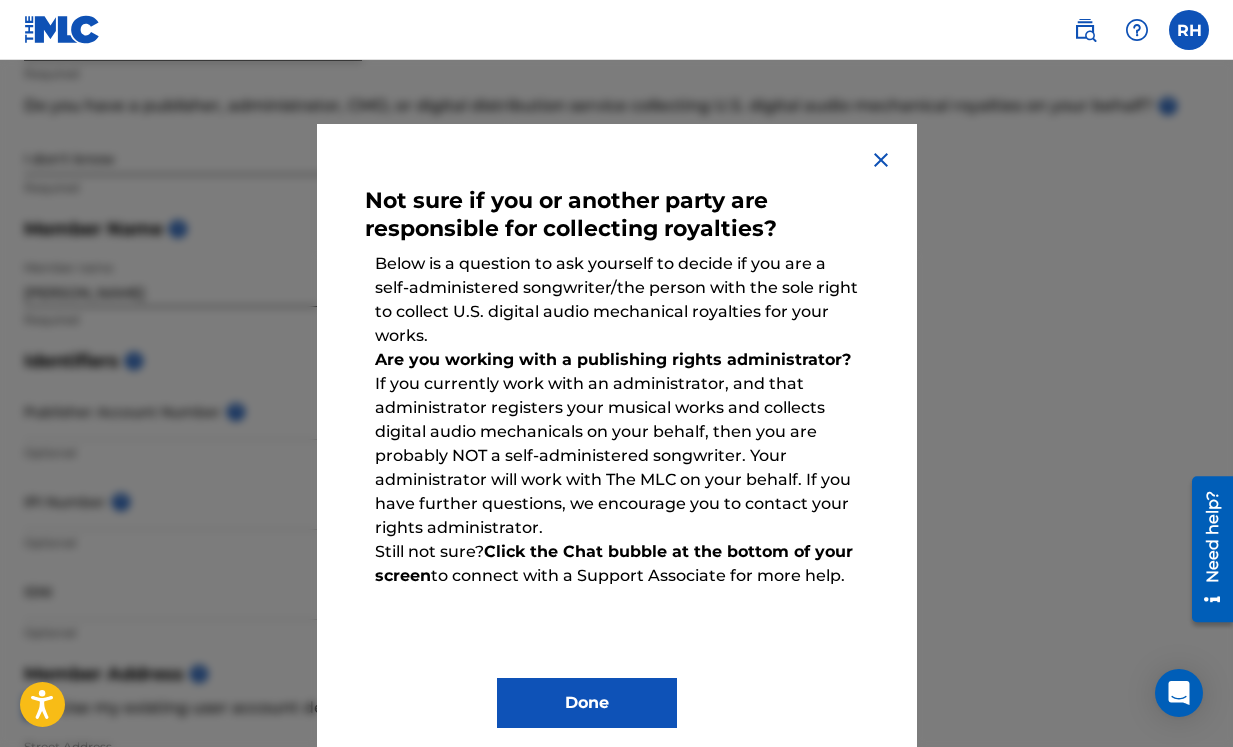 scroll, scrollTop: 29, scrollLeft: 0, axis: vertical 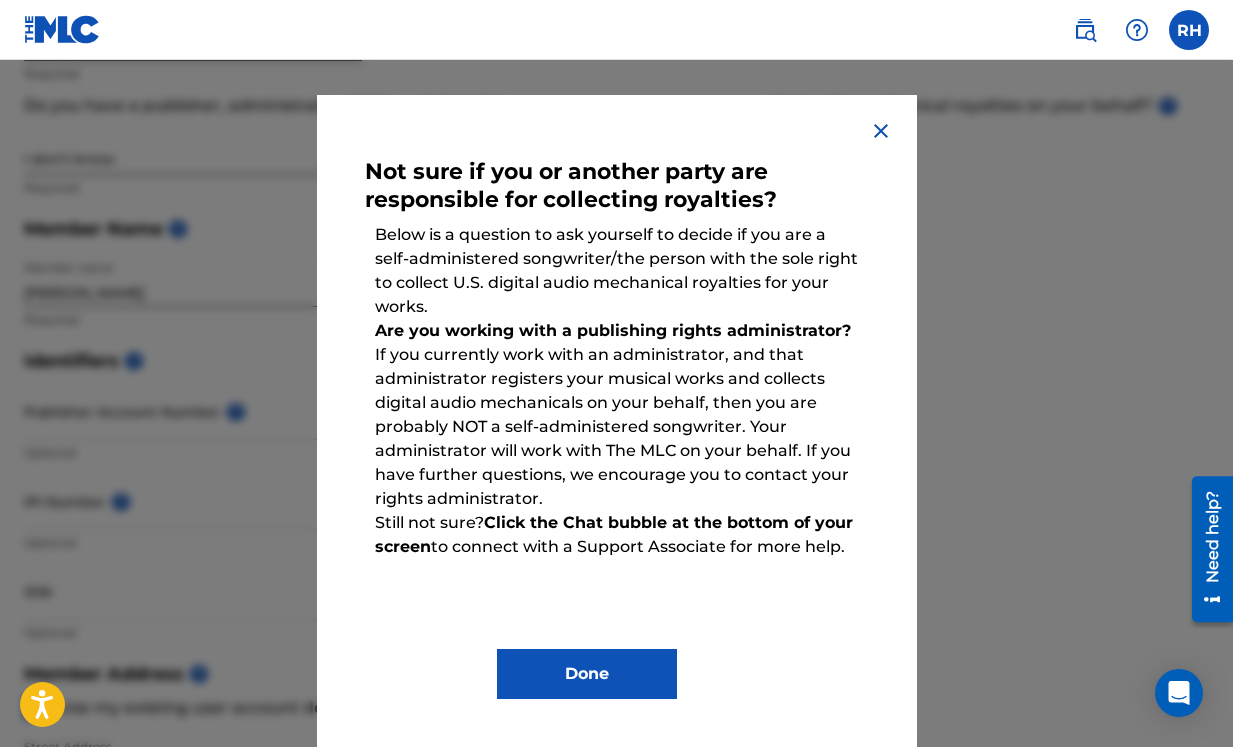 click on "Done" at bounding box center (587, 674) 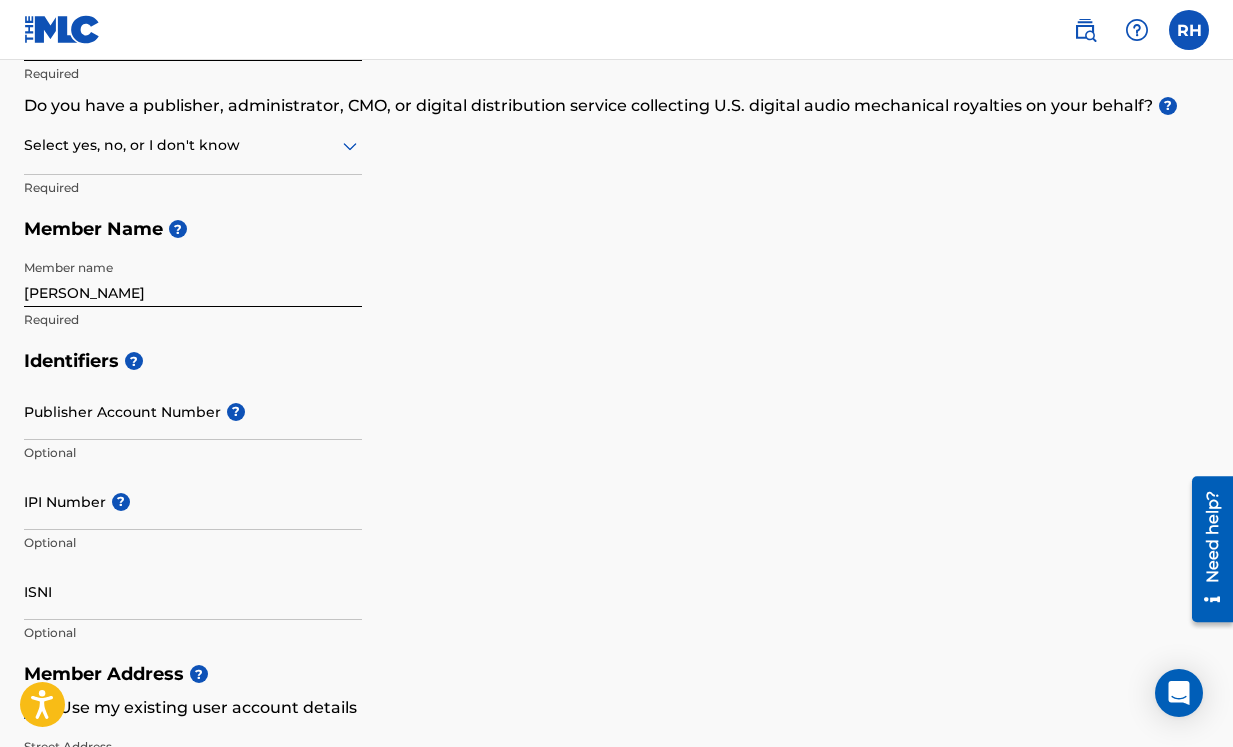 click on "Select yes, no, or I don't know" at bounding box center [193, 146] 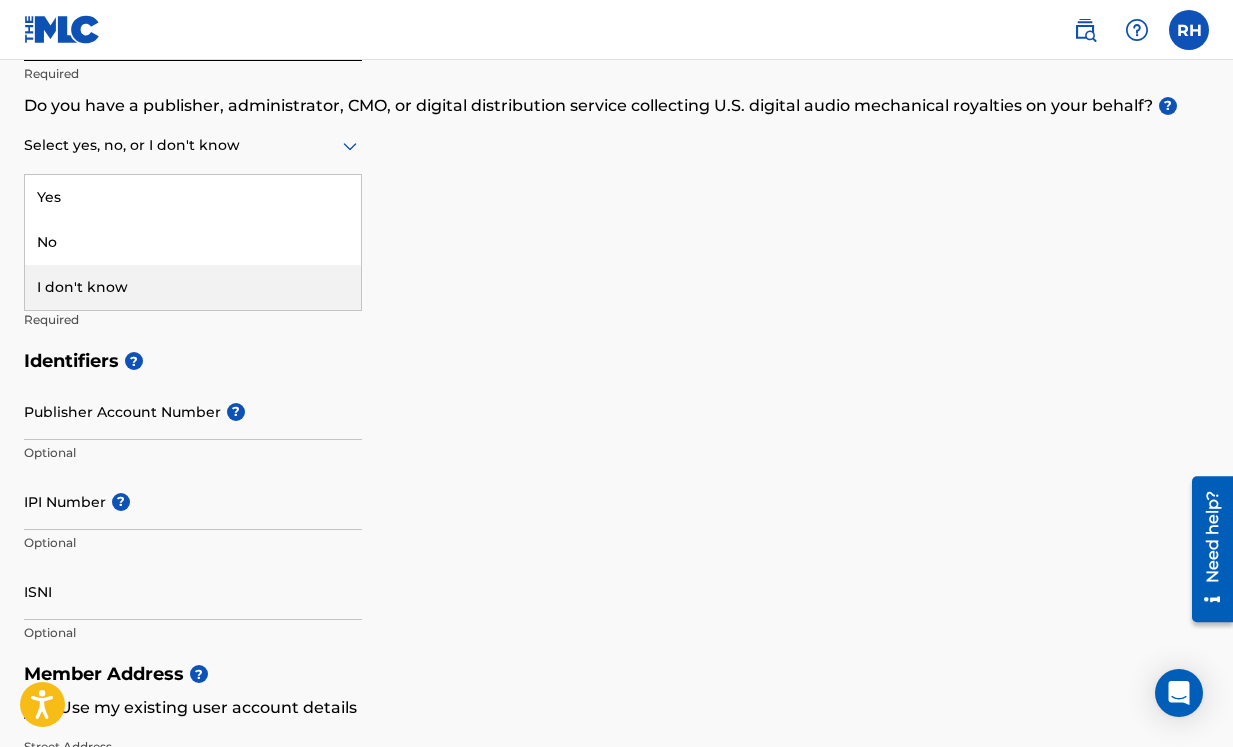 click on "I don't know" at bounding box center [193, 287] 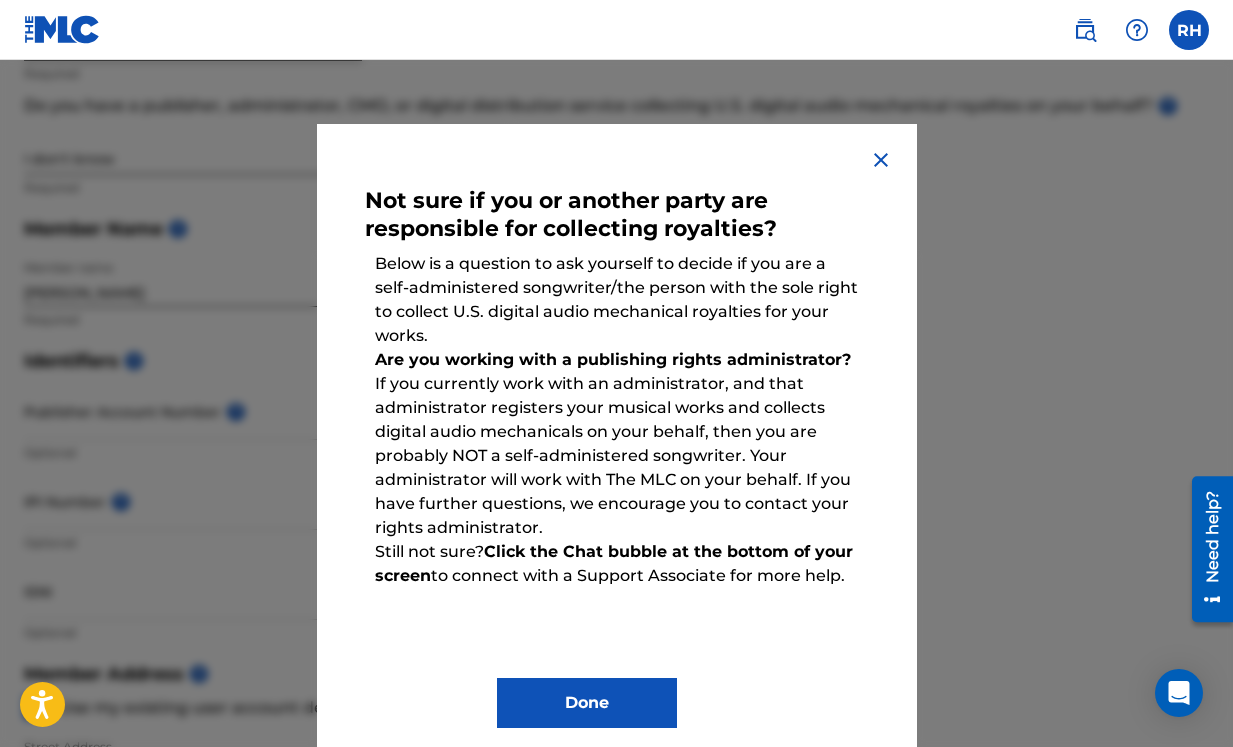 click on "Done" at bounding box center (587, 703) 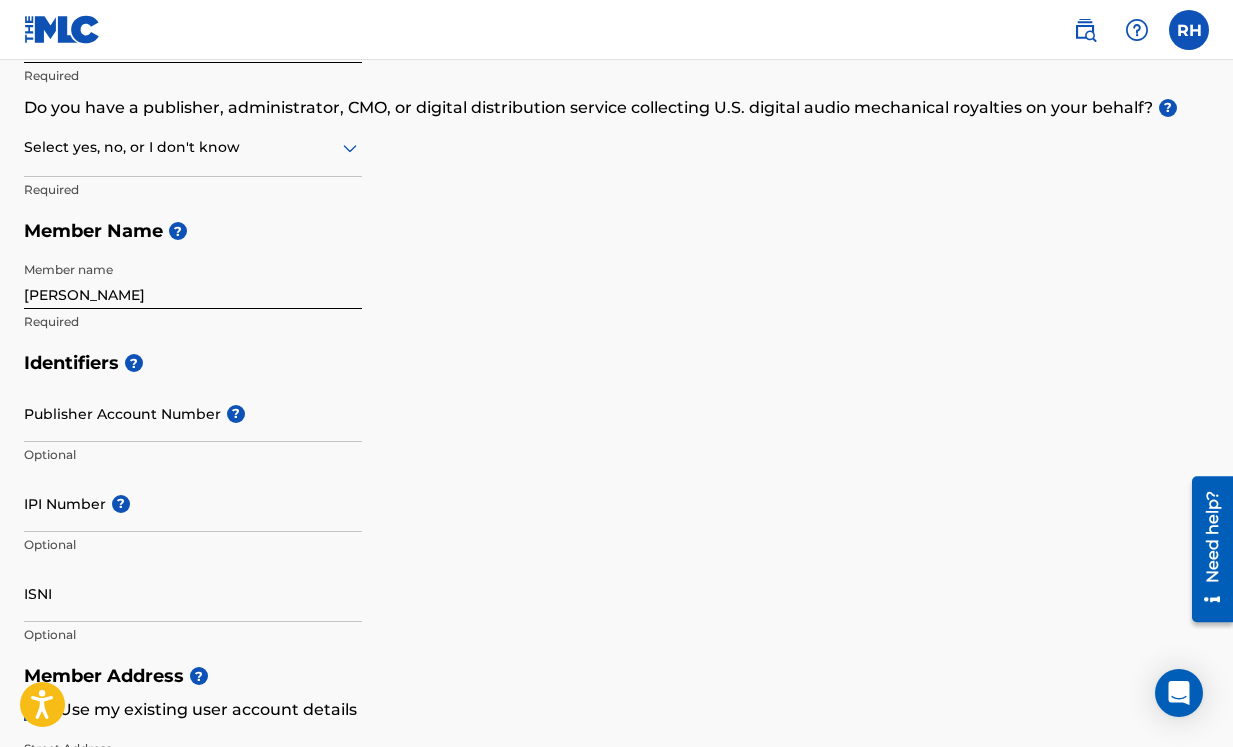 scroll, scrollTop: 302, scrollLeft: 0, axis: vertical 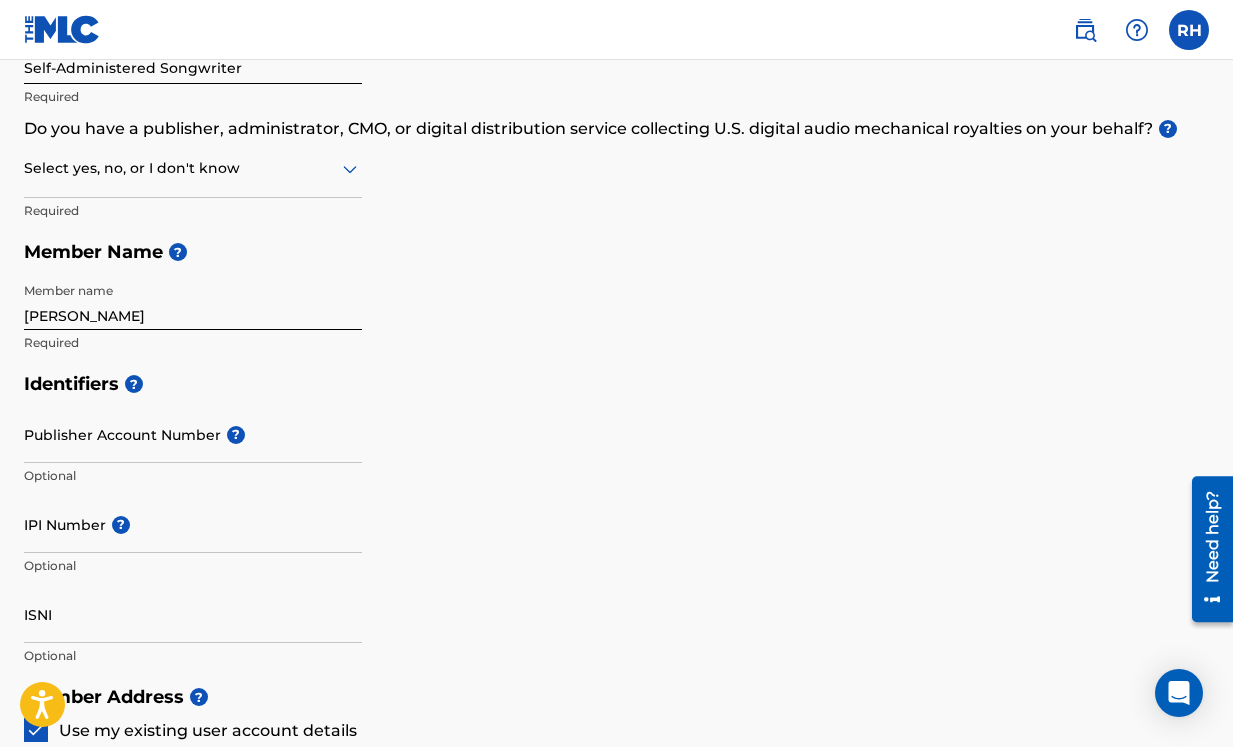 click at bounding box center [193, 168] 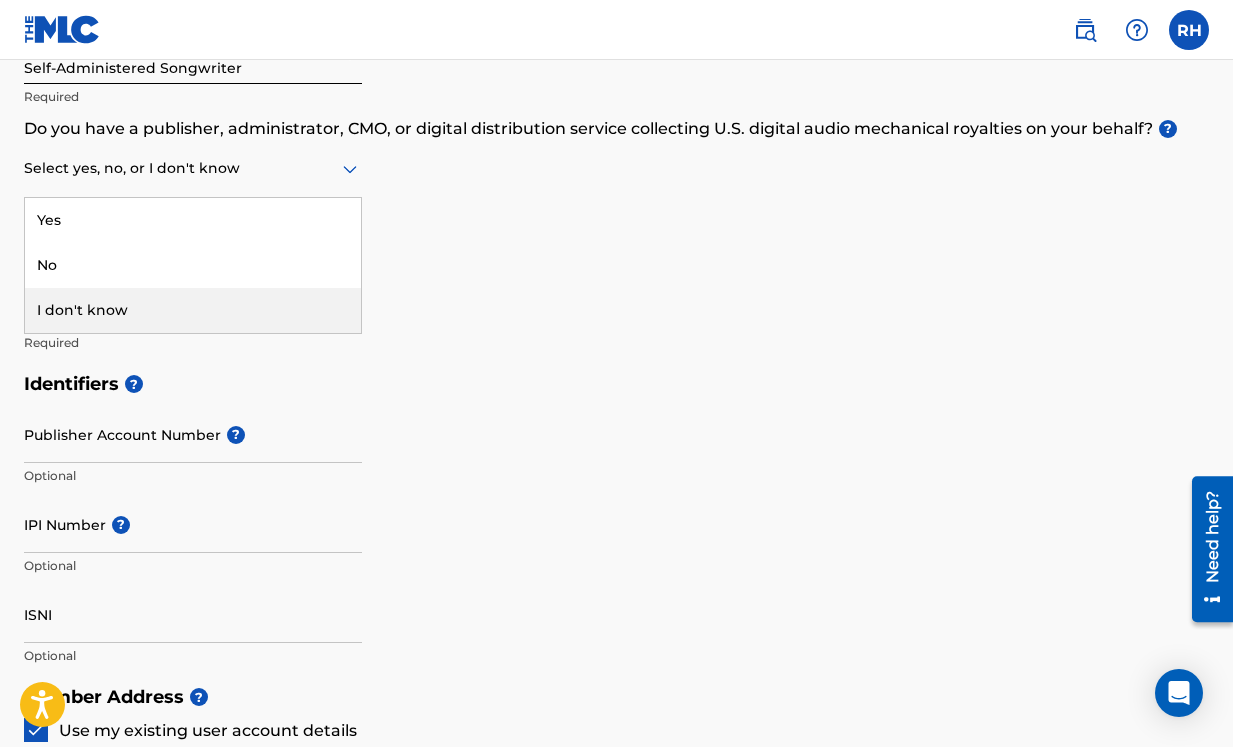 click on "I don't know" at bounding box center (193, 310) 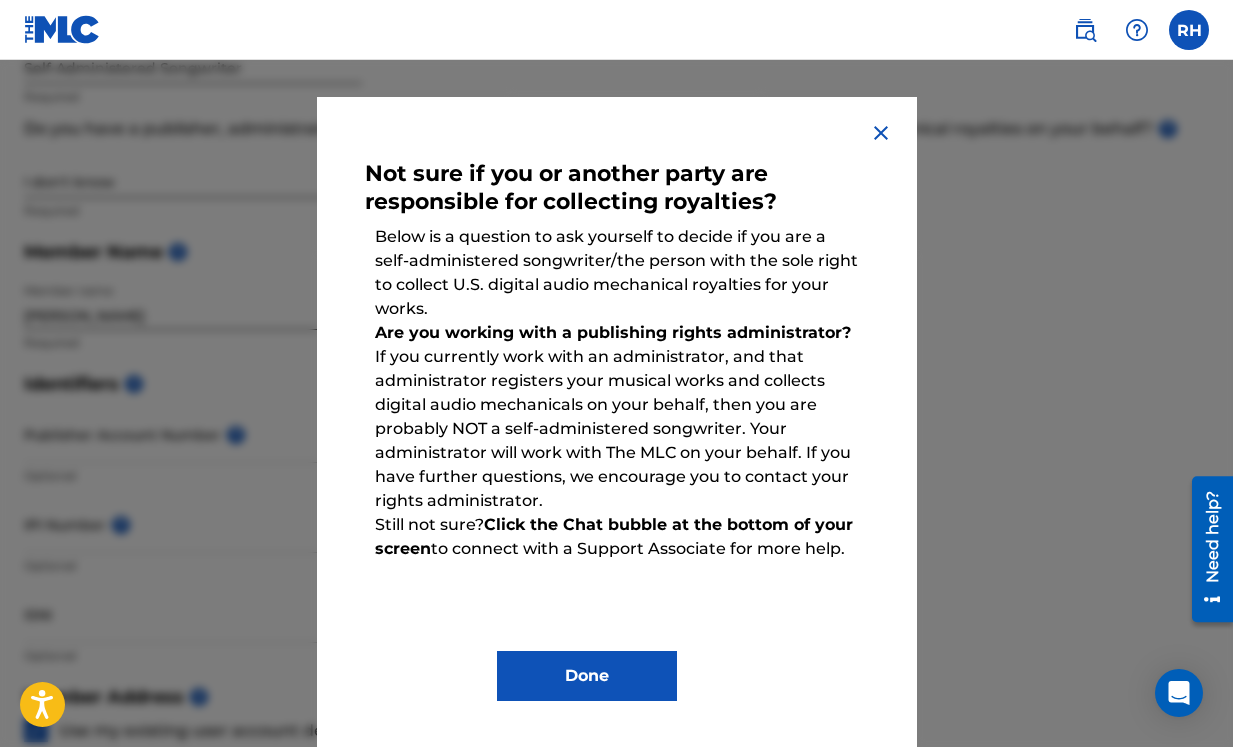 scroll, scrollTop: 29, scrollLeft: 0, axis: vertical 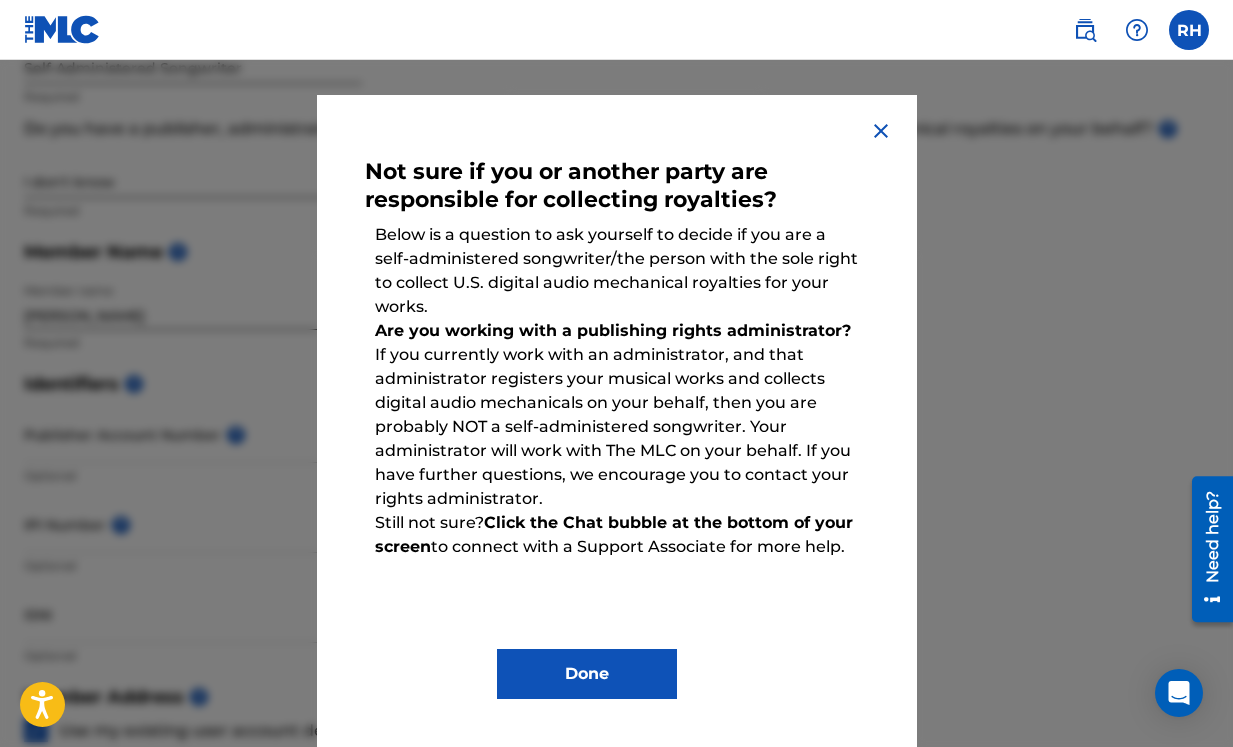 click on "Done" at bounding box center (587, 674) 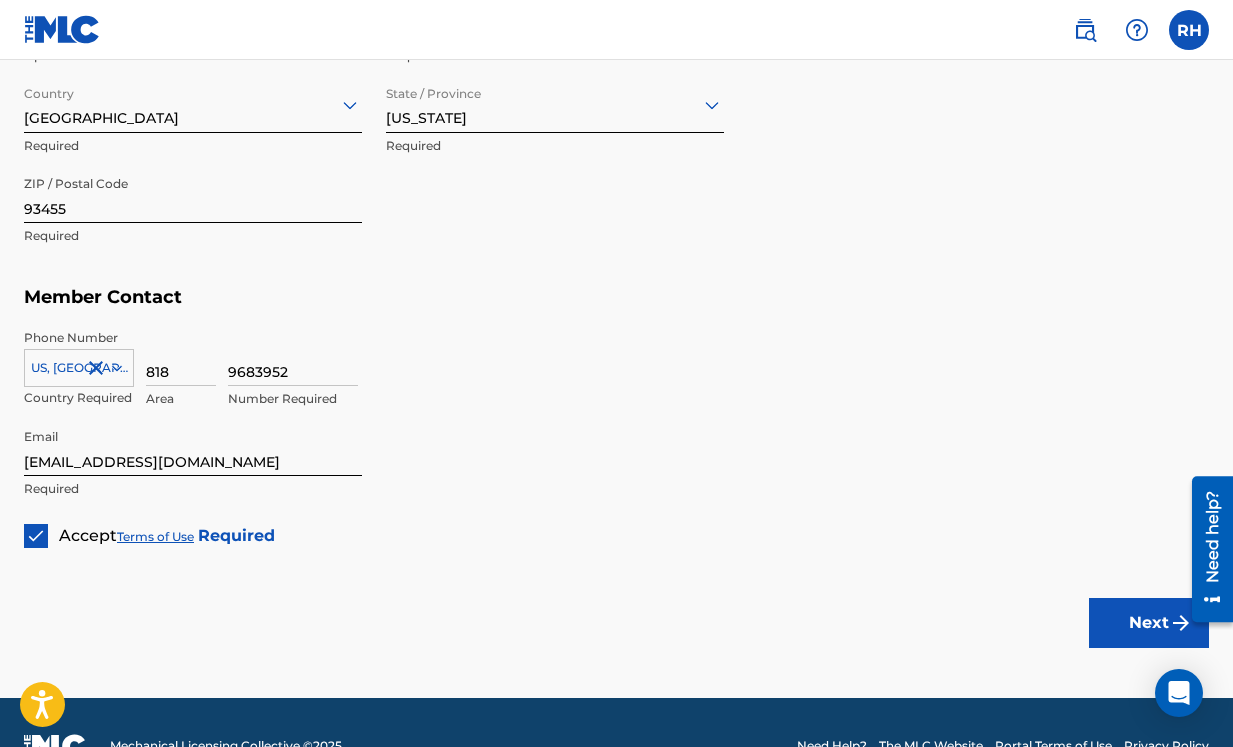 scroll, scrollTop: 1159, scrollLeft: 0, axis: vertical 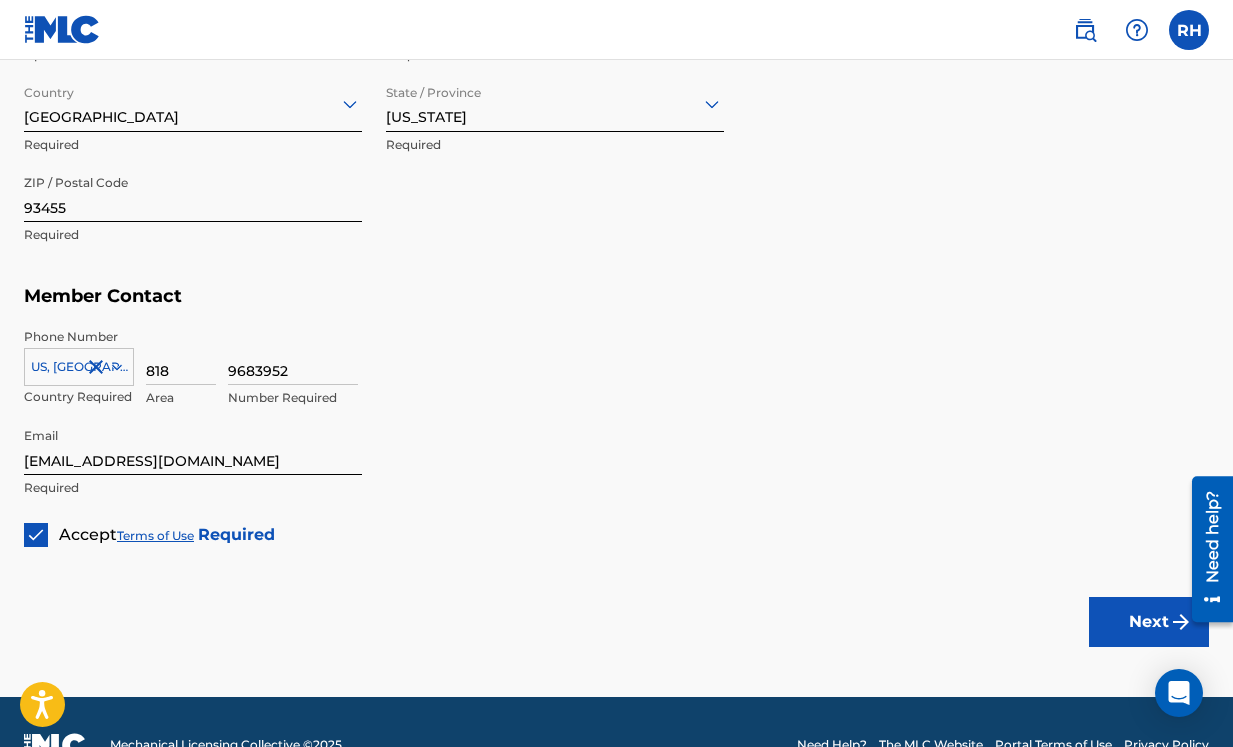 click on "Next" at bounding box center (1149, 622) 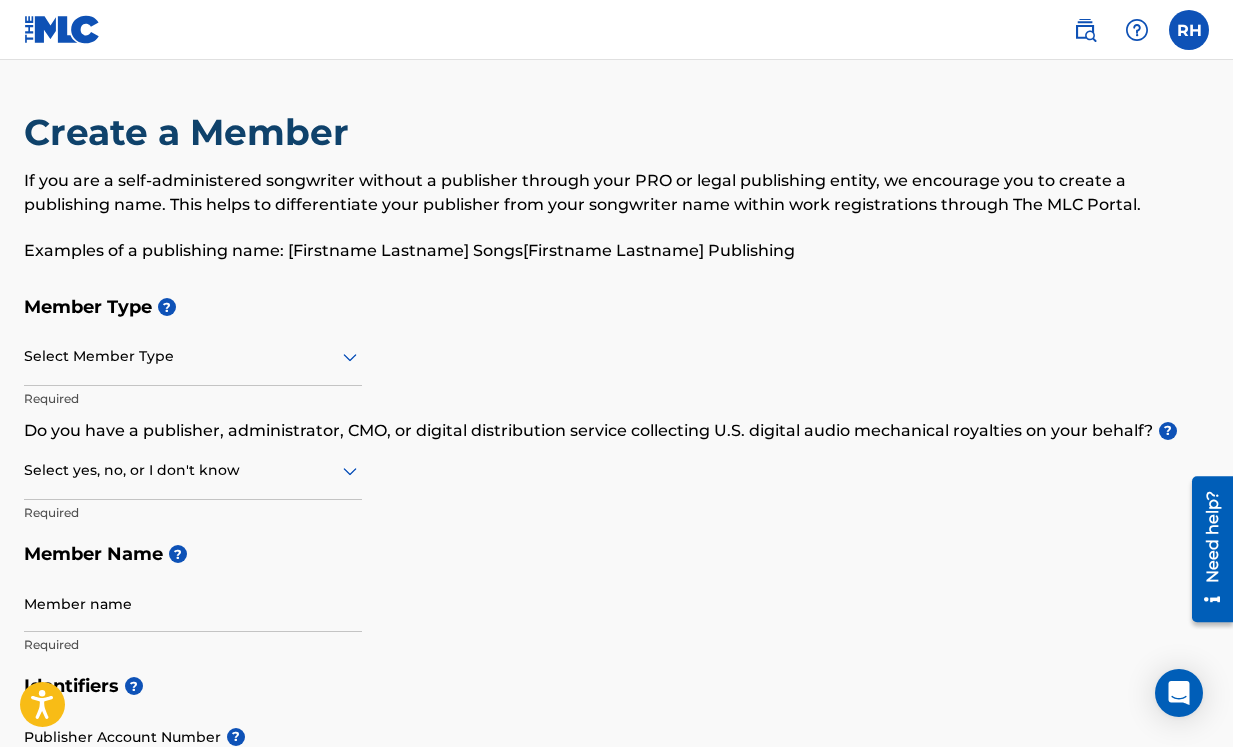 click at bounding box center (193, 470) 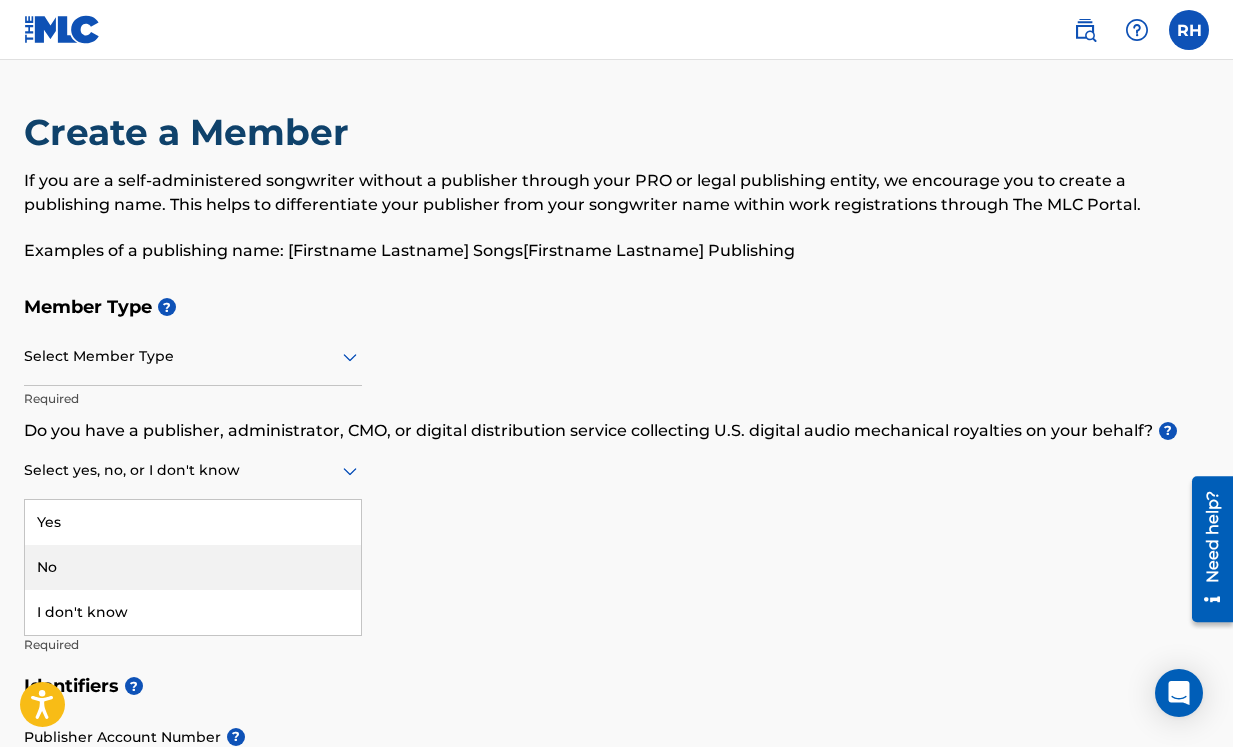 click on "No" at bounding box center [193, 567] 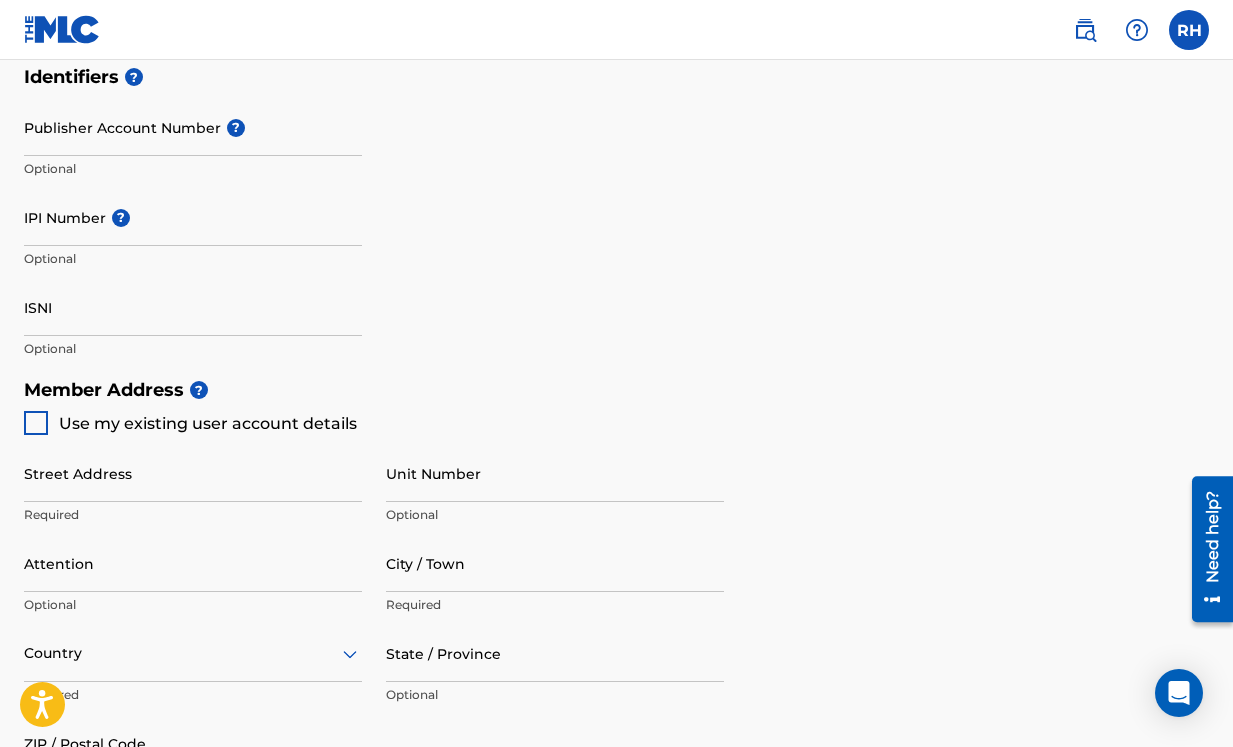 scroll, scrollTop: 605, scrollLeft: 0, axis: vertical 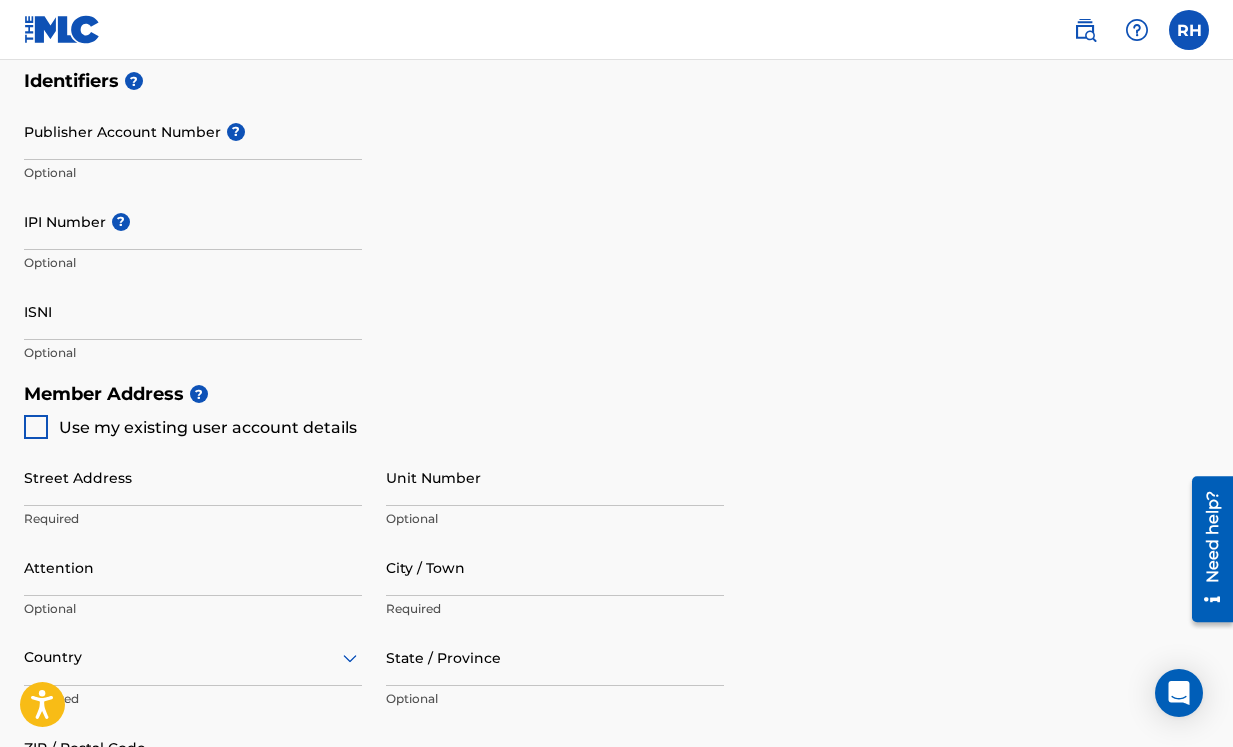 click at bounding box center [36, 427] 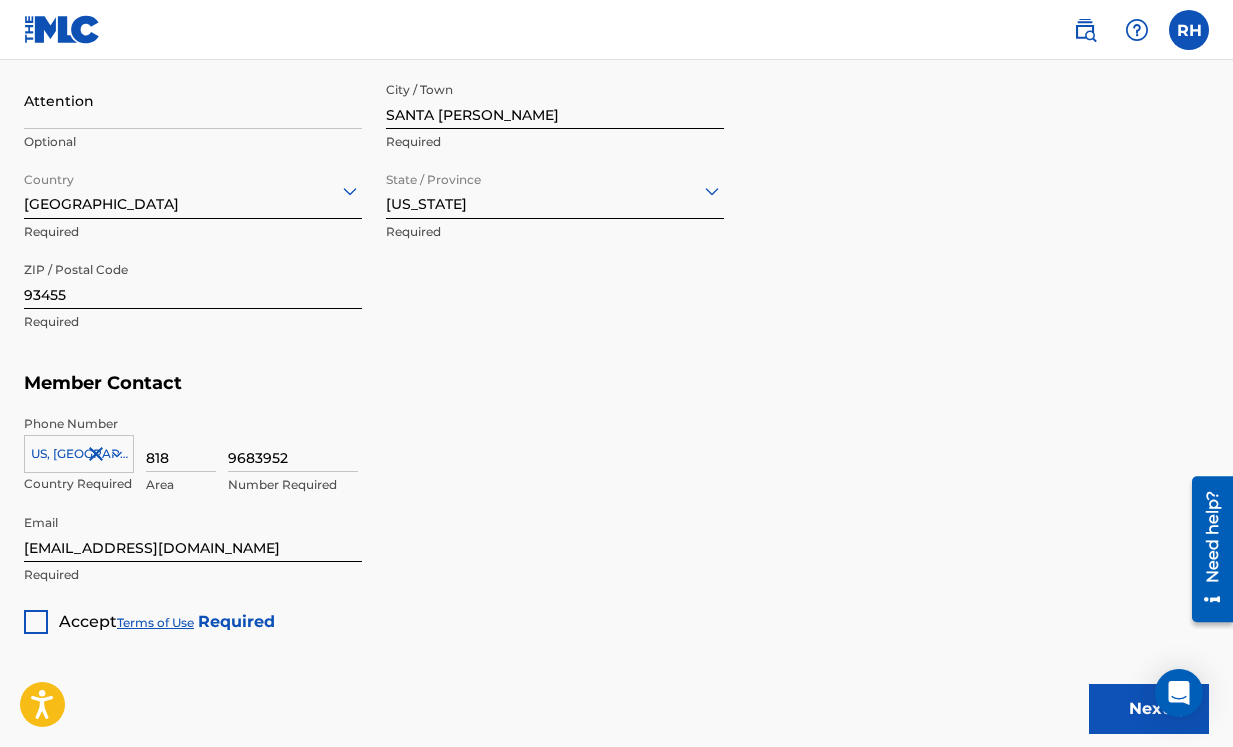 scroll, scrollTop: 1204, scrollLeft: 0, axis: vertical 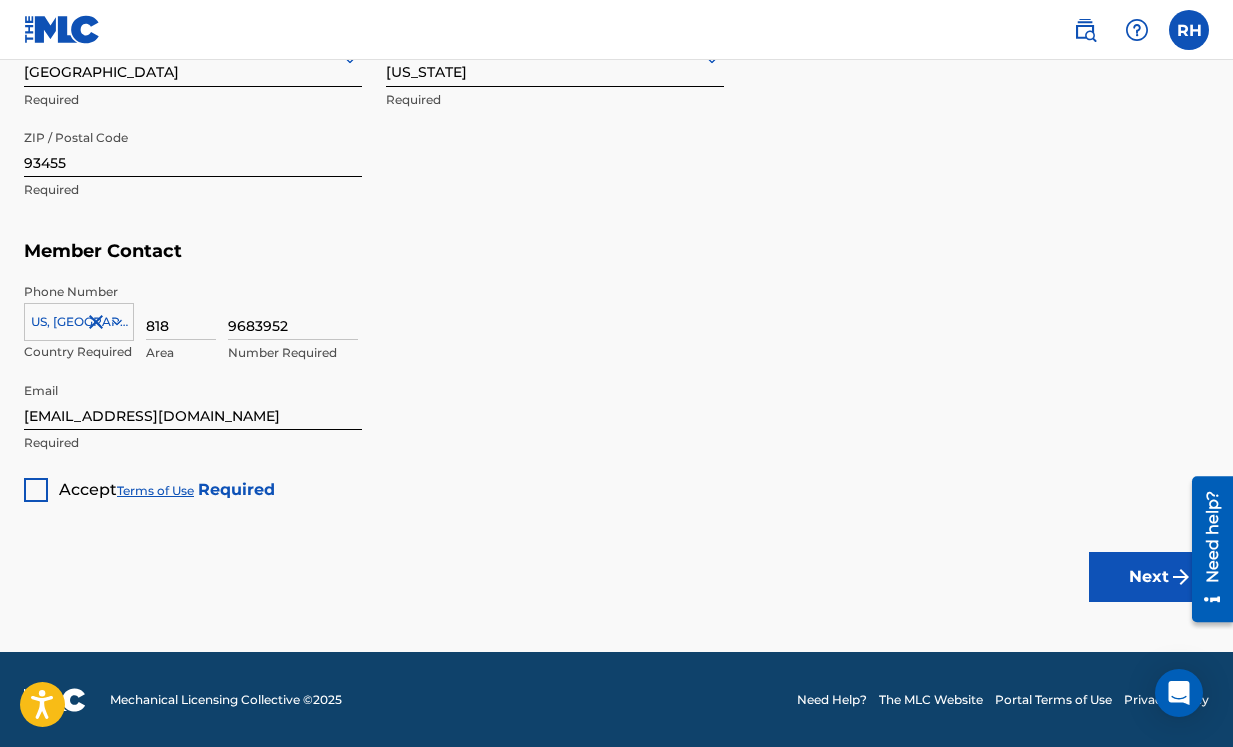 click at bounding box center (36, 490) 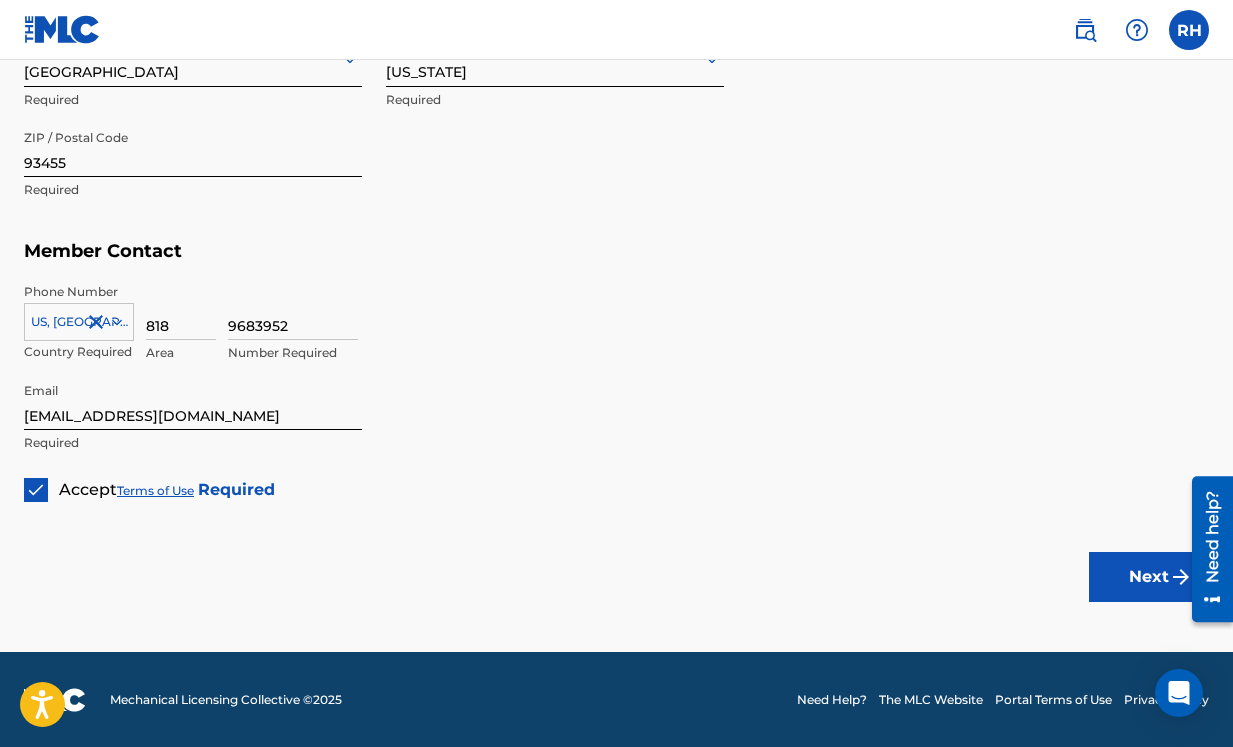 click on "Next" at bounding box center [1149, 577] 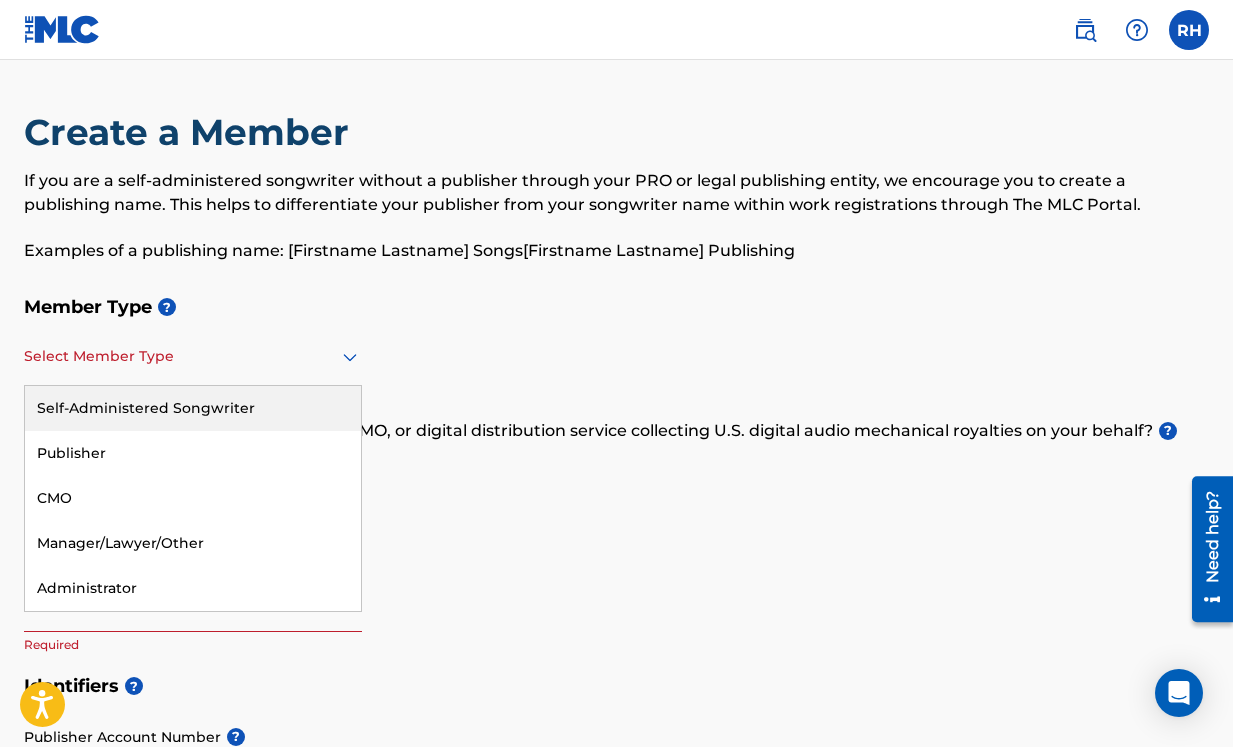 click at bounding box center [193, 356] 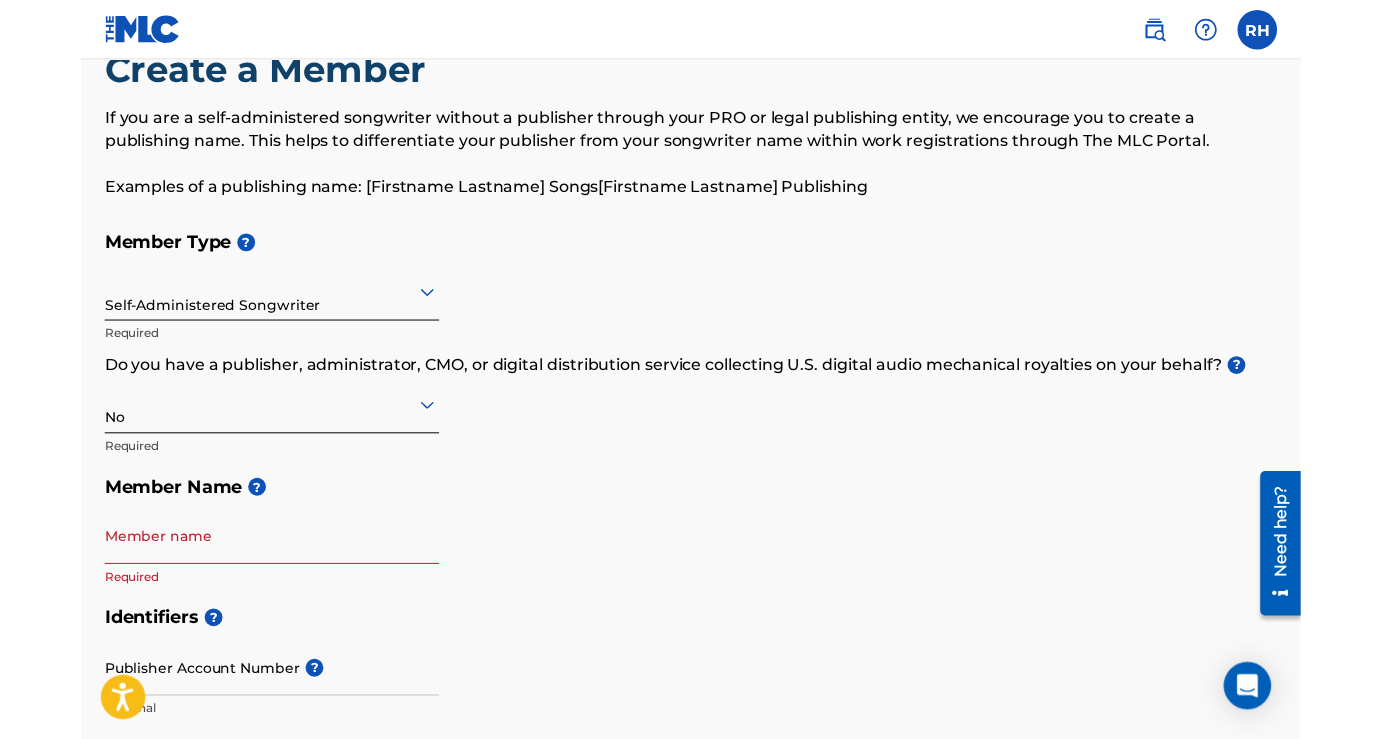 scroll, scrollTop: 0, scrollLeft: 0, axis: both 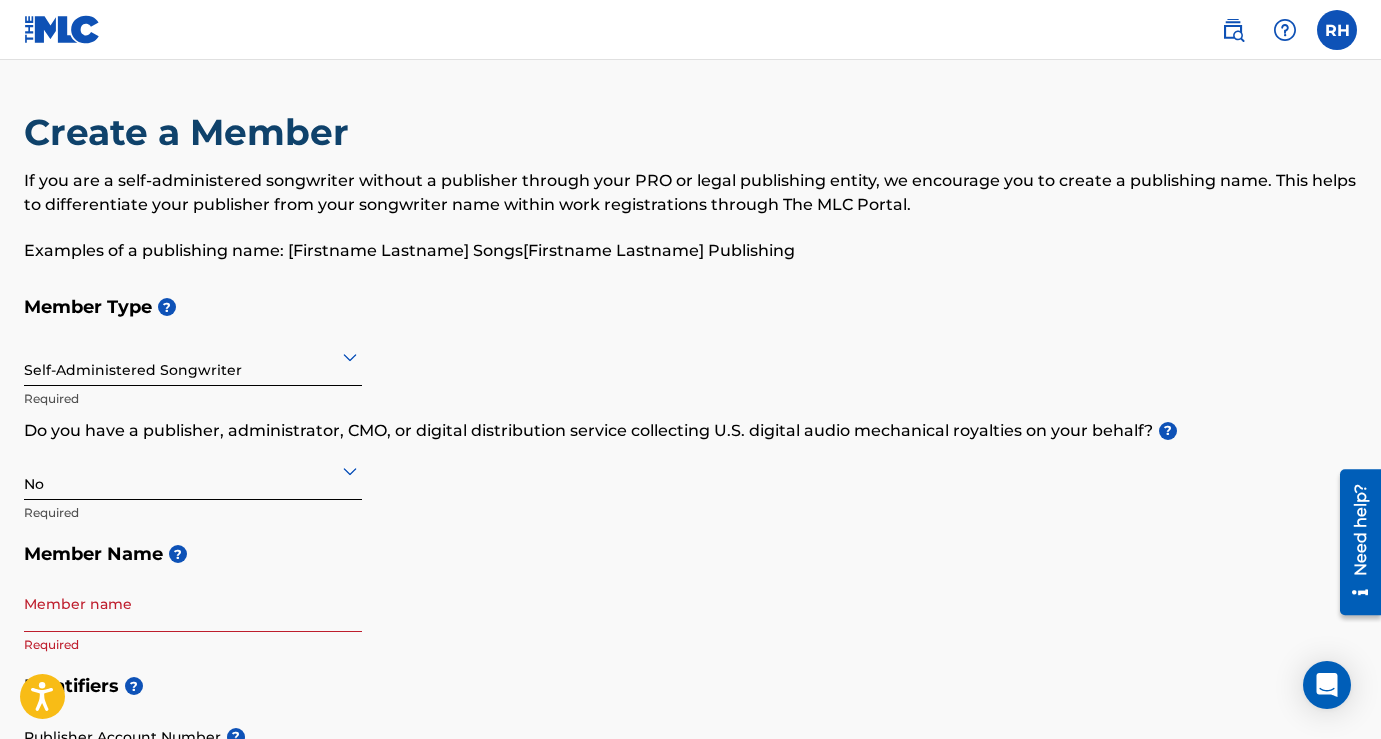 click at bounding box center (1337, 30) 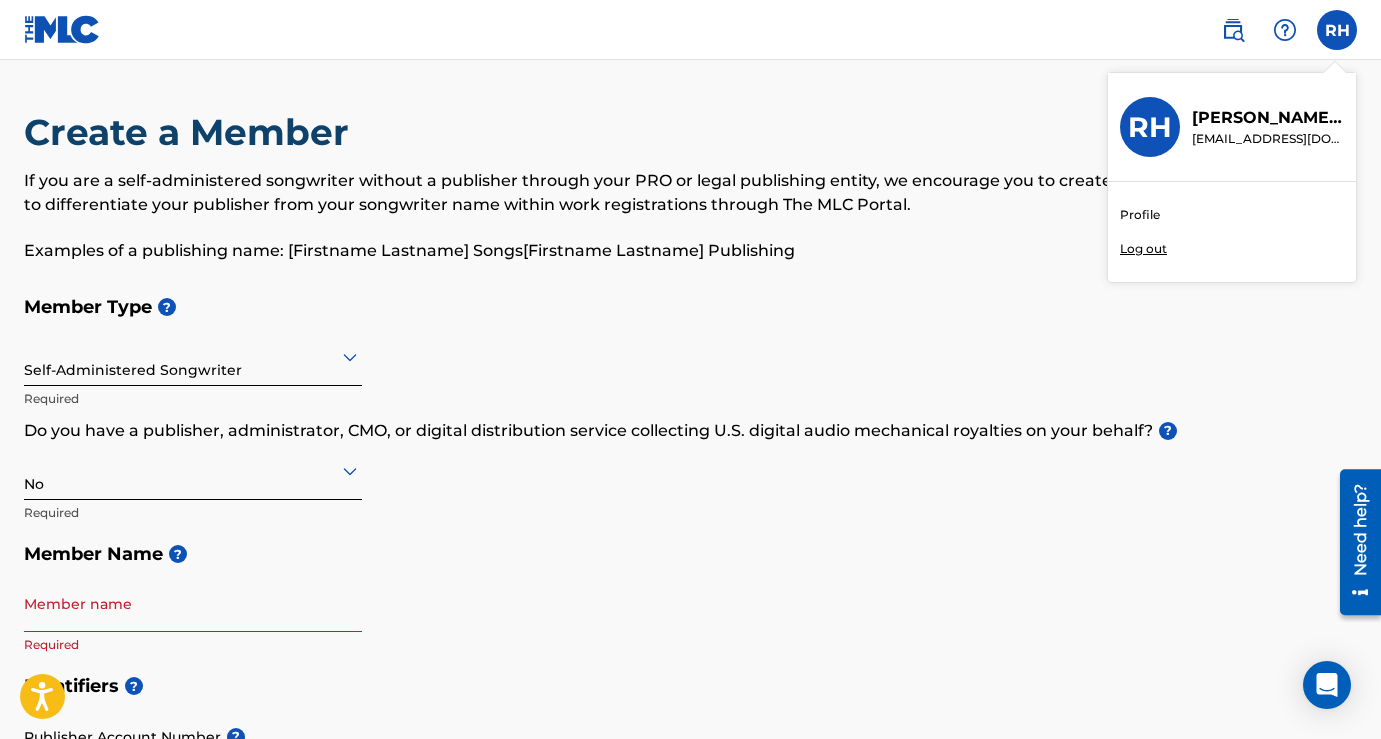 click on "Profile" at bounding box center [1140, 215] 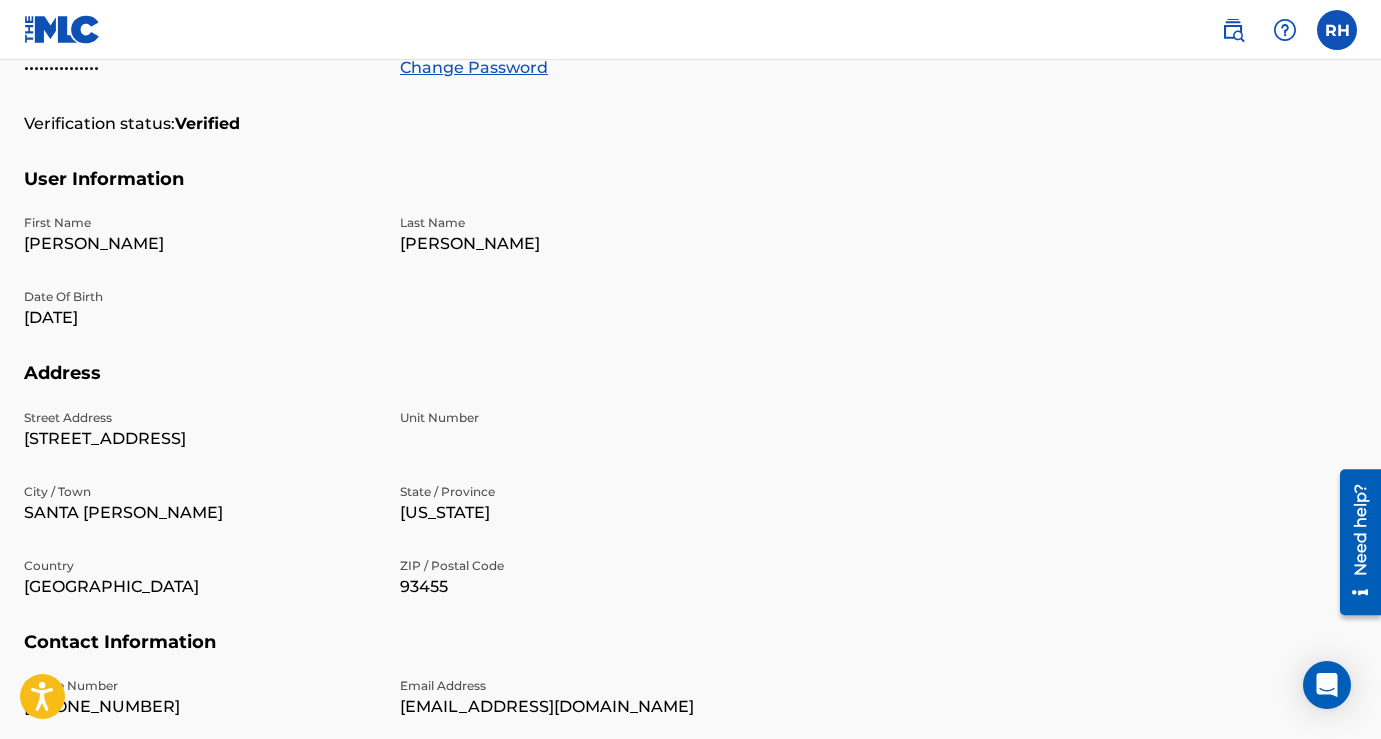 scroll, scrollTop: 0, scrollLeft: 0, axis: both 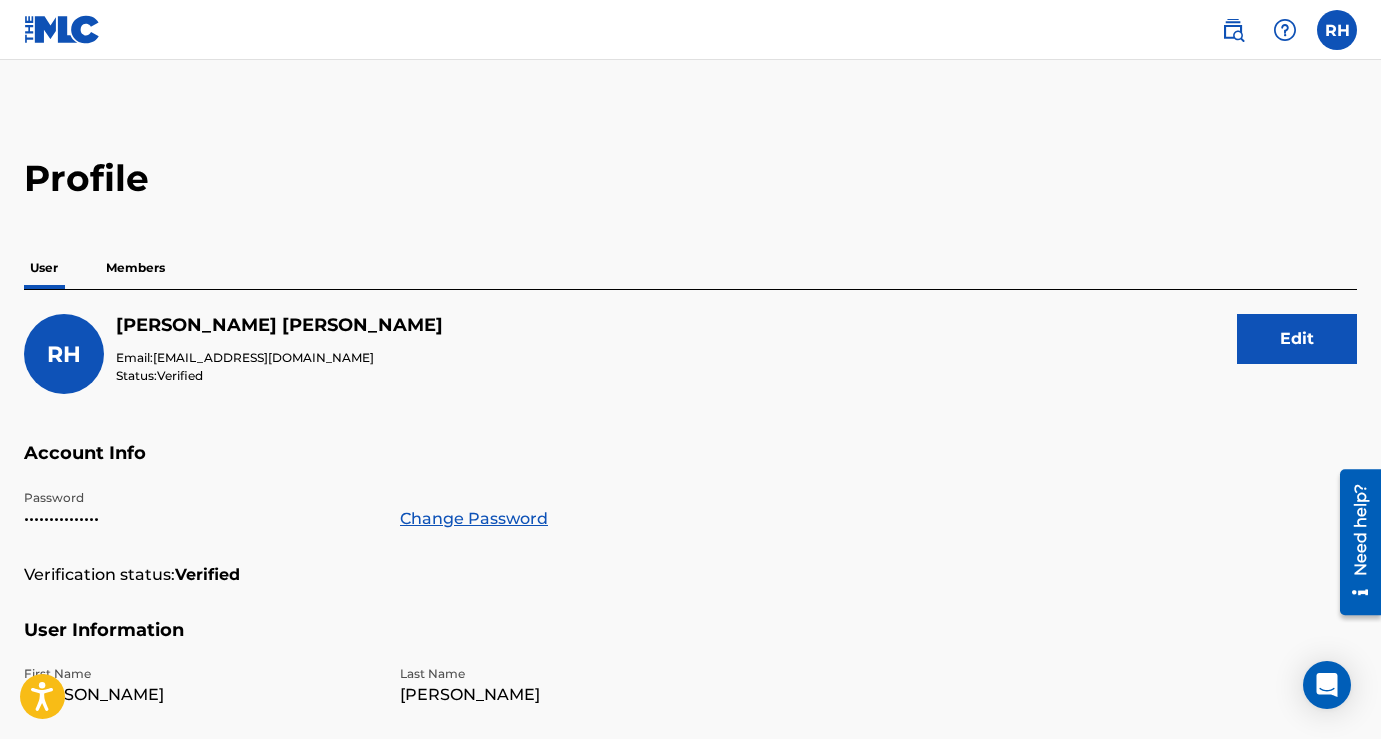 click at bounding box center (62, 29) 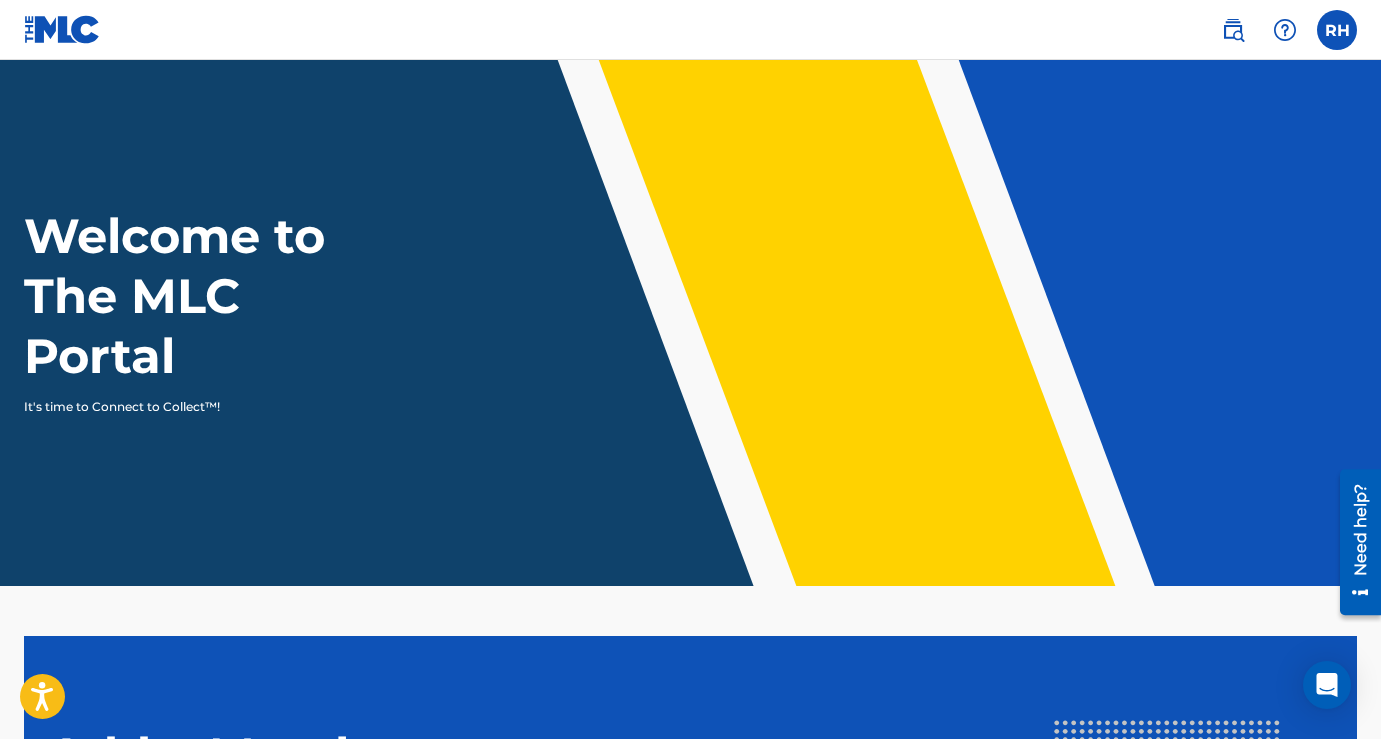 click at bounding box center [1233, 30] 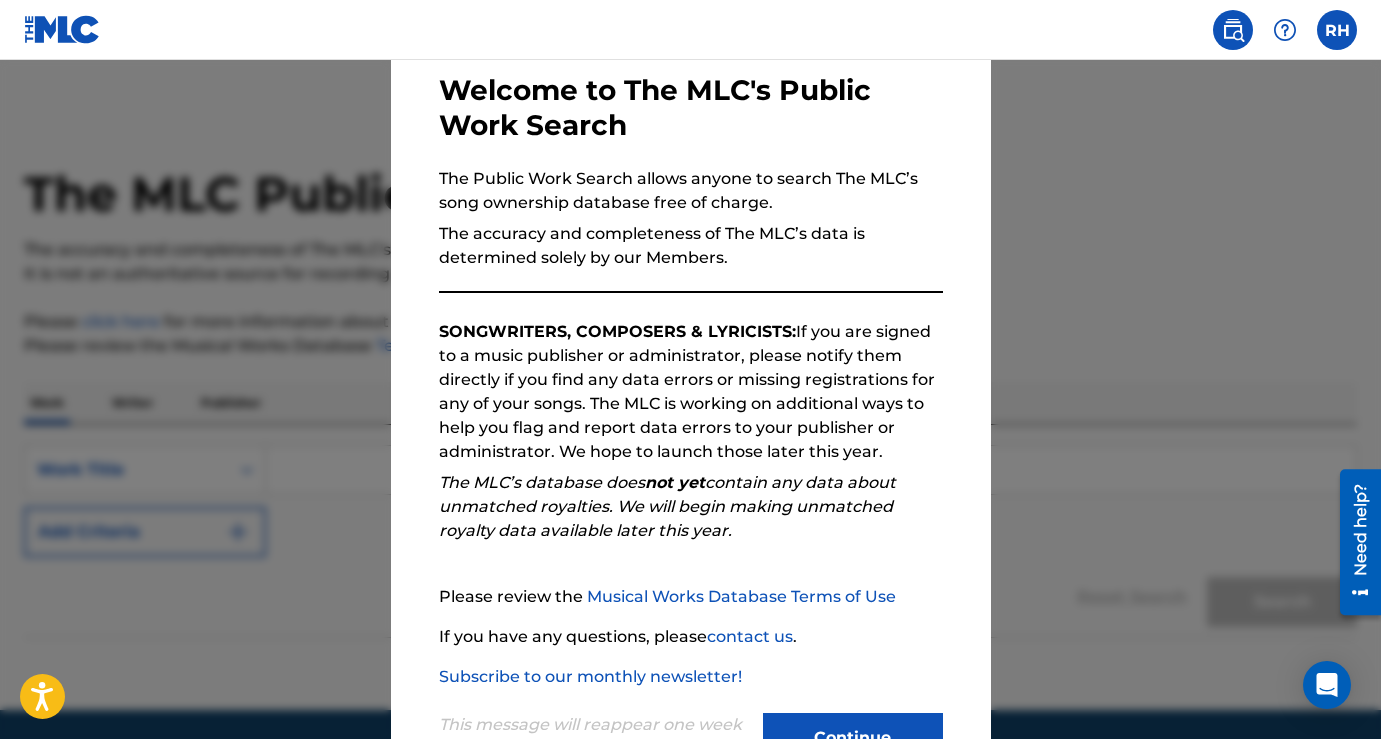 scroll, scrollTop: 176, scrollLeft: 0, axis: vertical 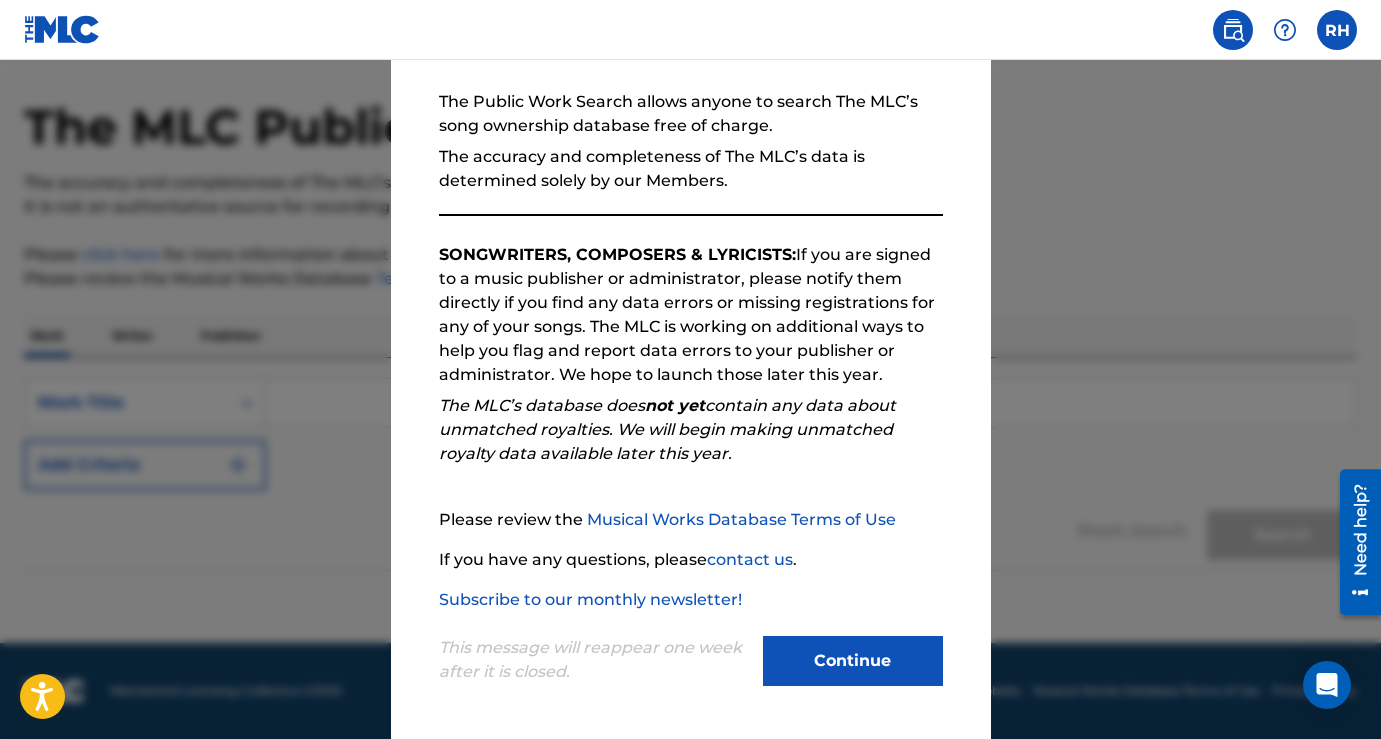 click on "Continue" at bounding box center [853, 661] 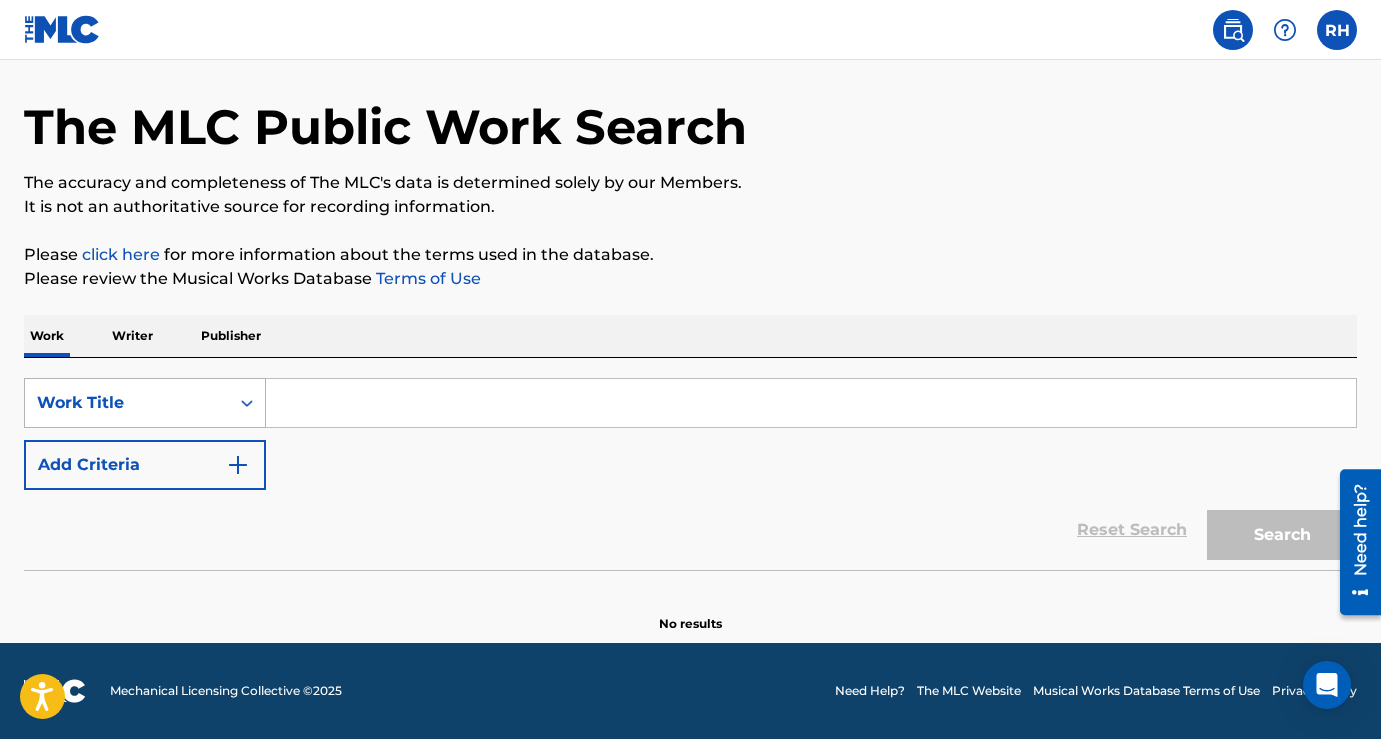 click on "Work Title" at bounding box center [127, 403] 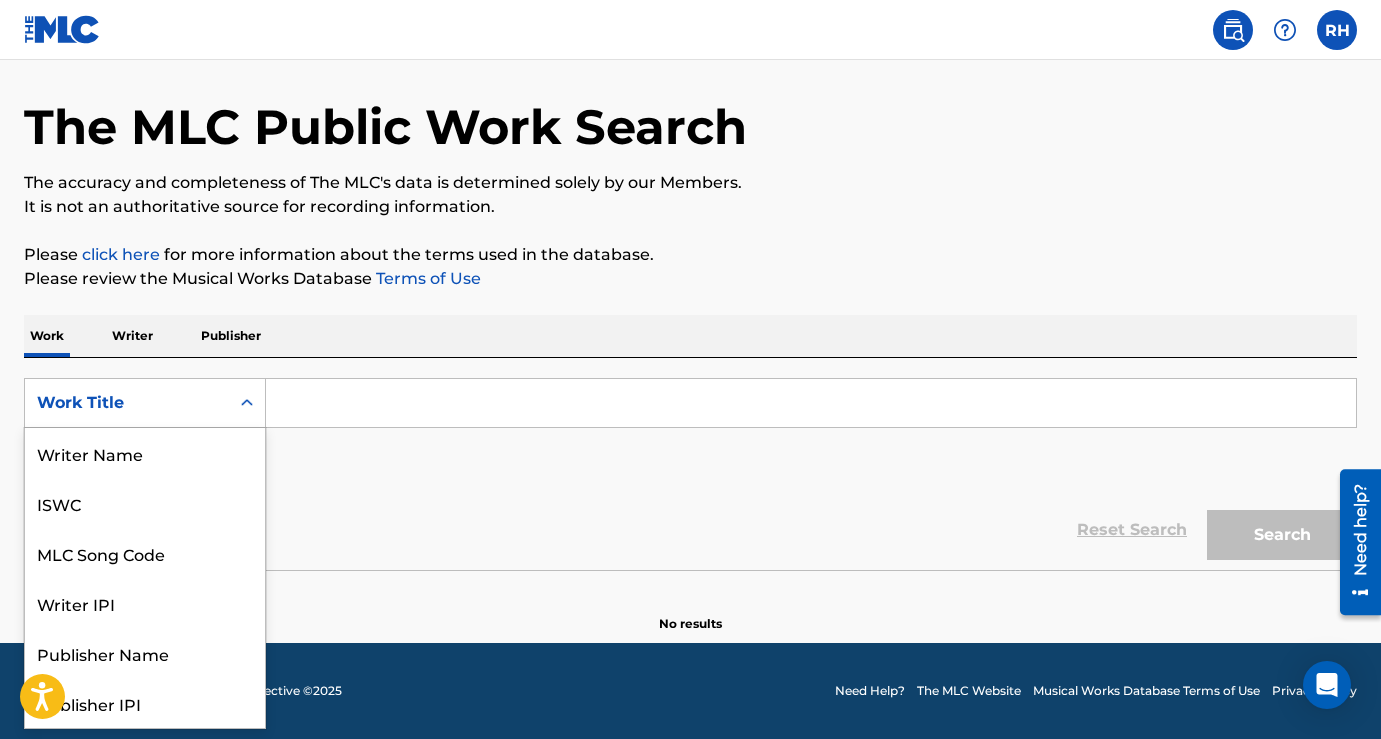 scroll, scrollTop: 100, scrollLeft: 0, axis: vertical 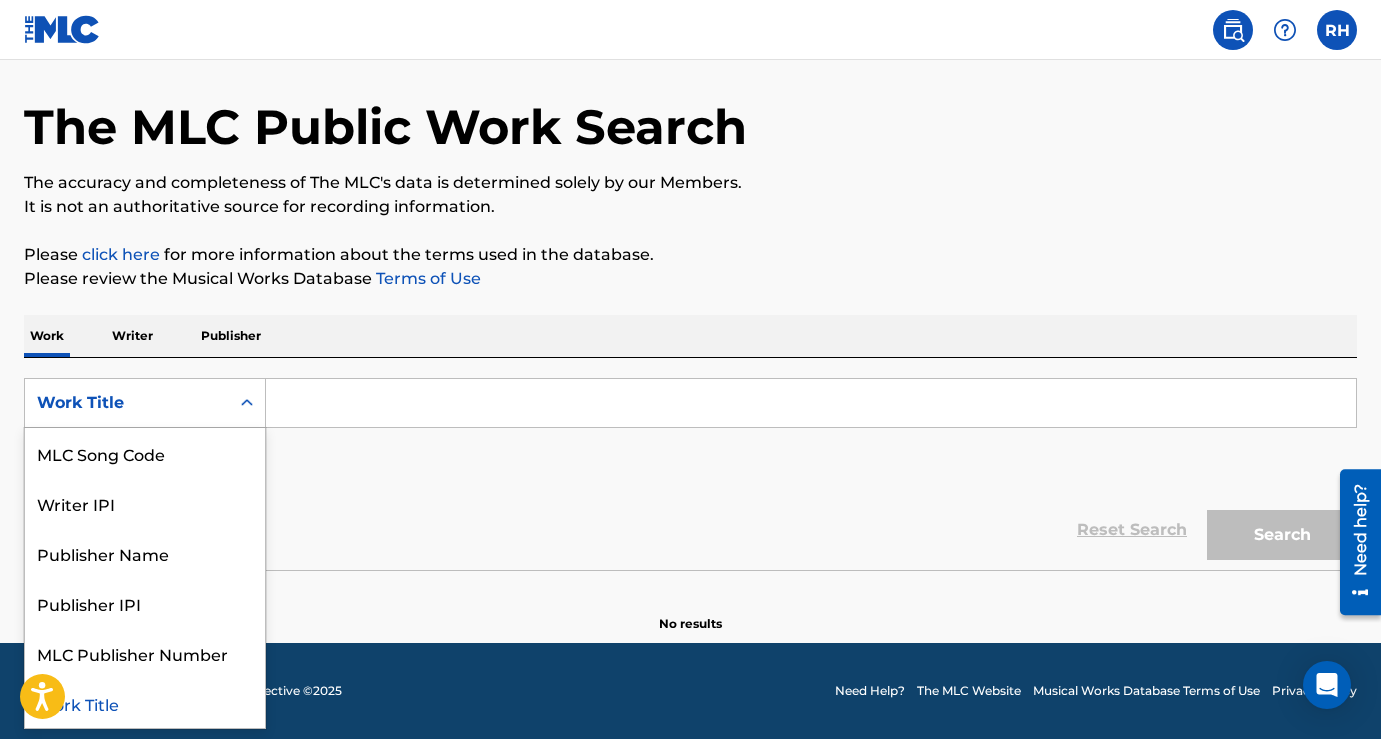 click at bounding box center [811, 403] 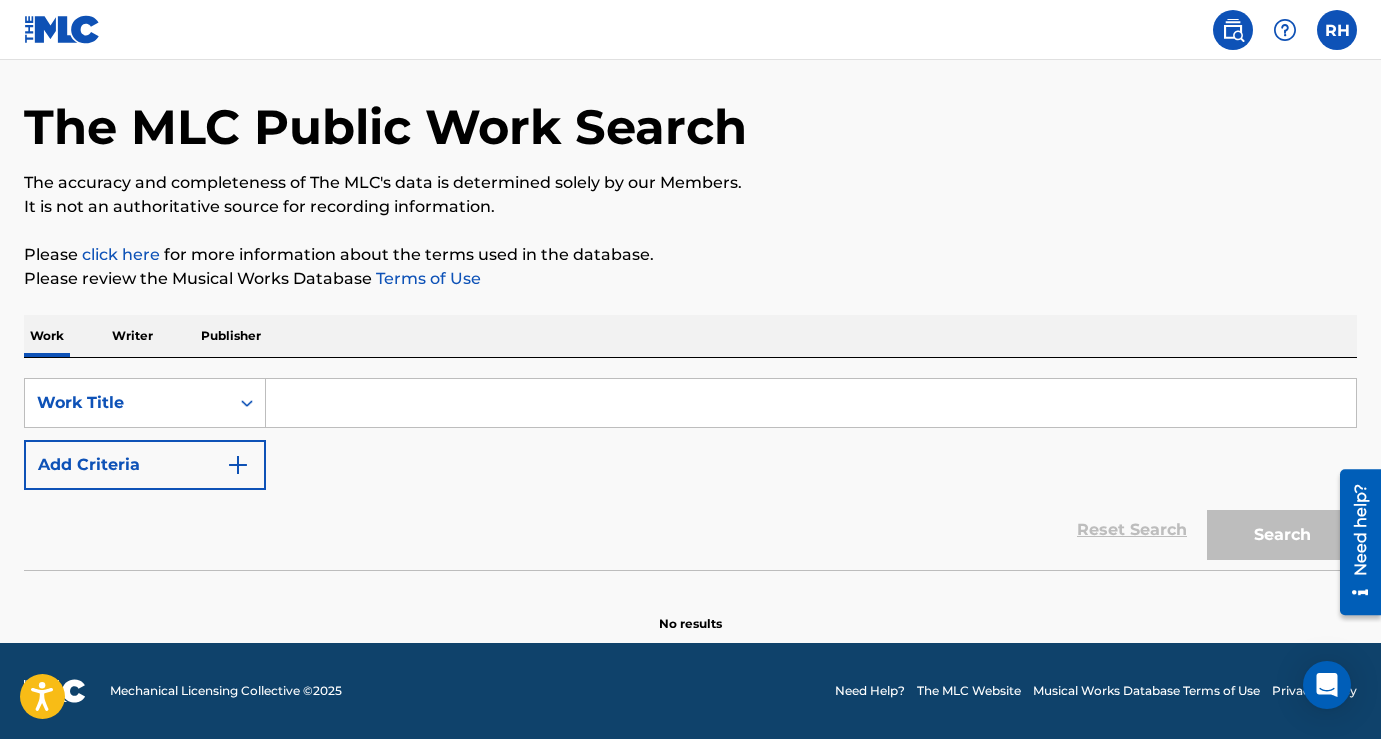 click on "Writer" at bounding box center [132, 336] 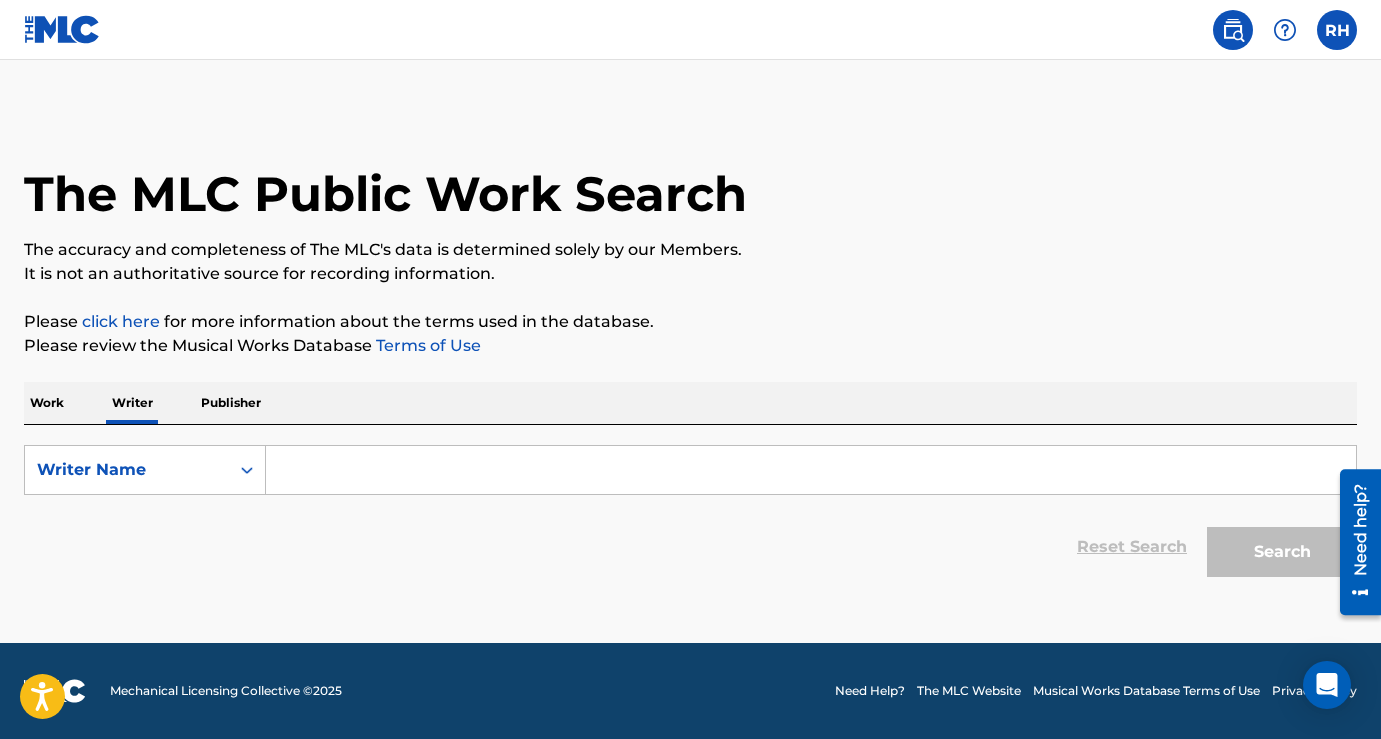 scroll, scrollTop: 0, scrollLeft: 0, axis: both 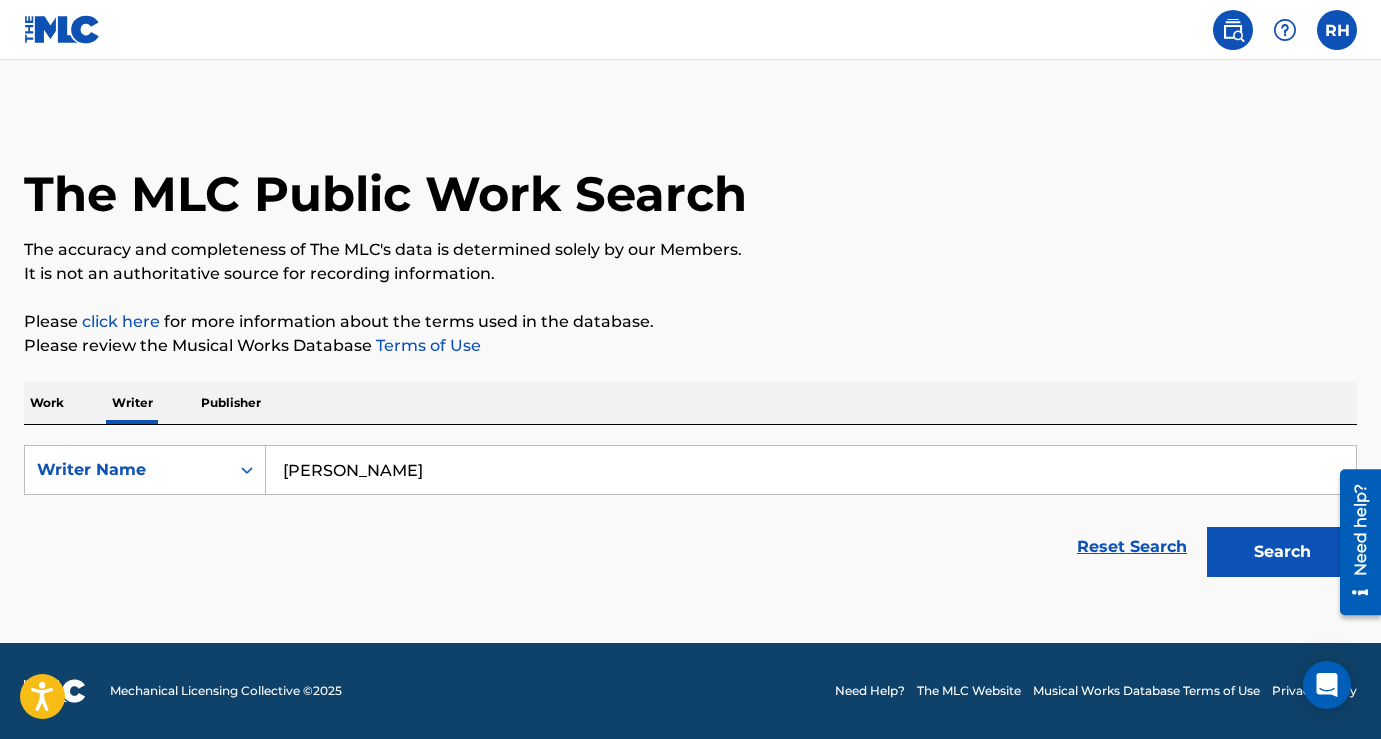 type on "[PERSON_NAME]" 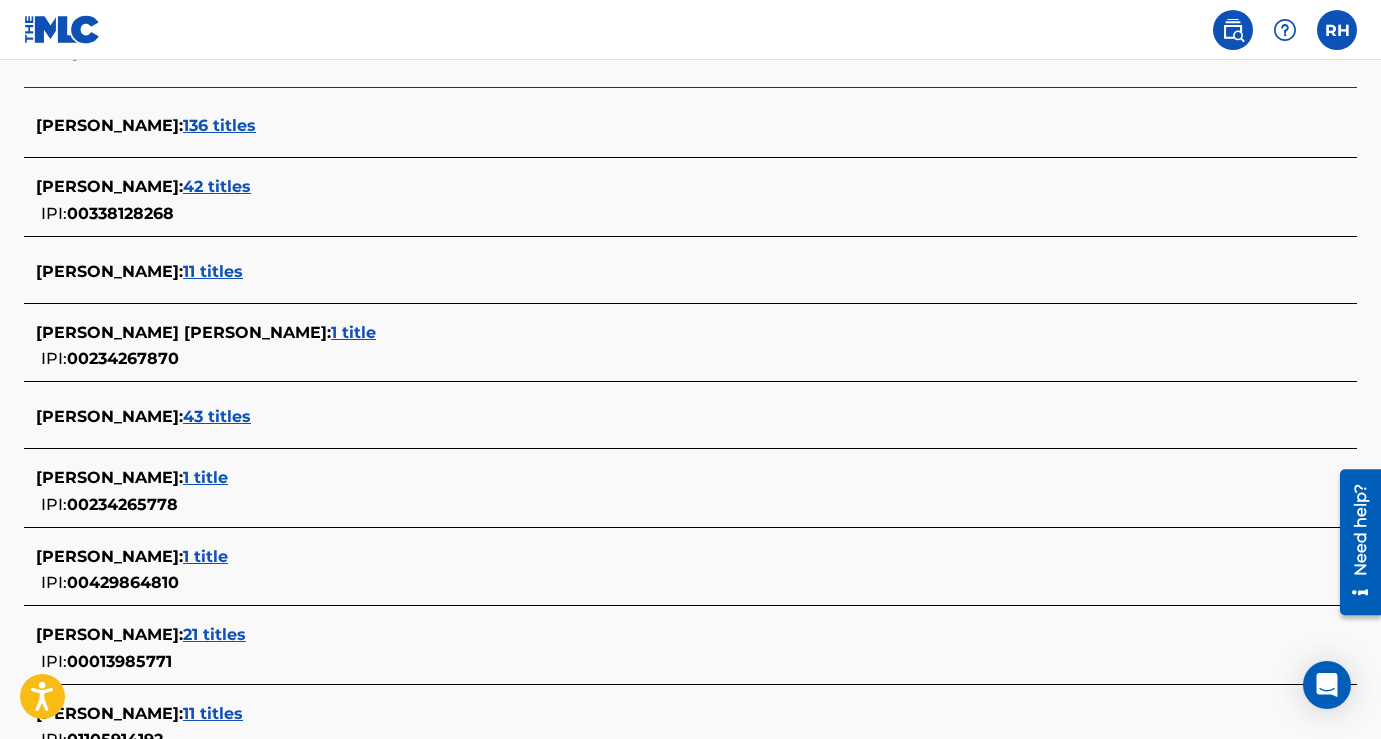 scroll, scrollTop: 567, scrollLeft: 0, axis: vertical 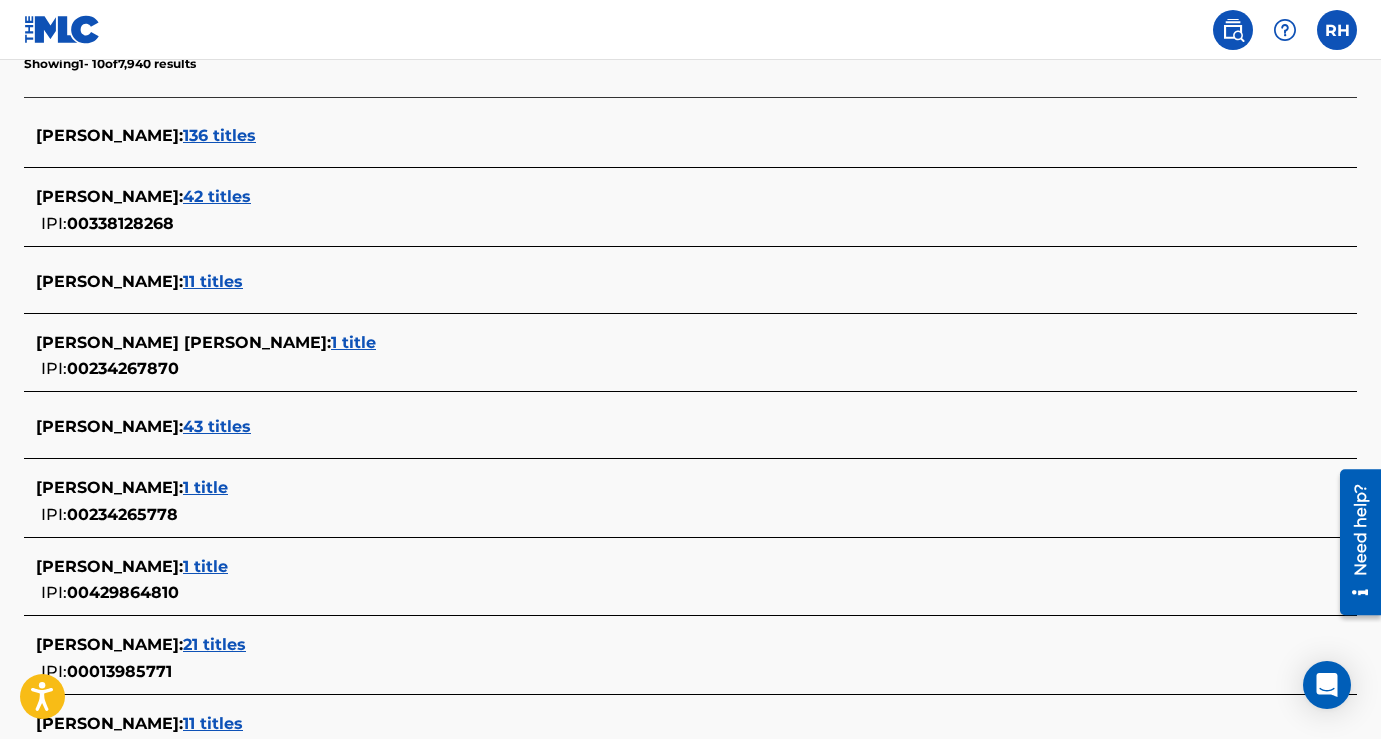 click on "136 titles" at bounding box center (219, 135) 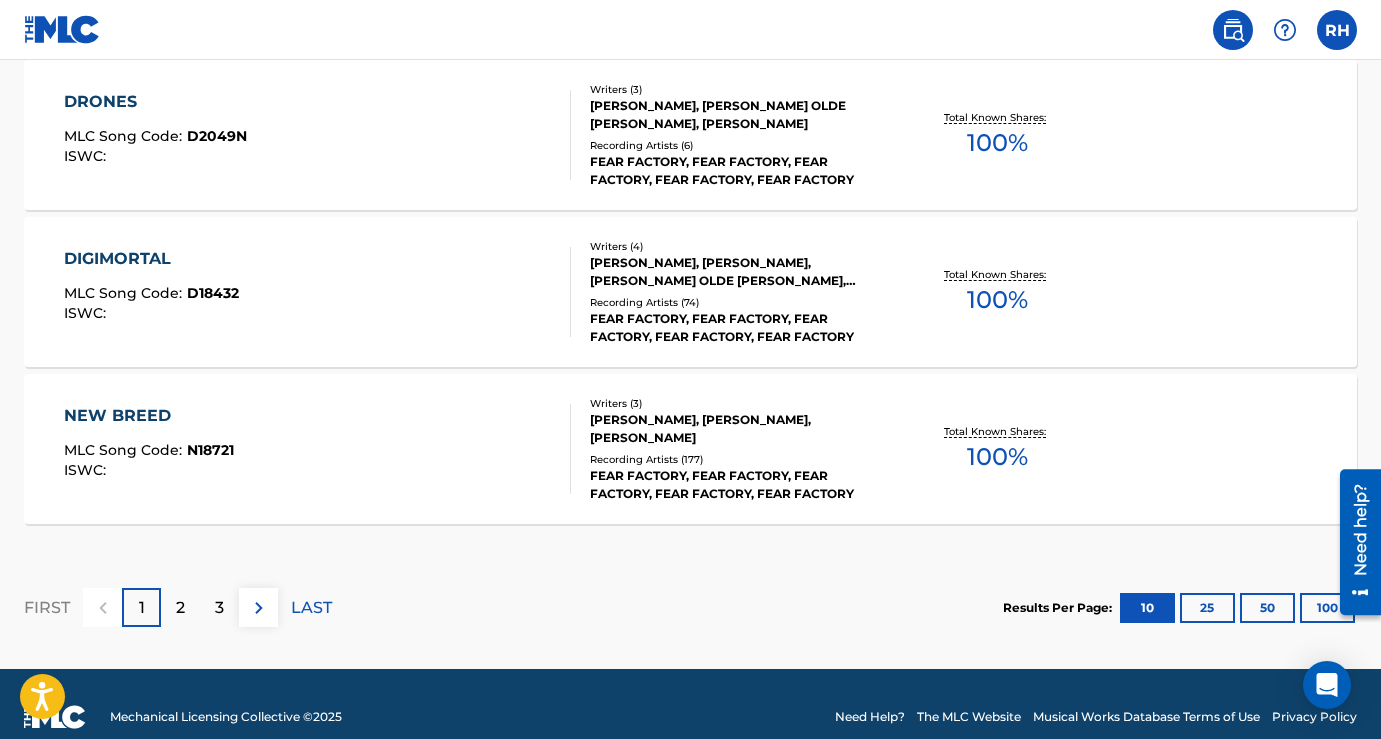 scroll, scrollTop: 1790, scrollLeft: 0, axis: vertical 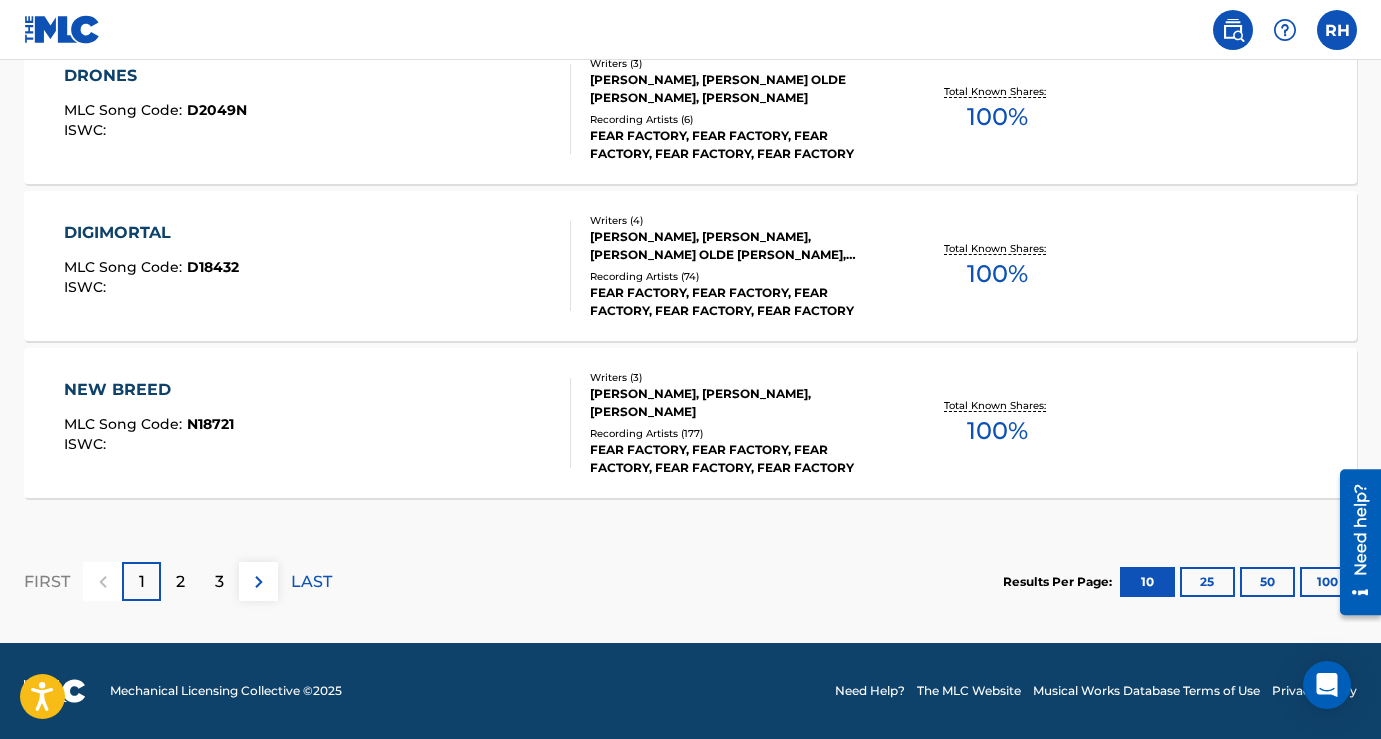 click on "100" at bounding box center [1327, 582] 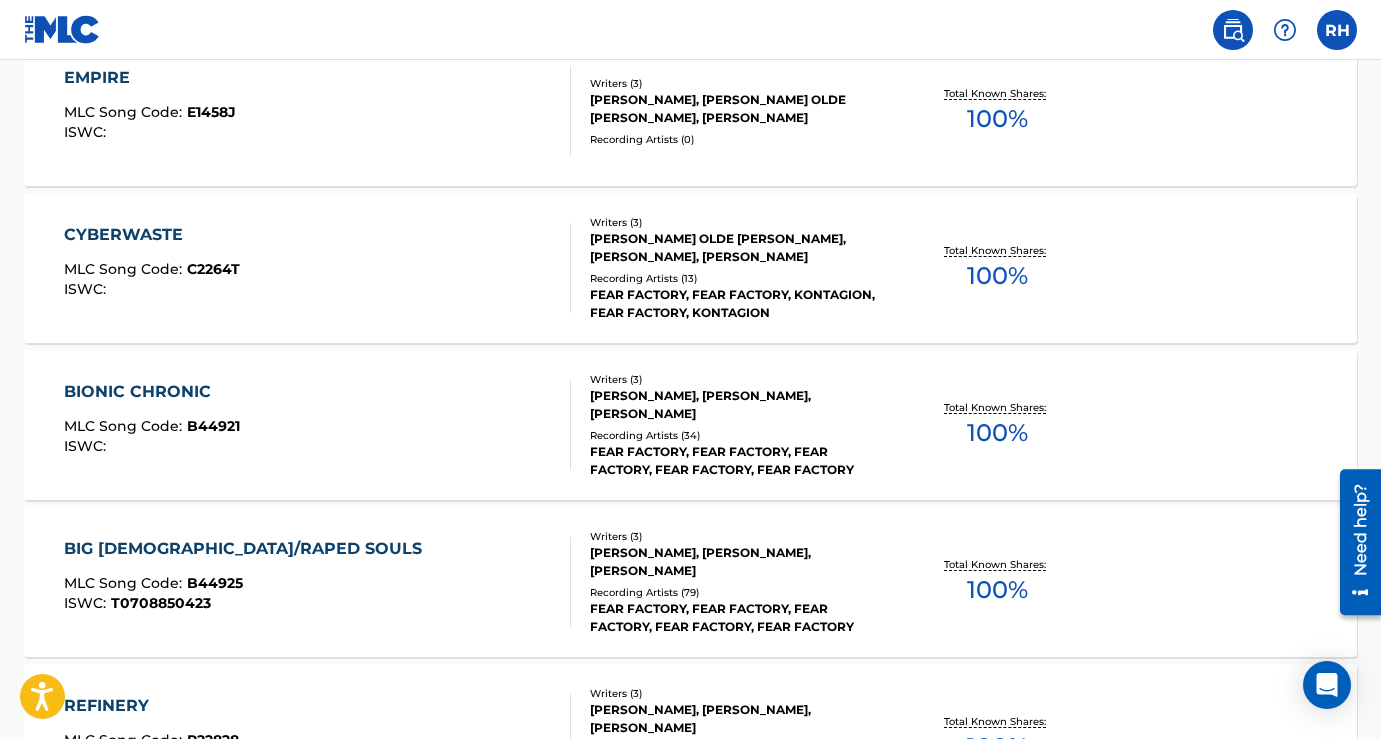 scroll, scrollTop: 5008, scrollLeft: 0, axis: vertical 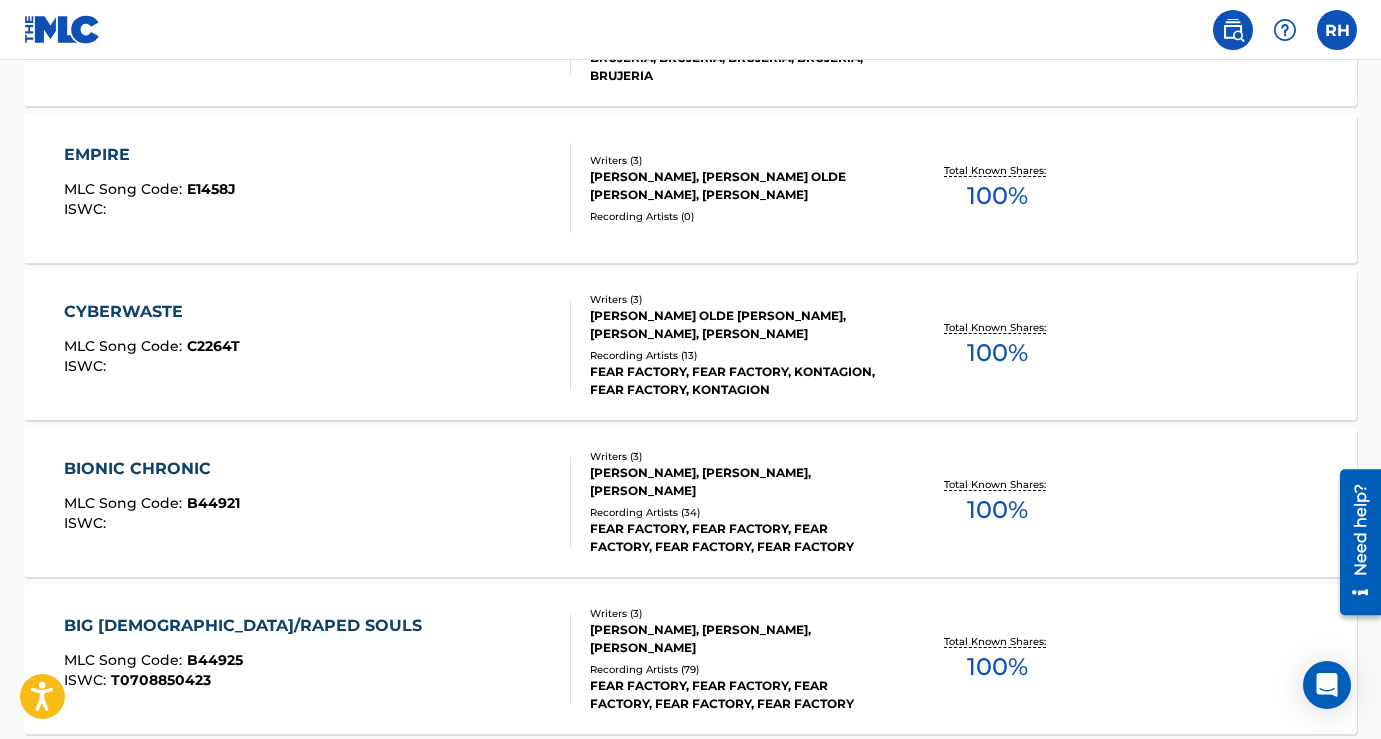 click on "E1458J" at bounding box center (211, 189) 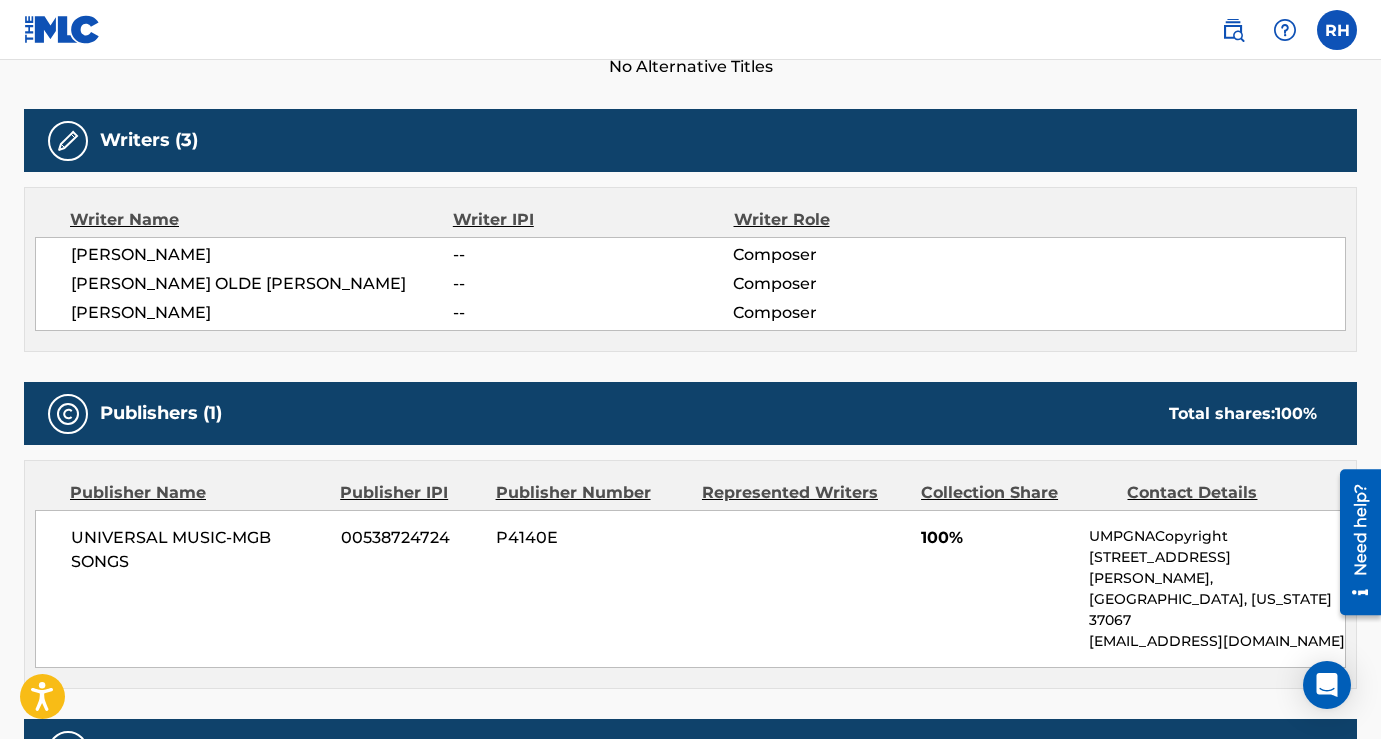scroll, scrollTop: 784, scrollLeft: 0, axis: vertical 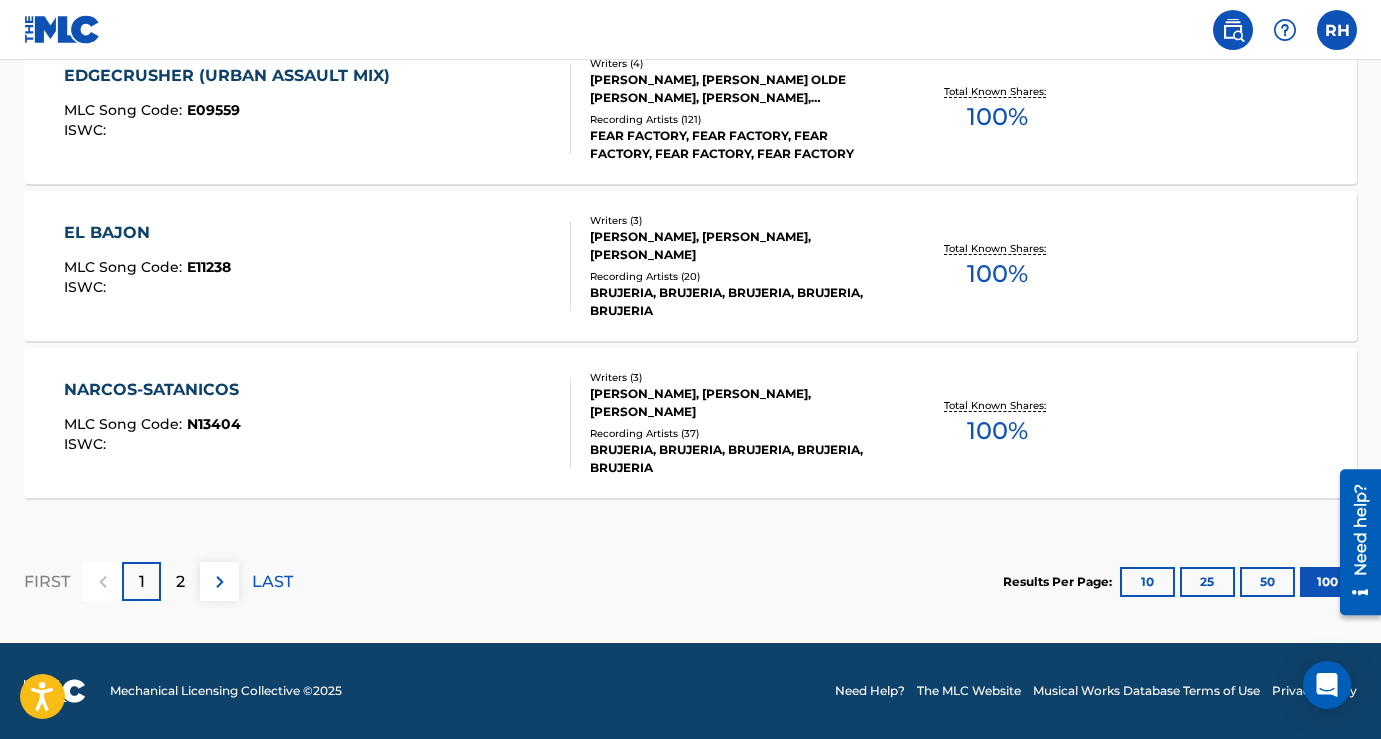 click on "2" at bounding box center (180, 582) 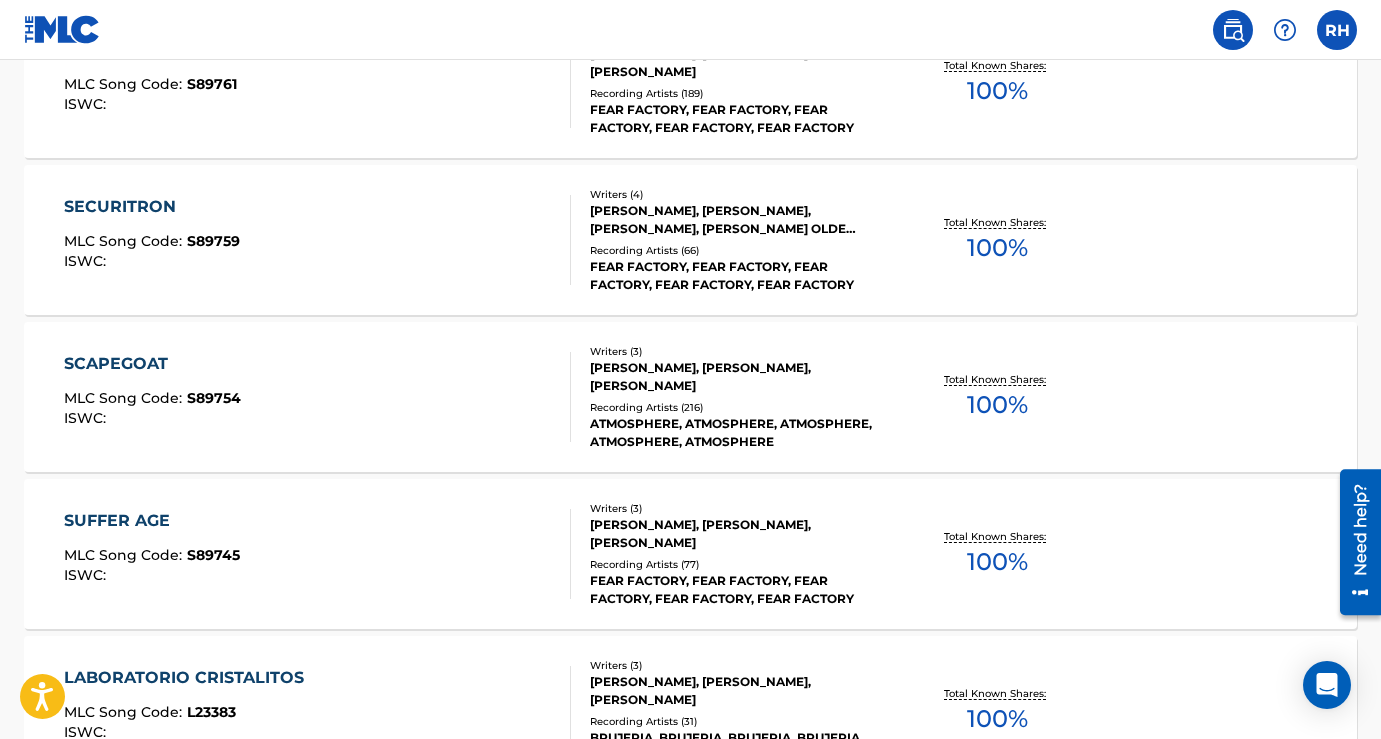 scroll, scrollTop: 5872, scrollLeft: 0, axis: vertical 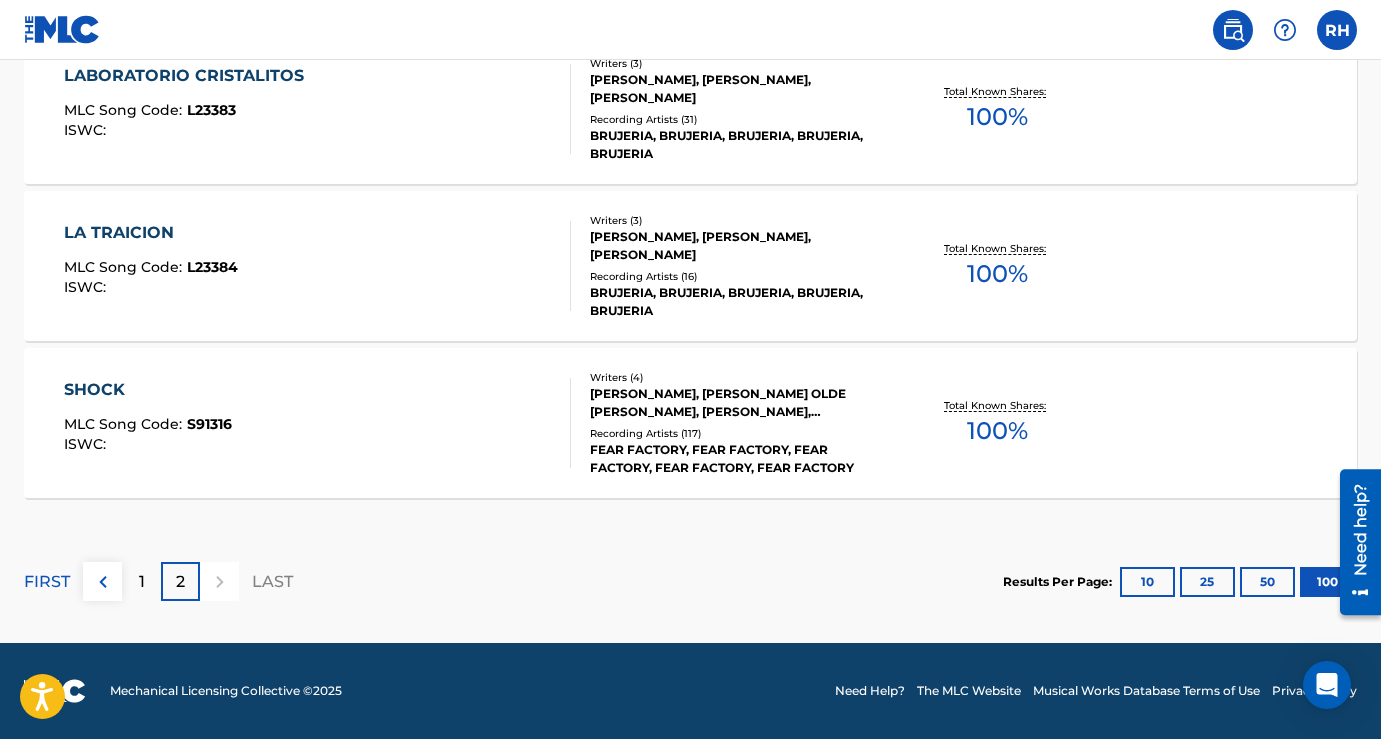 click on "1" at bounding box center [141, 581] 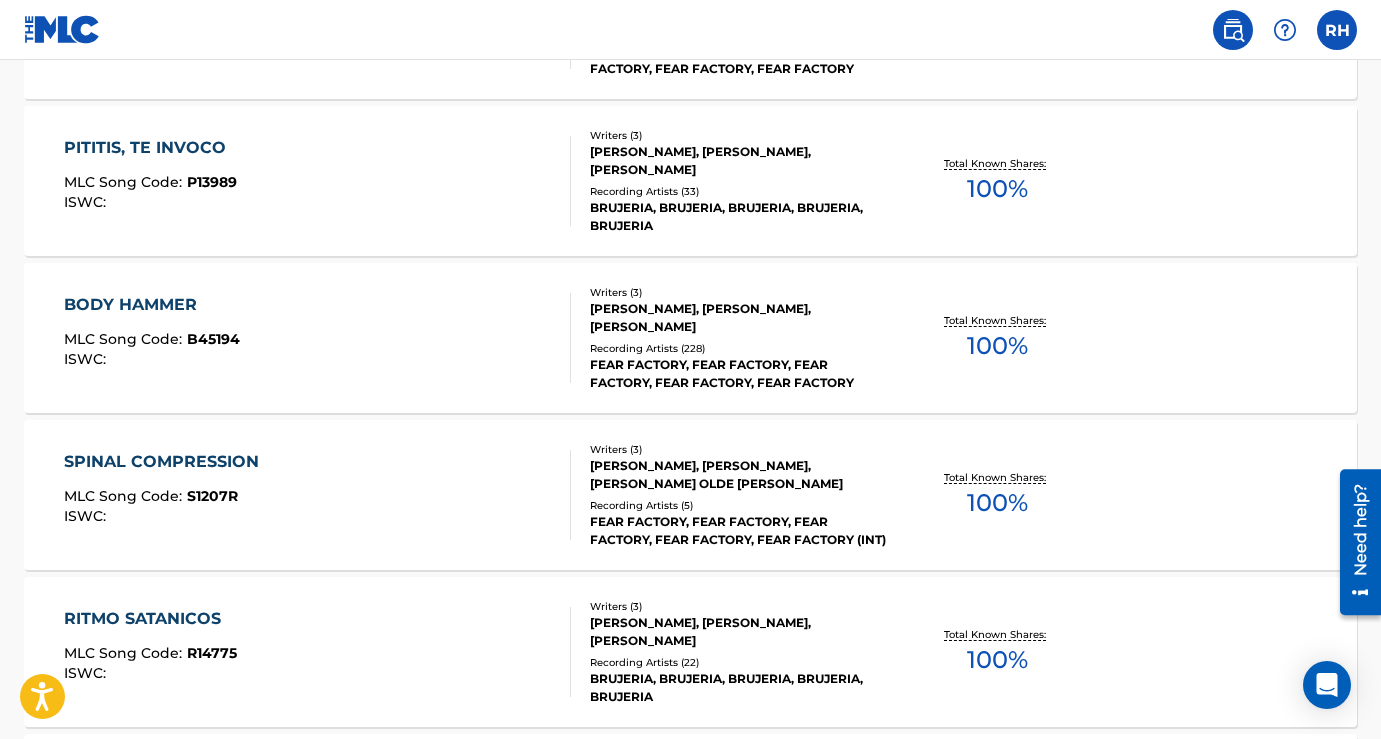 scroll, scrollTop: 8528, scrollLeft: 0, axis: vertical 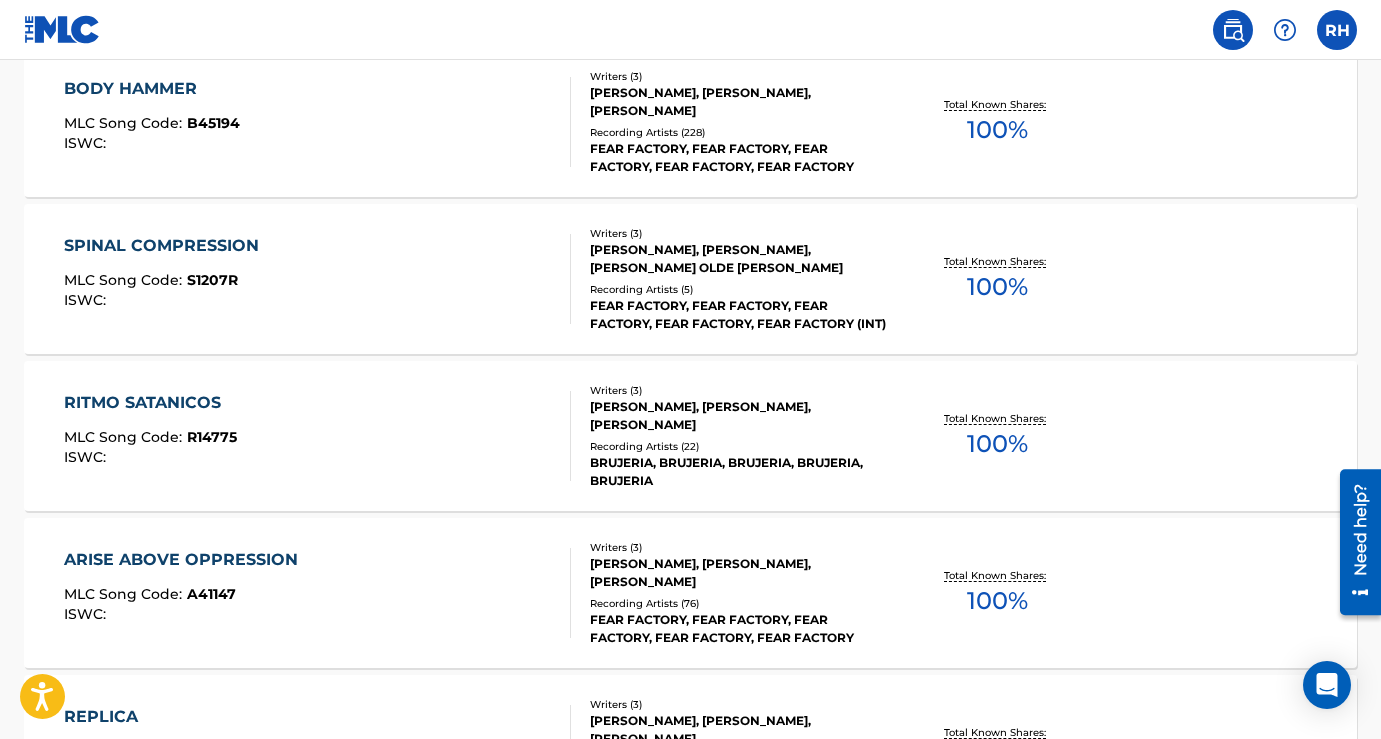 click on "FEAR FACTORY, FEAR FACTORY, FEAR FACTORY, FEAR FACTORY, FEAR FACTORY" at bounding box center (739, 158) 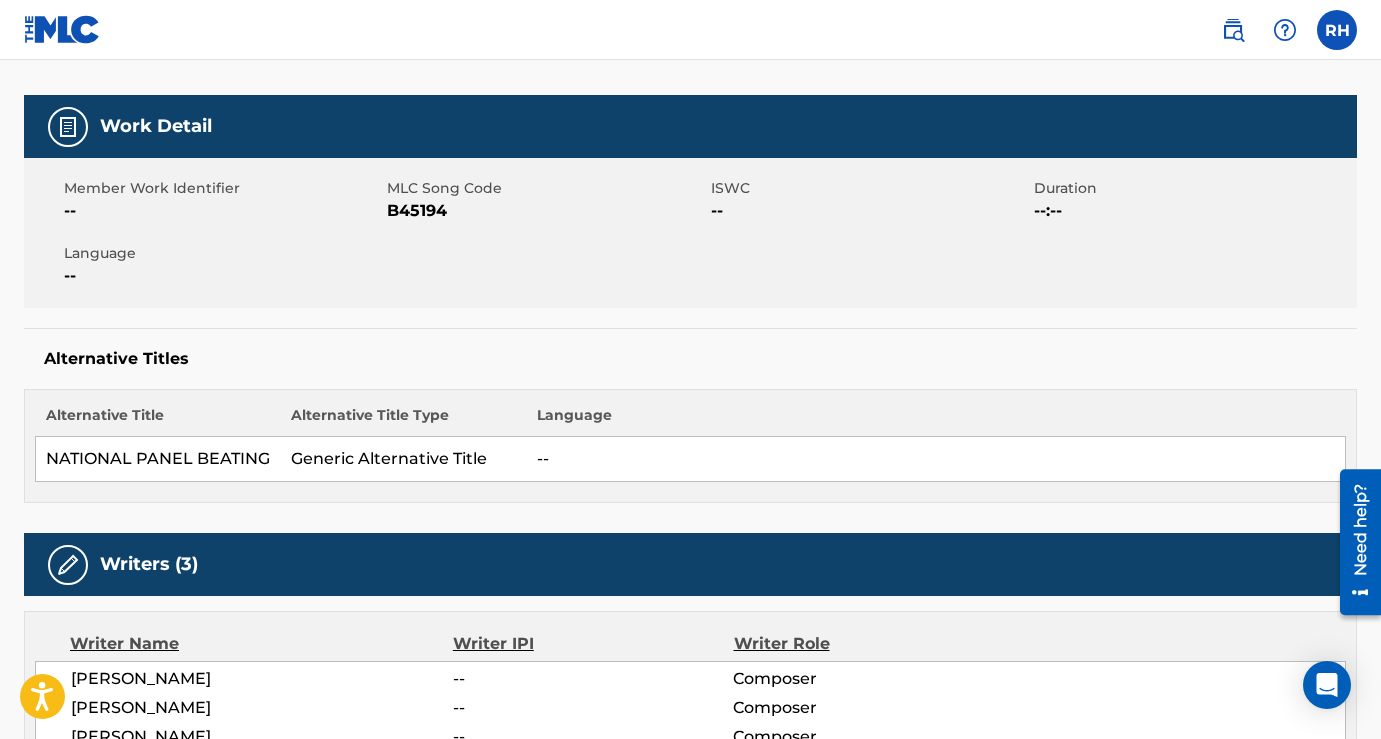 scroll, scrollTop: 427, scrollLeft: 0, axis: vertical 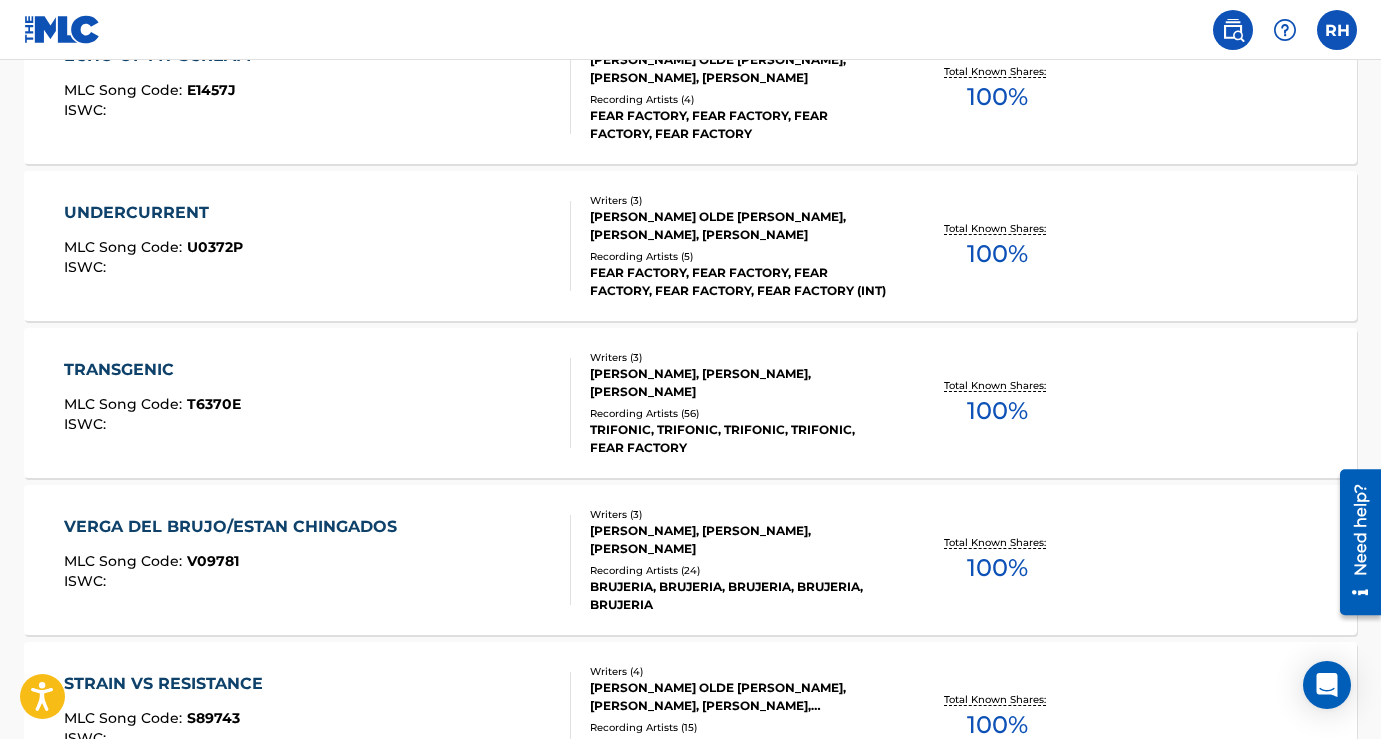 click on "[PERSON_NAME] OLDE [PERSON_NAME], [PERSON_NAME], [PERSON_NAME]" at bounding box center (739, 226) 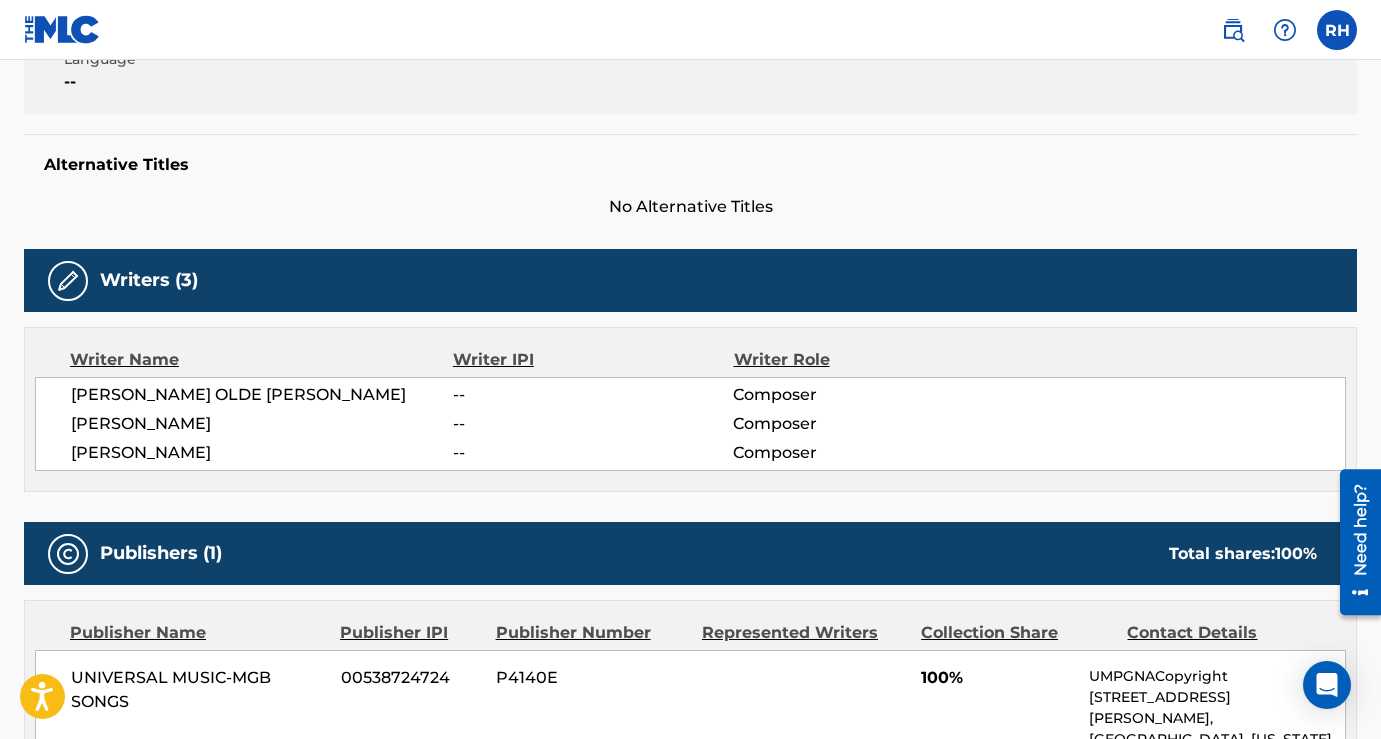 scroll, scrollTop: 554, scrollLeft: 0, axis: vertical 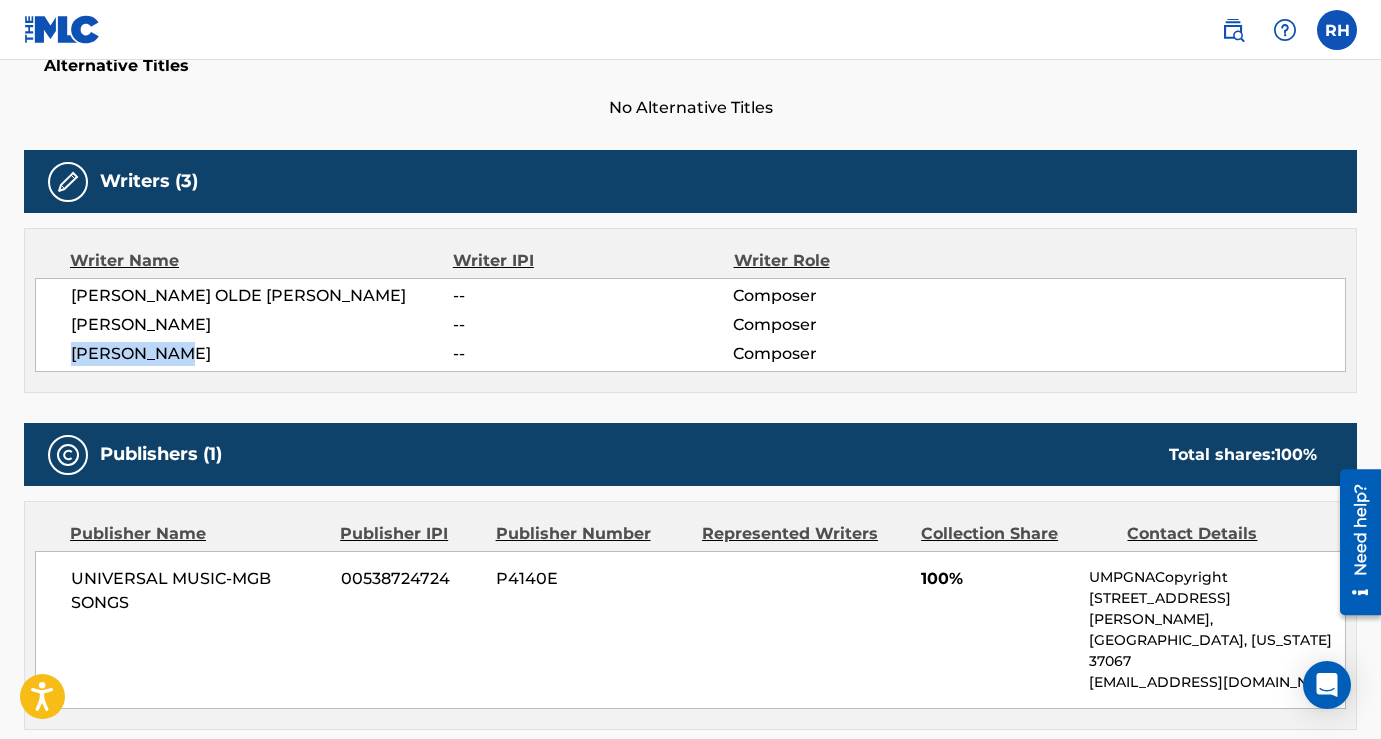 drag, startPoint x: 197, startPoint y: 356, endPoint x: 61, endPoint y: 350, distance: 136.1323 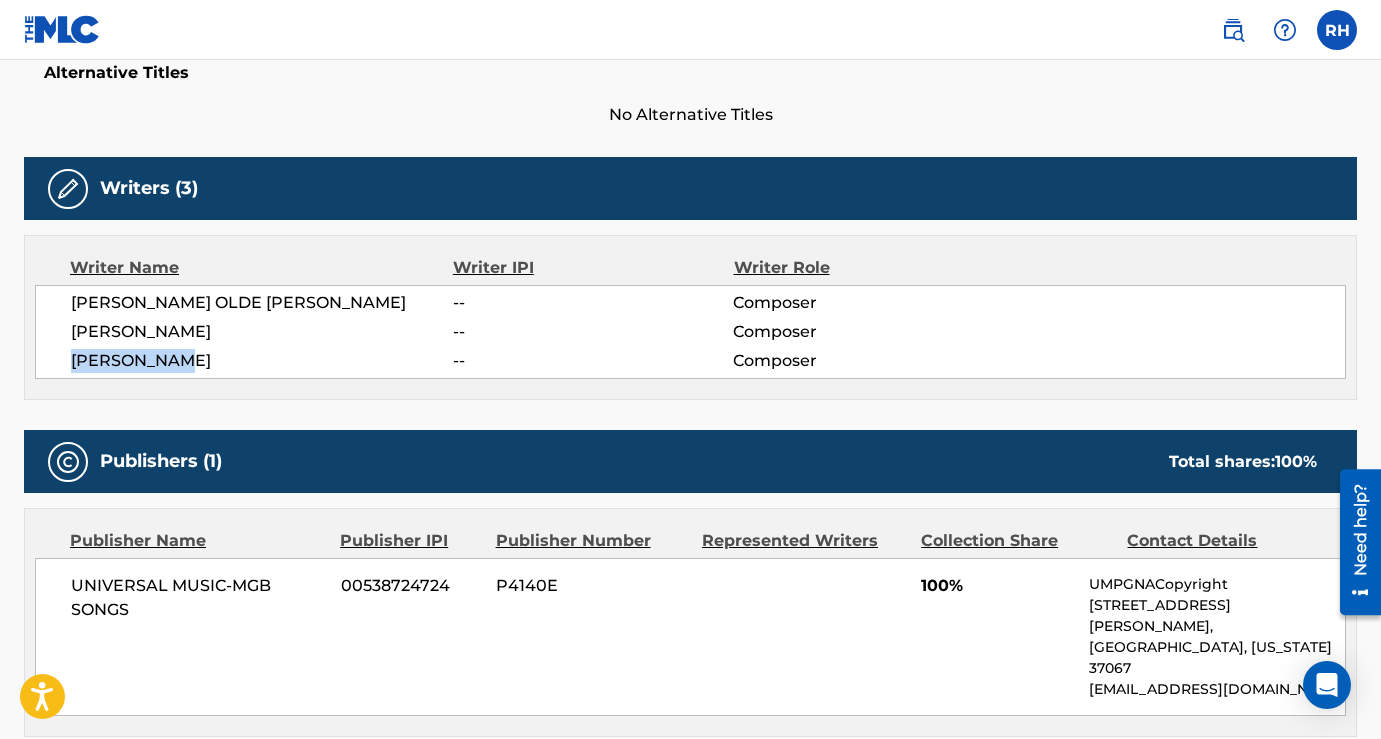 scroll, scrollTop: 0, scrollLeft: 0, axis: both 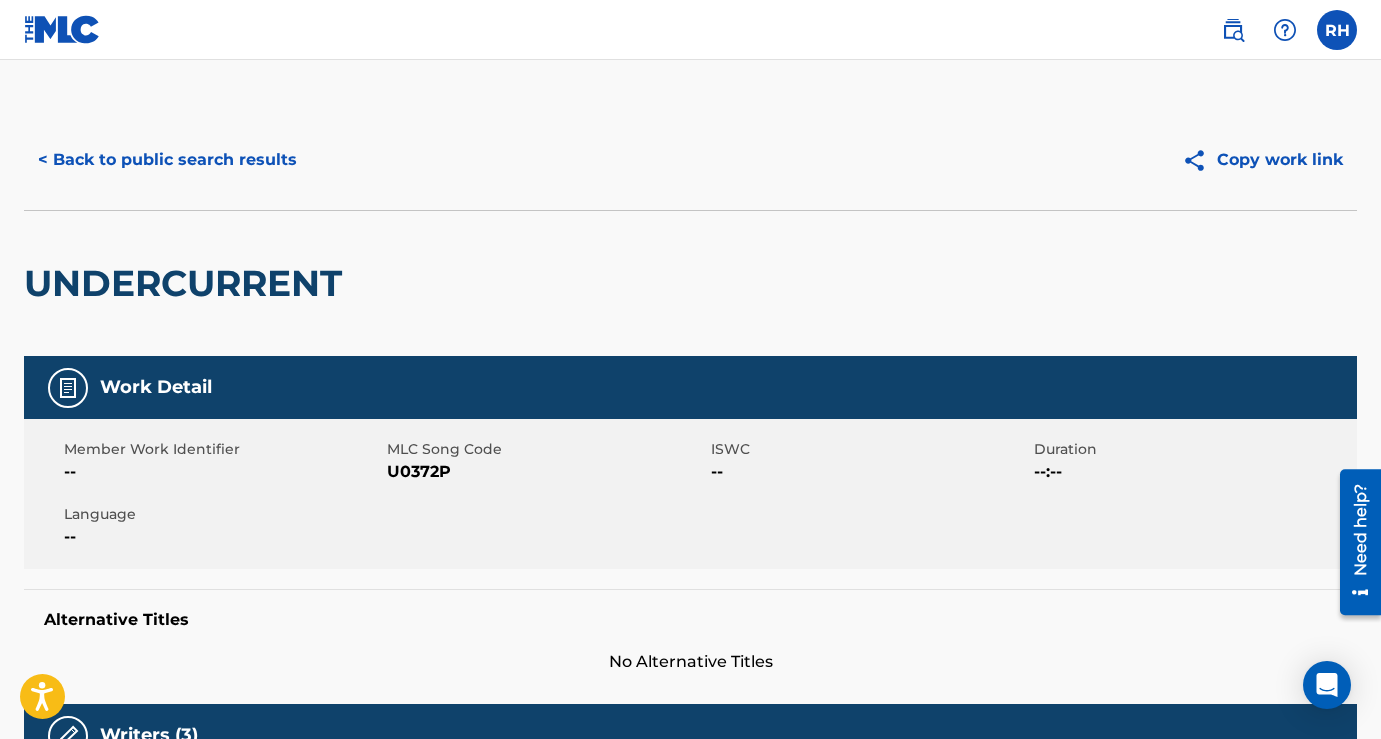 click on "< Back to public search results" at bounding box center (167, 160) 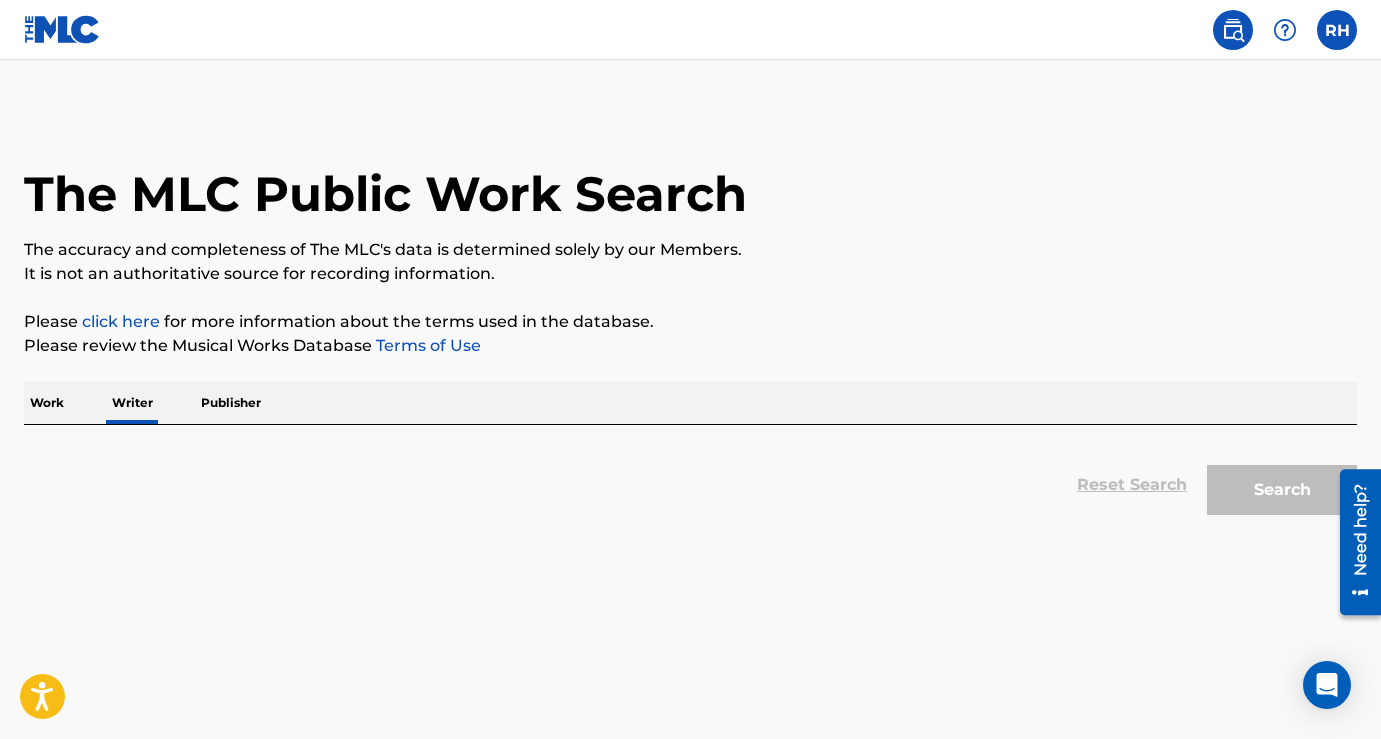 scroll, scrollTop: 15, scrollLeft: 0, axis: vertical 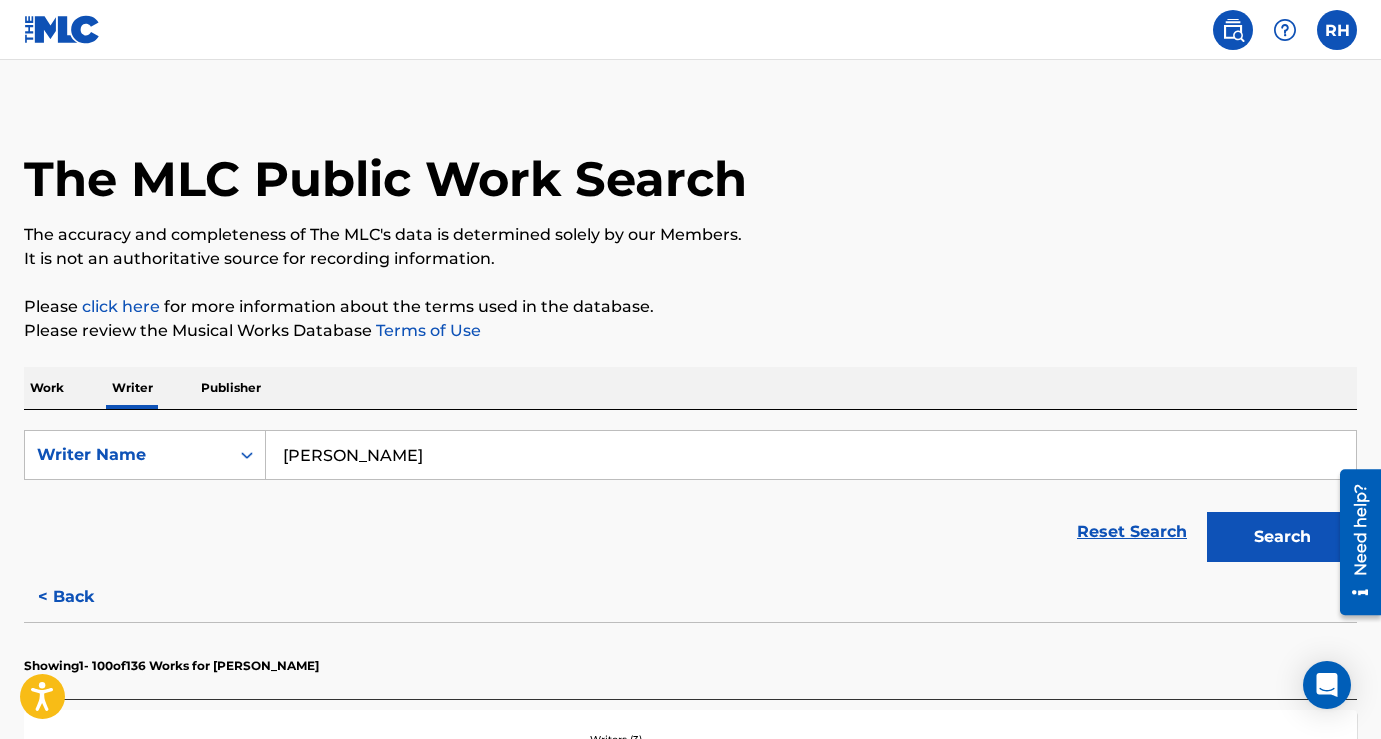 click on "[PERSON_NAME]" at bounding box center [811, 455] 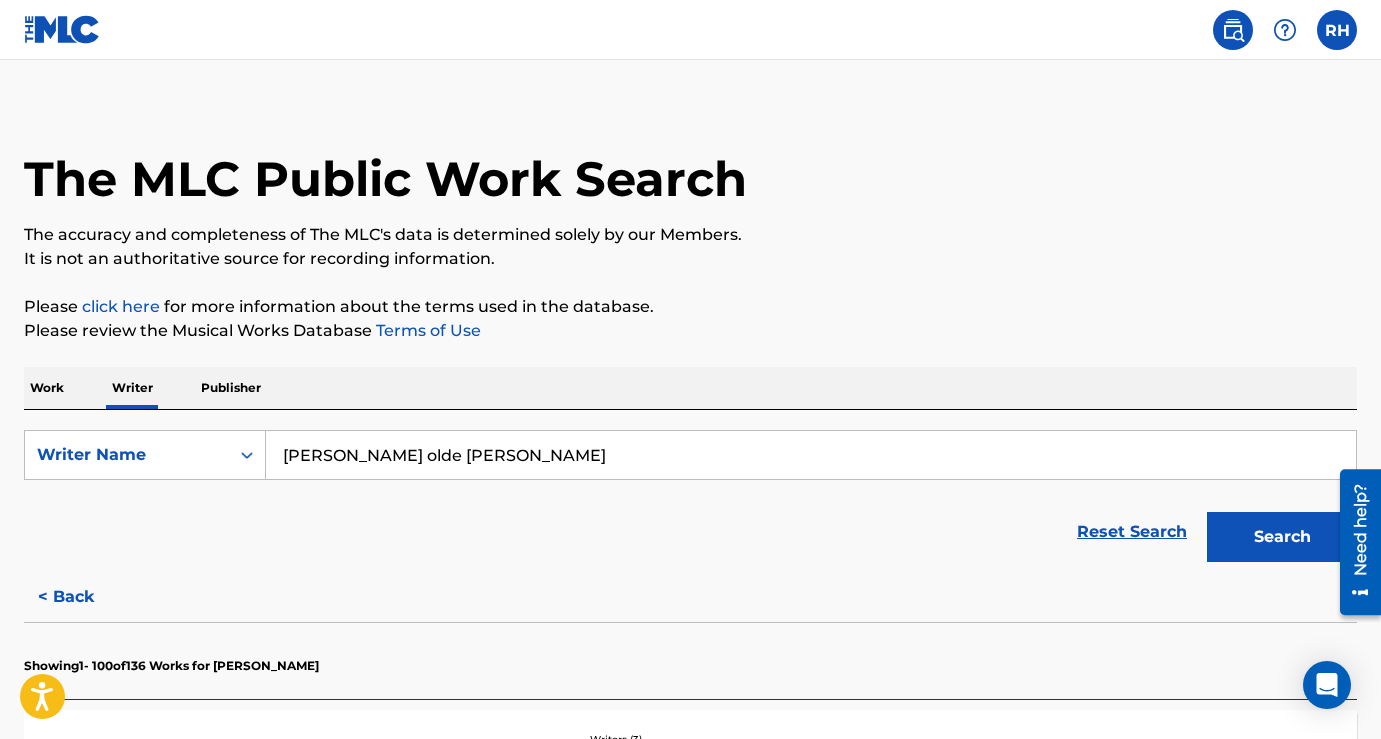 type on "[PERSON_NAME] olde [PERSON_NAME]" 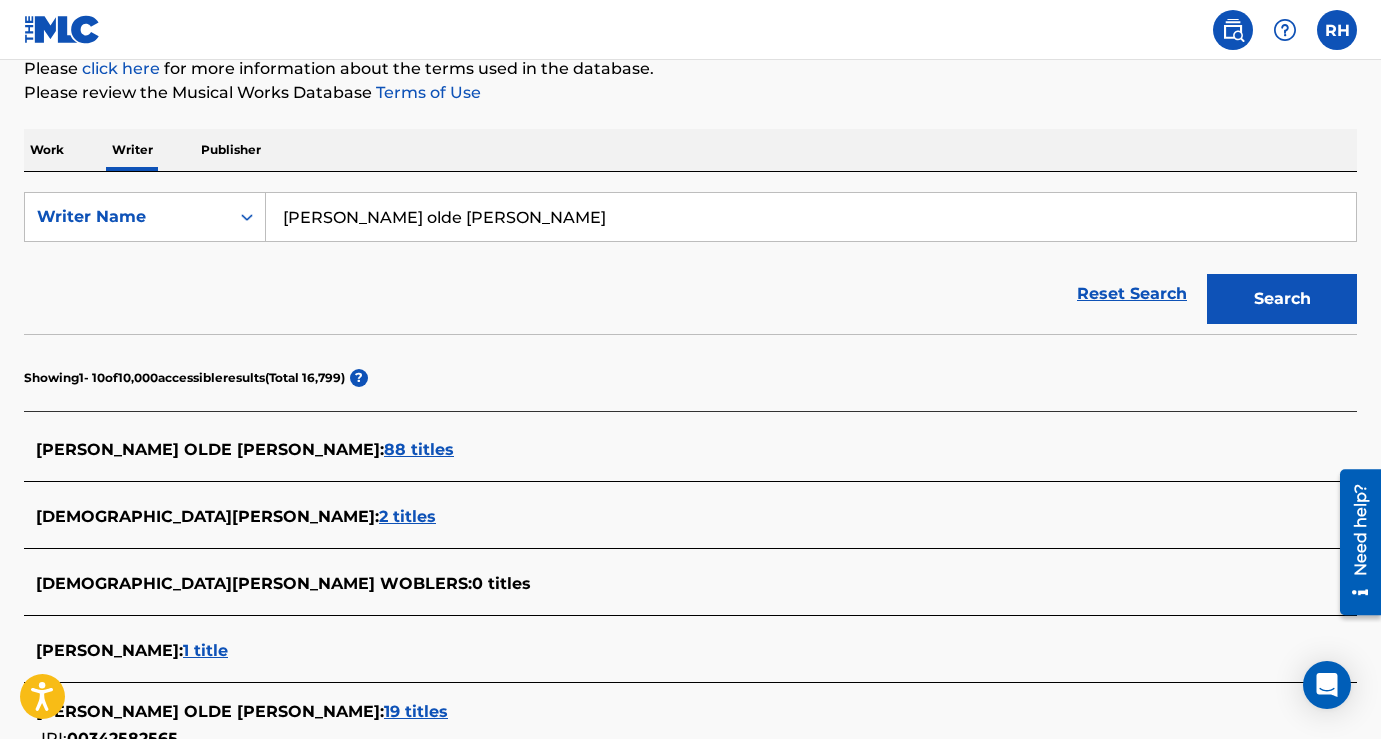 scroll, scrollTop: 486, scrollLeft: 0, axis: vertical 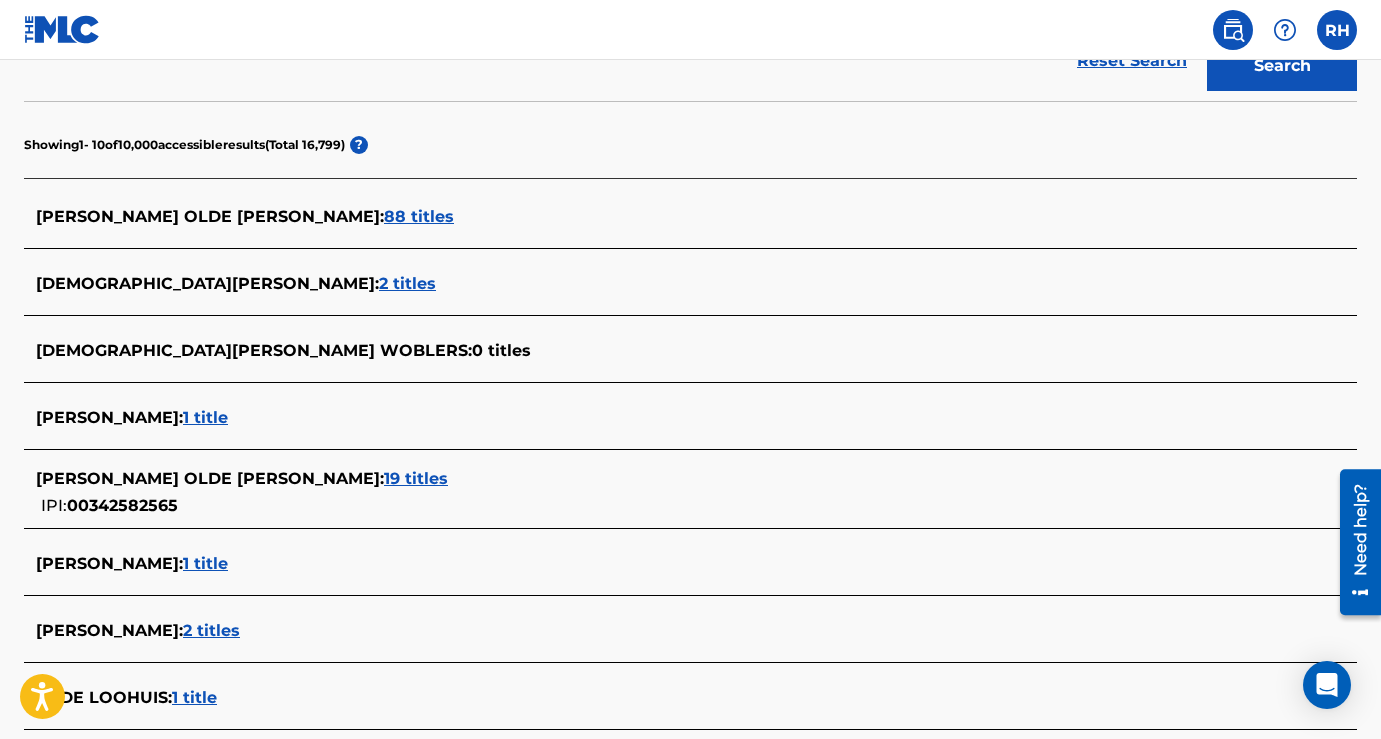 click on "88 titles" at bounding box center [419, 216] 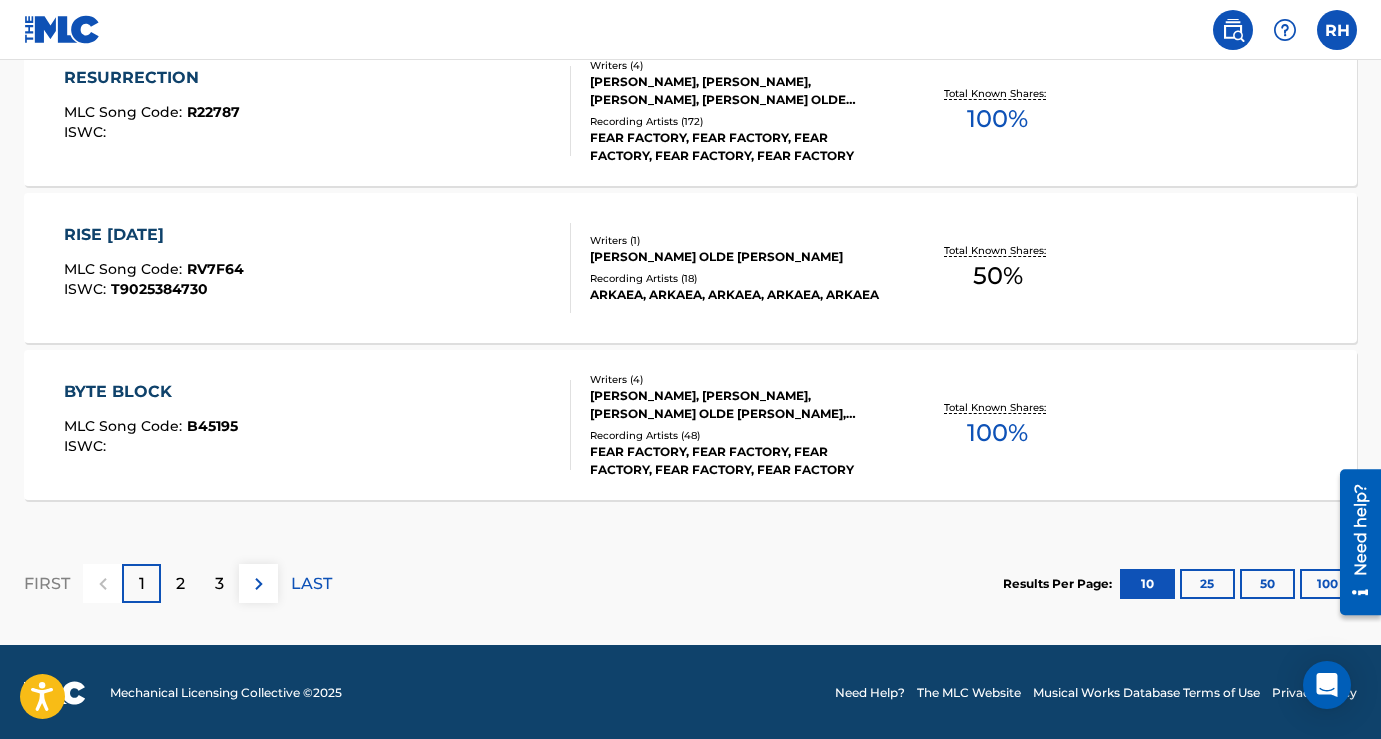scroll, scrollTop: 1790, scrollLeft: 0, axis: vertical 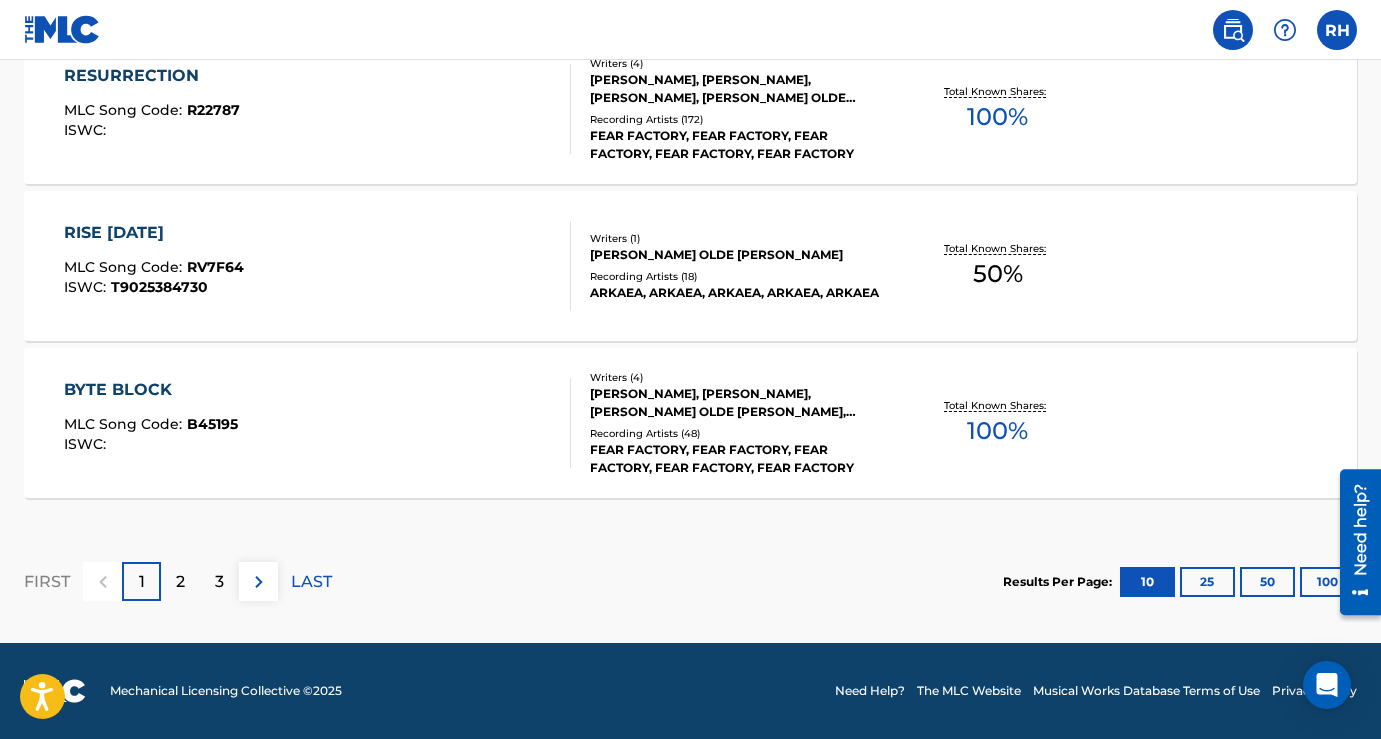 click on "100" at bounding box center [1327, 582] 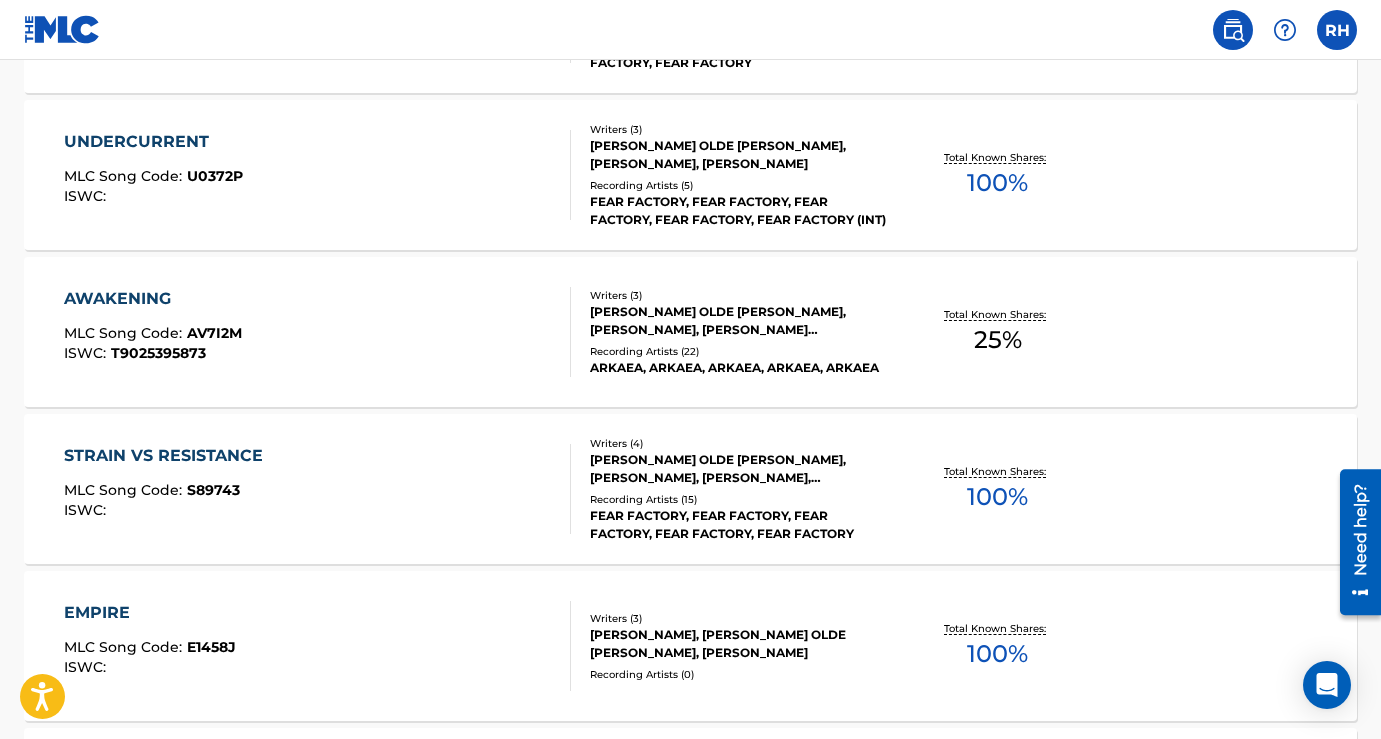 scroll, scrollTop: 2687, scrollLeft: 0, axis: vertical 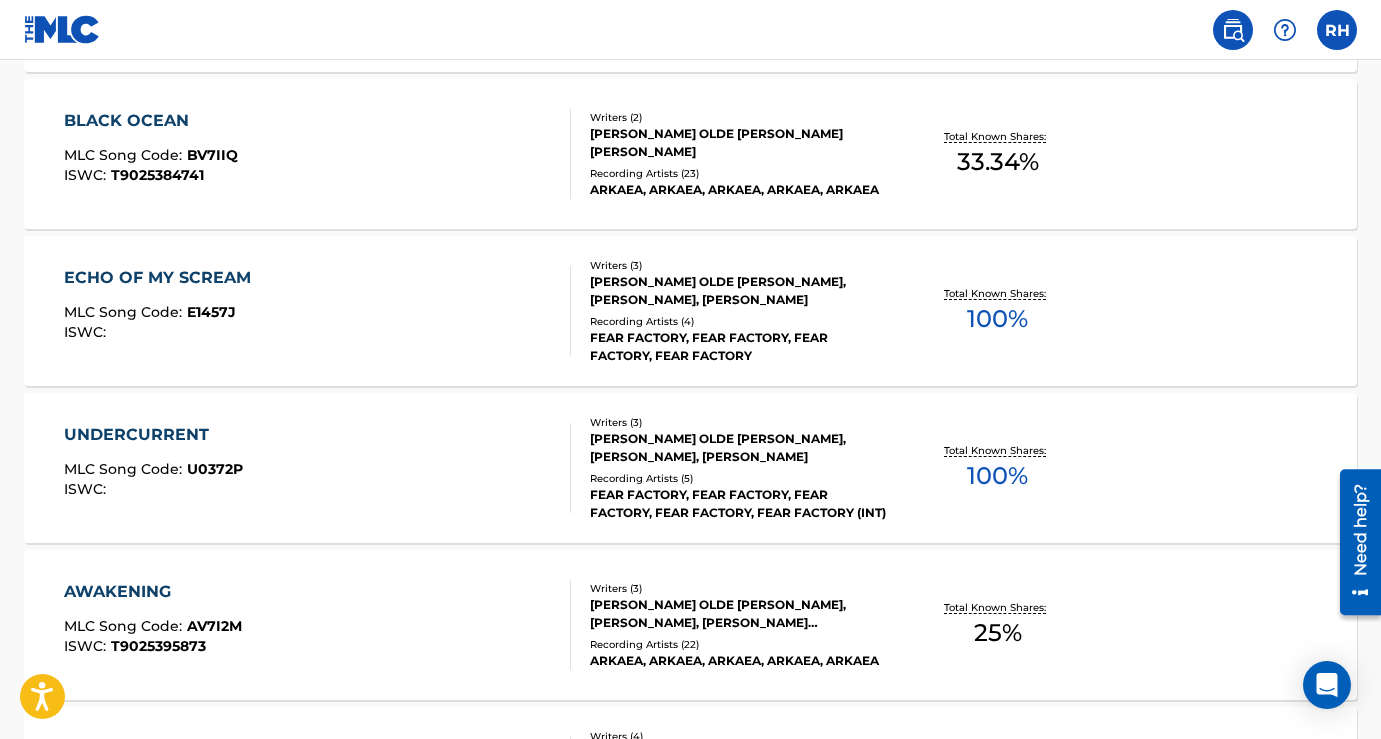 click on "RH RH [PERSON_NAME] [EMAIL_ADDRESS][DOMAIN_NAME] Profile Log out" at bounding box center (690, 30) 